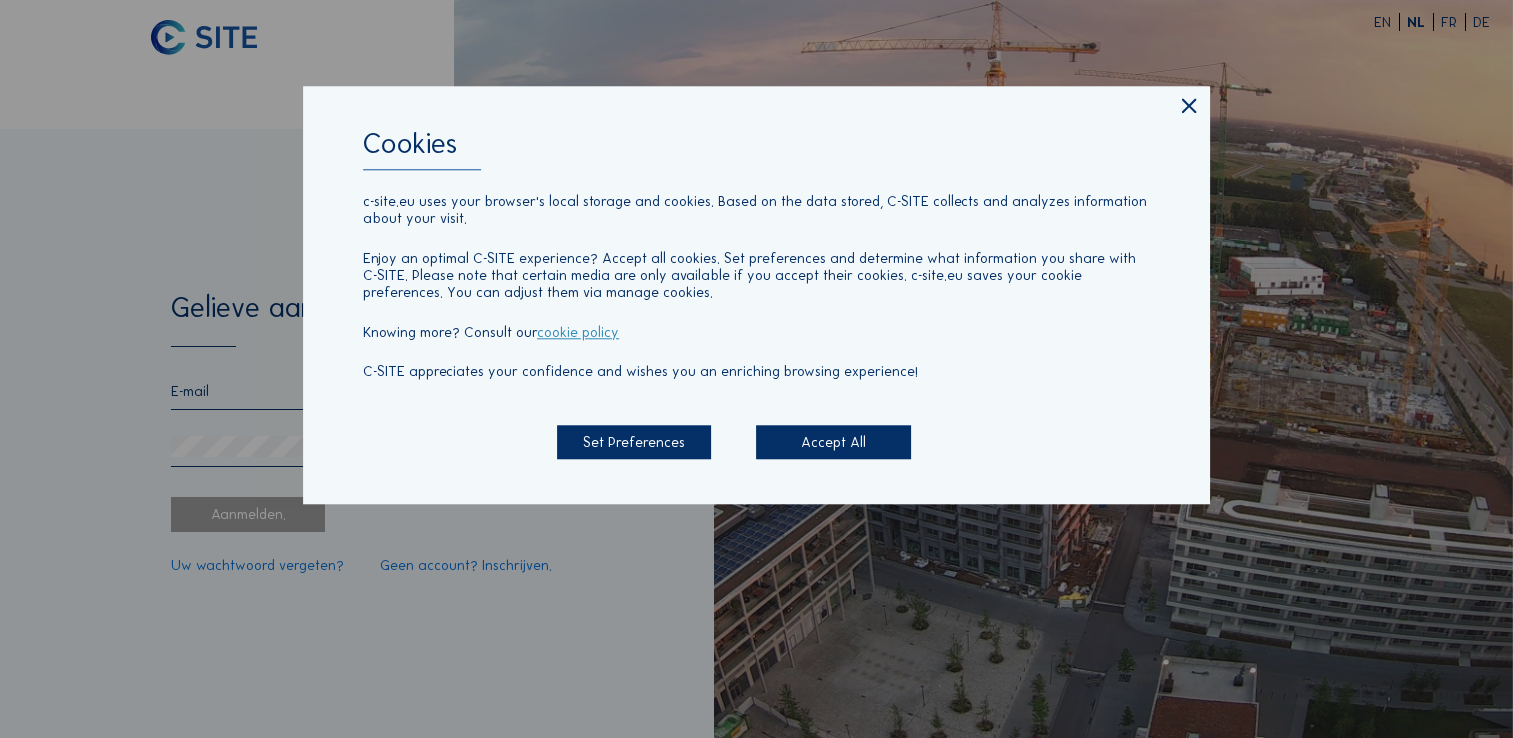 scroll, scrollTop: 0, scrollLeft: 0, axis: both 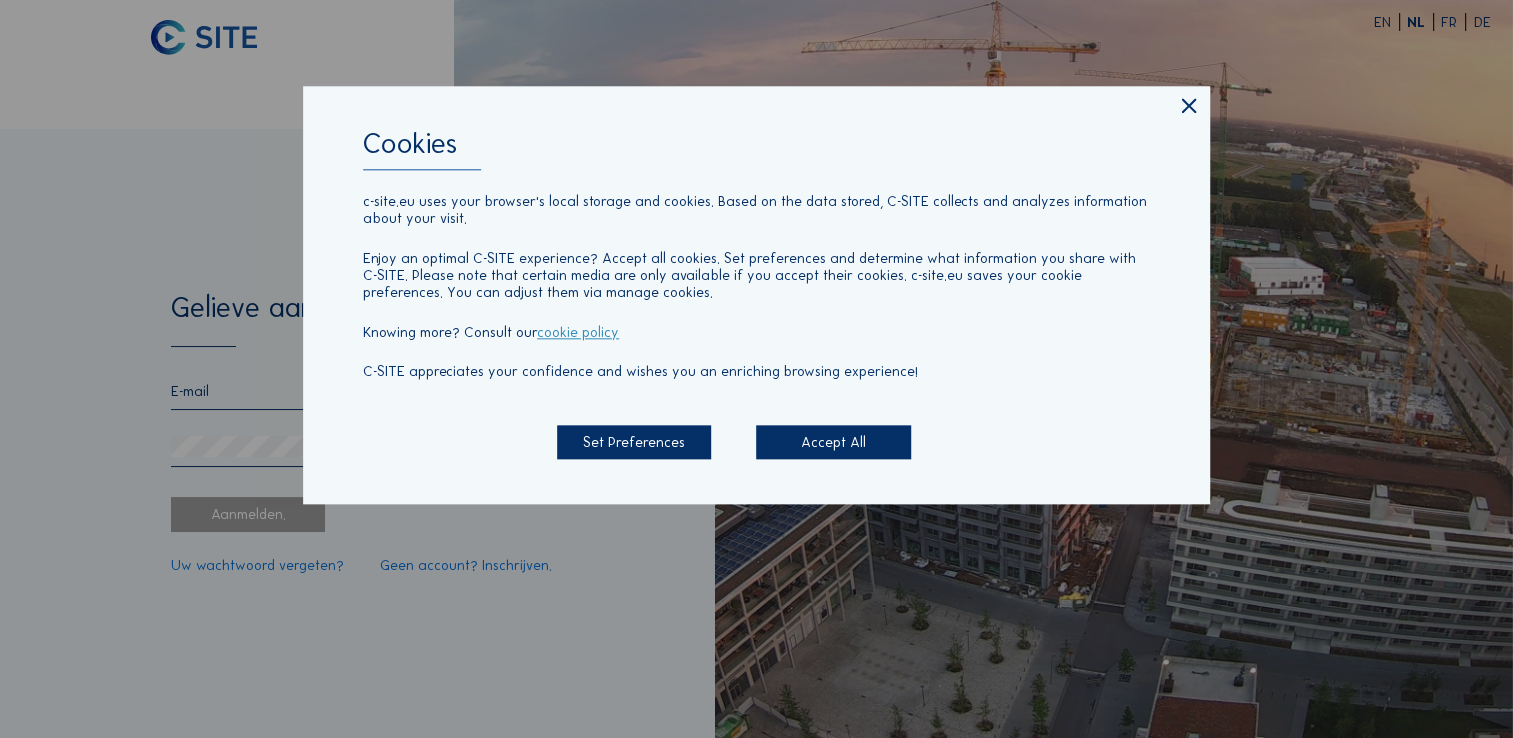 click on "Accept All" at bounding box center (833, 442) 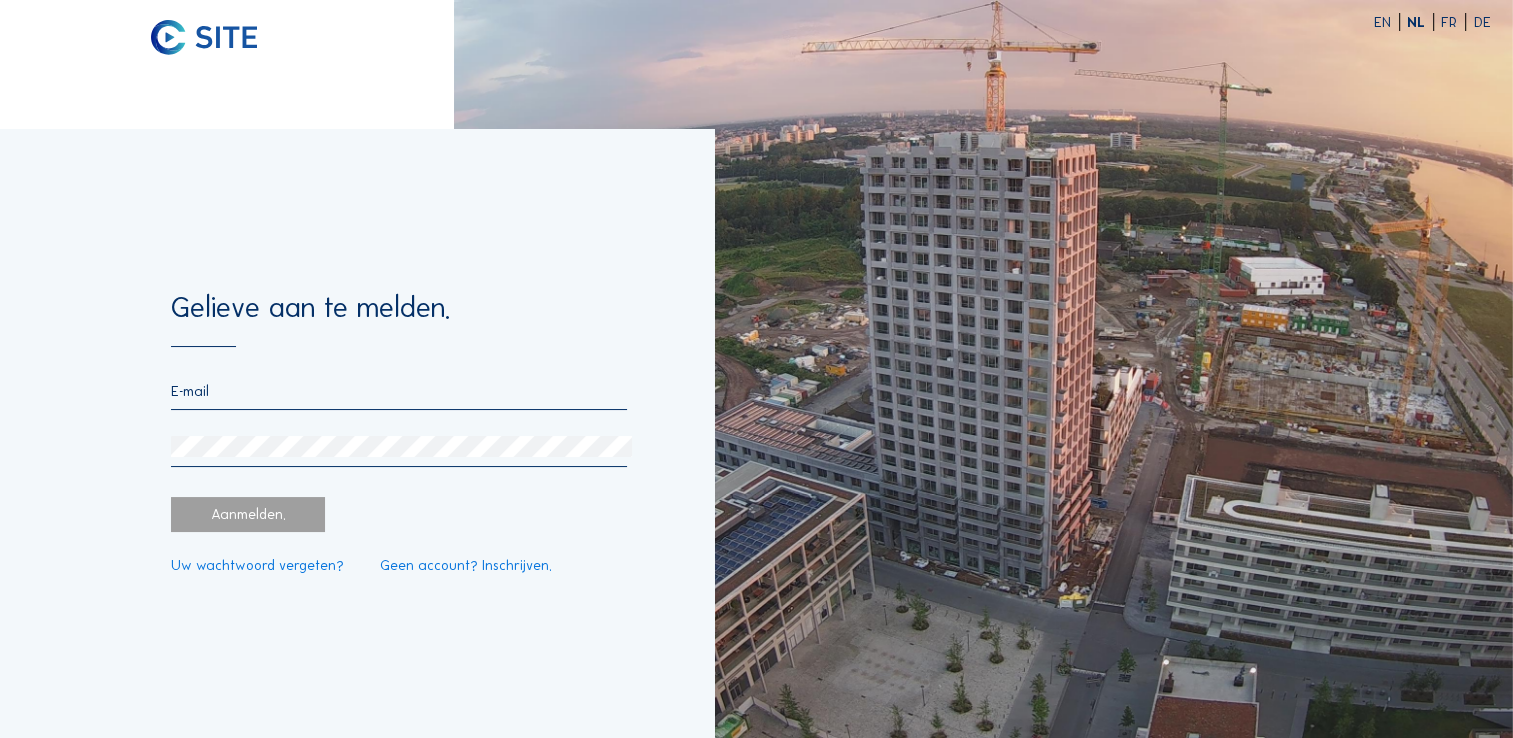 click at bounding box center [399, 391] 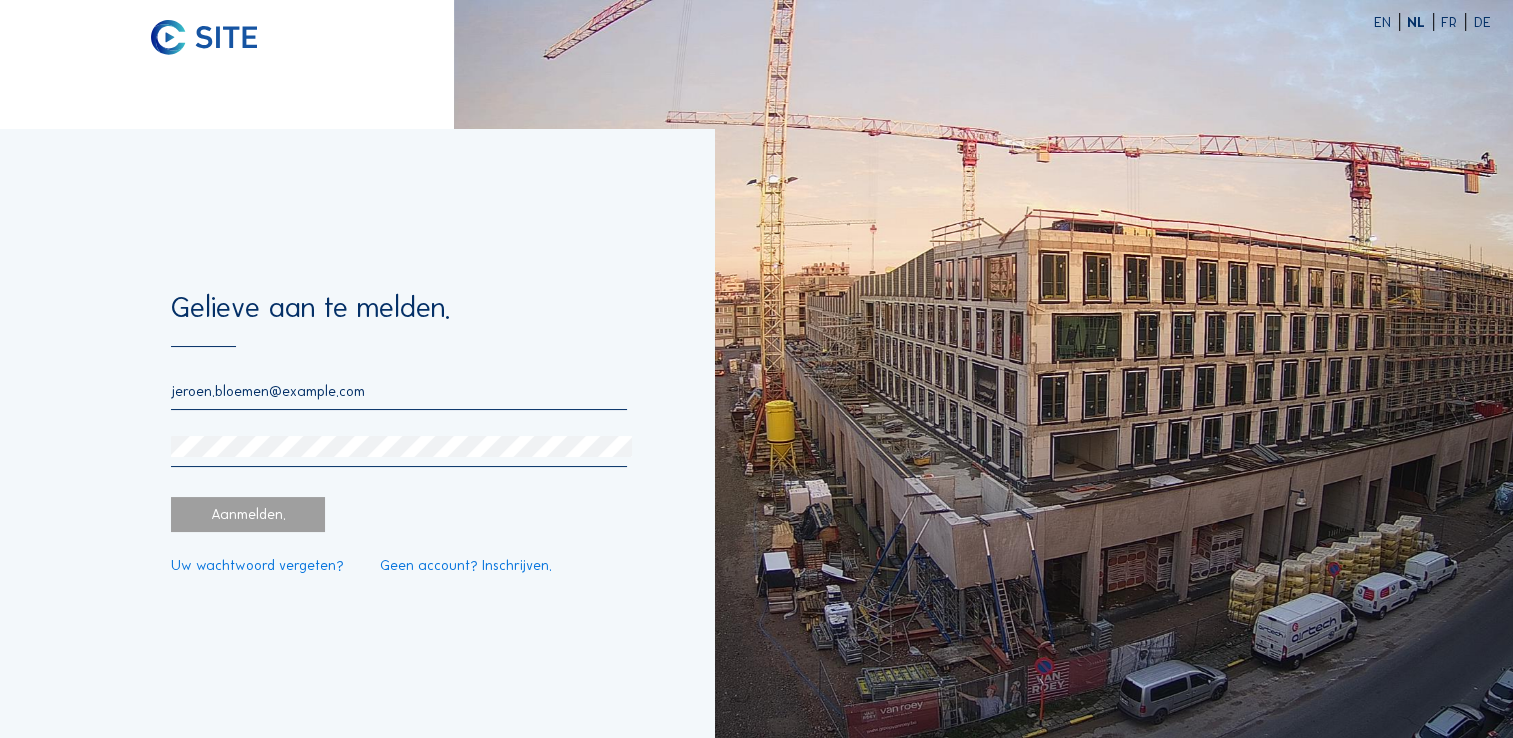 click on "Aanmelden." at bounding box center [248, 514] 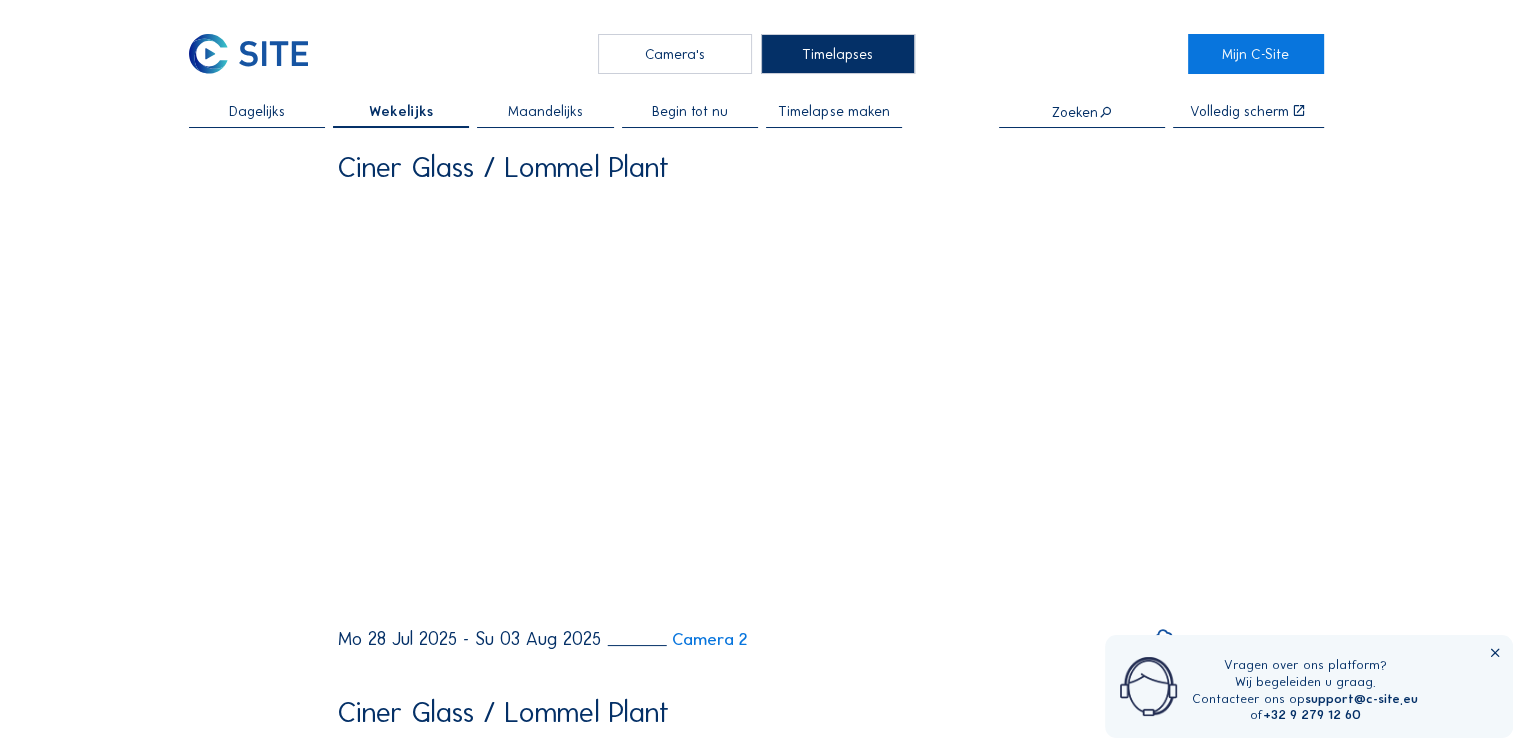 click at bounding box center (1495, 653) 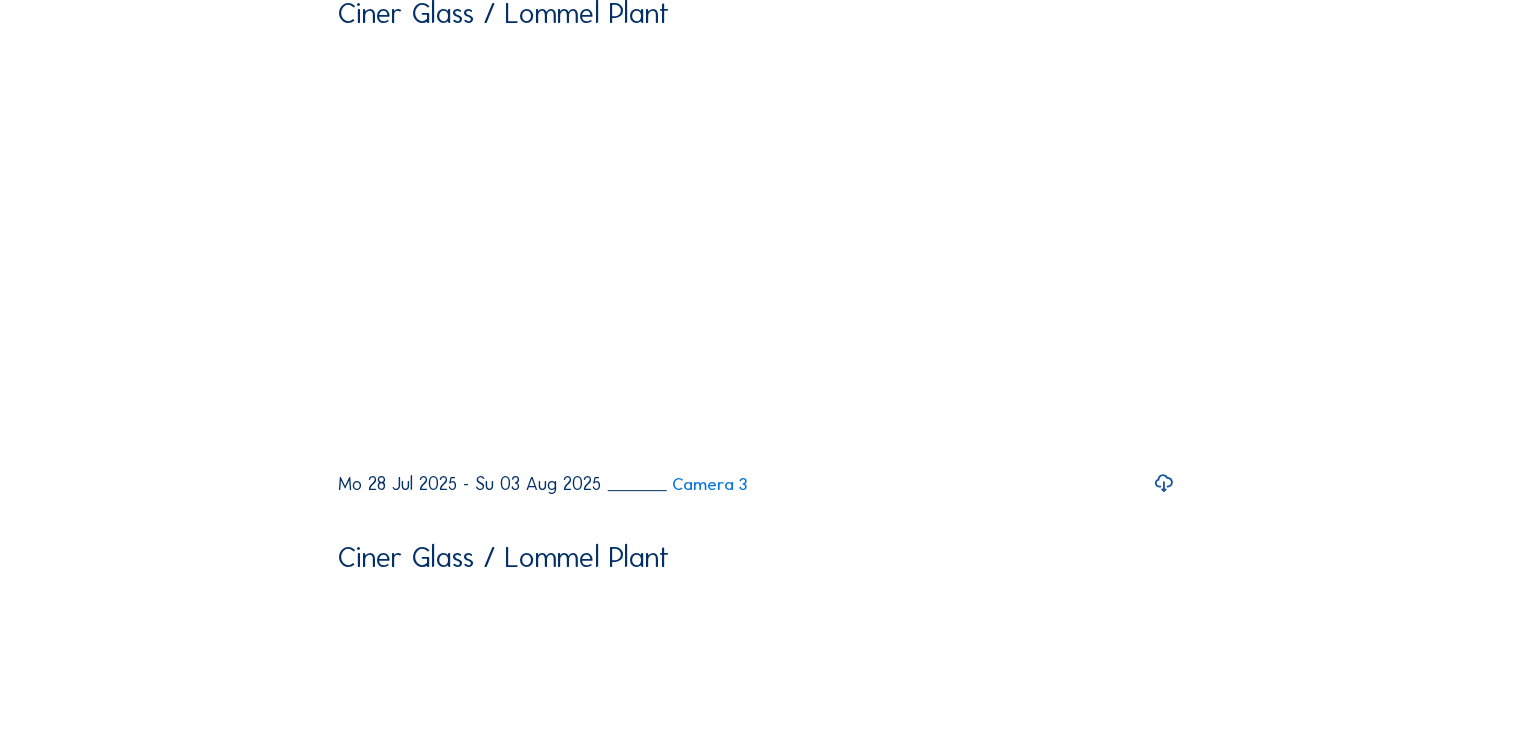 scroll, scrollTop: 700, scrollLeft: 0, axis: vertical 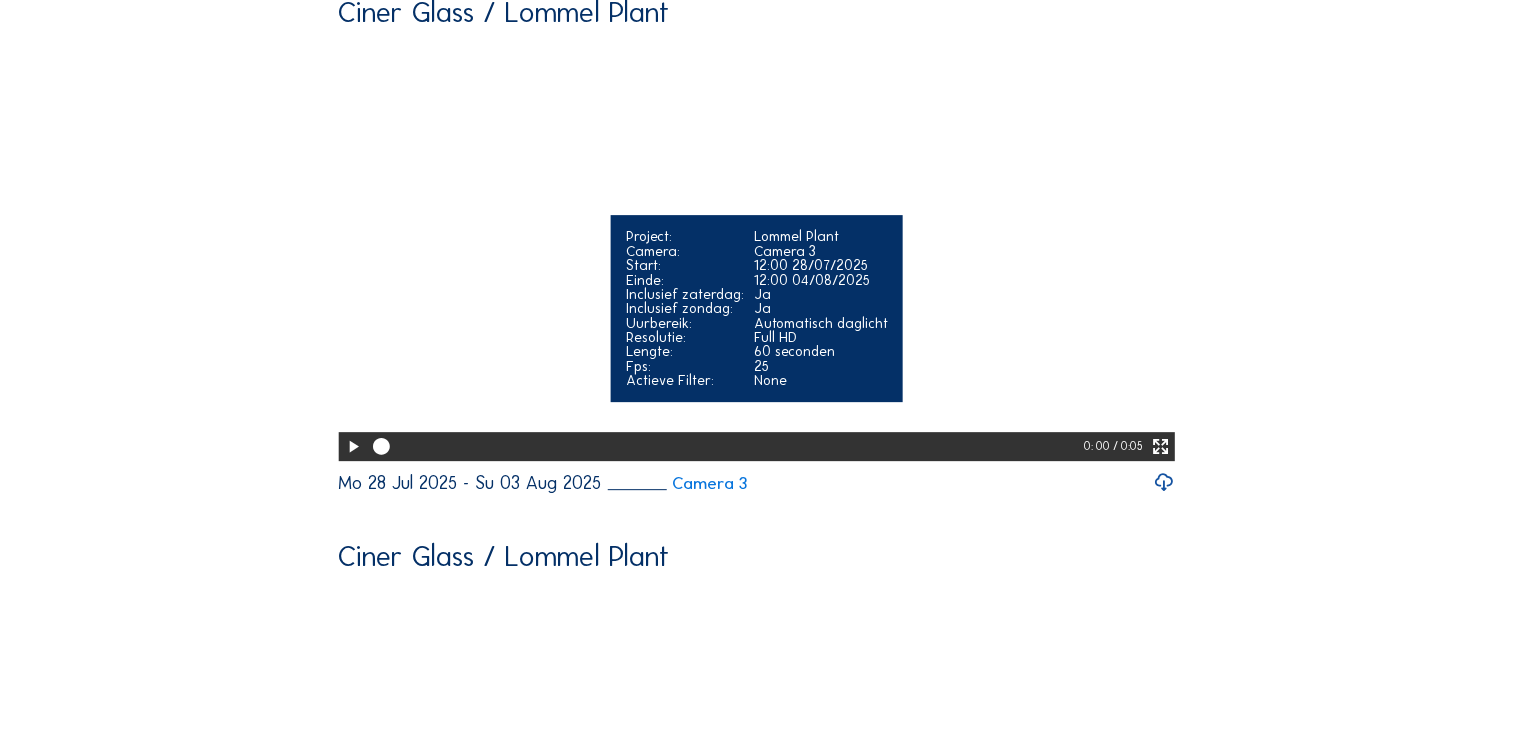 click at bounding box center [353, 447] 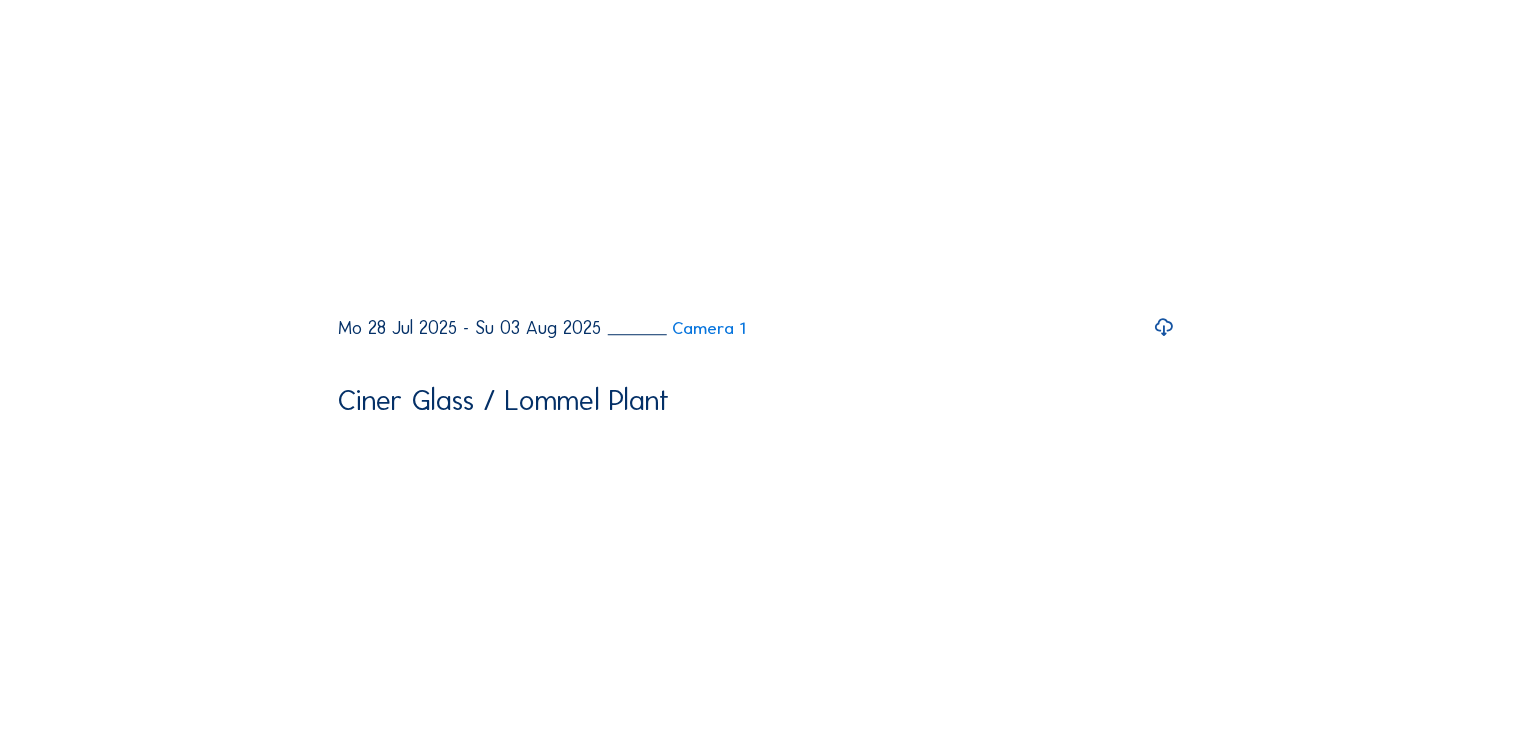 scroll, scrollTop: 1700, scrollLeft: 0, axis: vertical 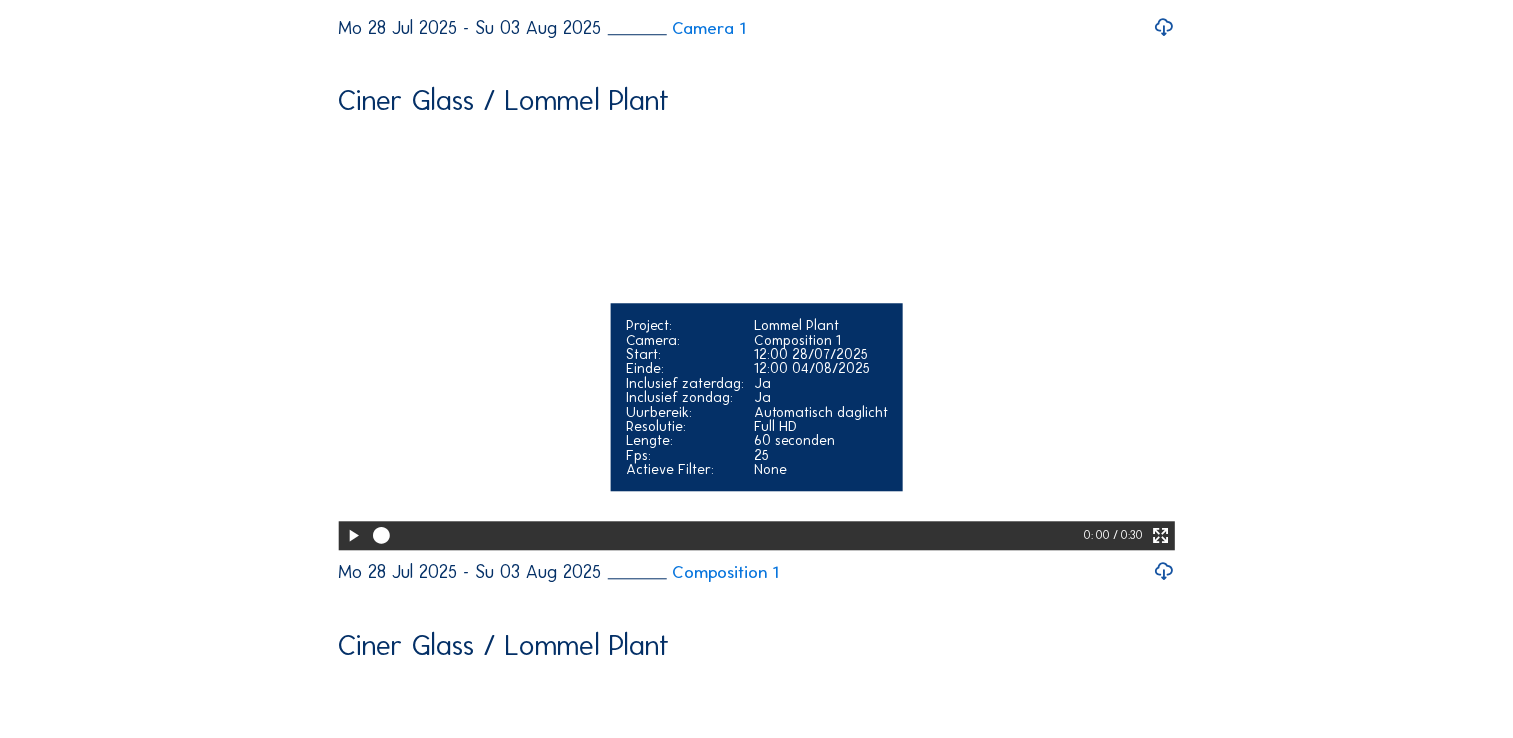 click at bounding box center [353, 536] 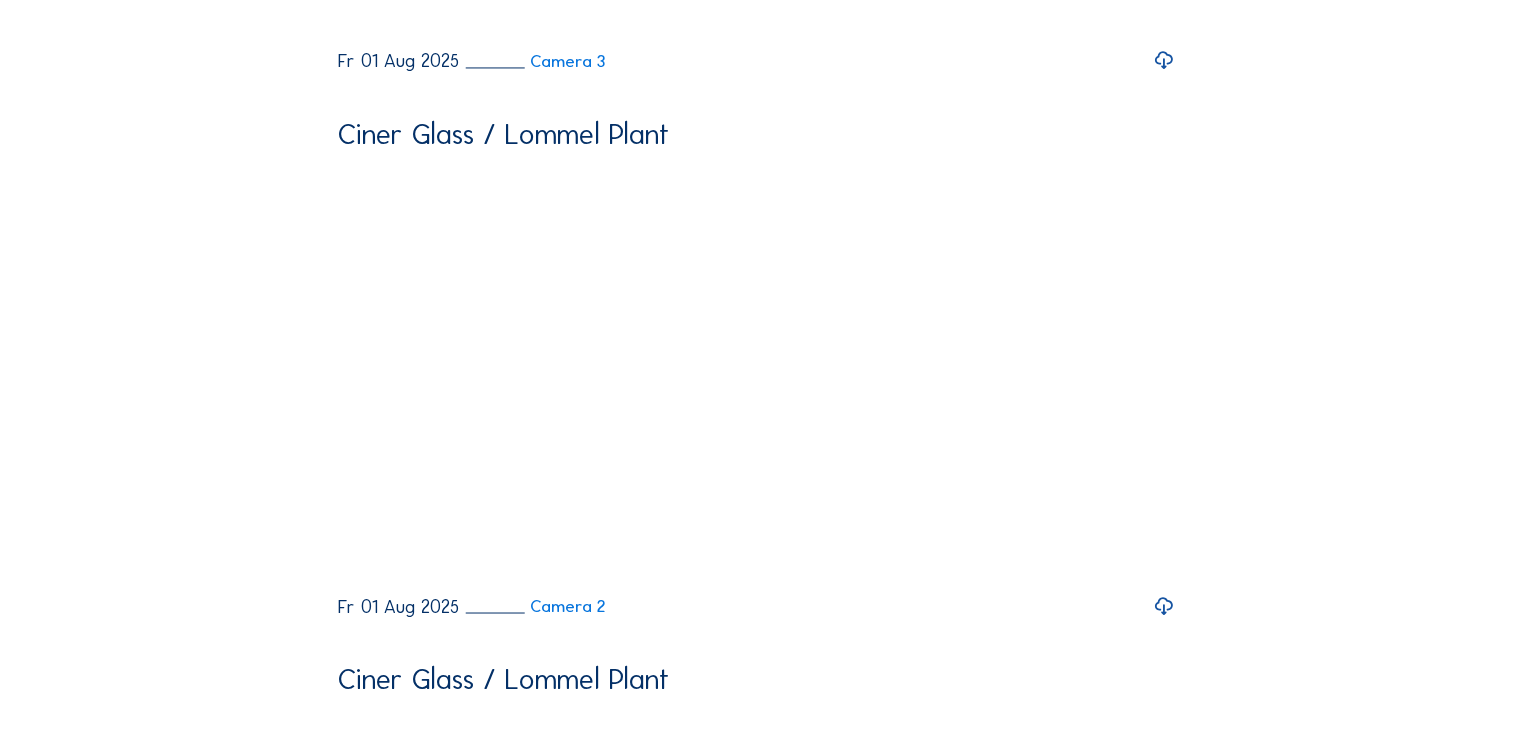 scroll, scrollTop: 3500, scrollLeft: 0, axis: vertical 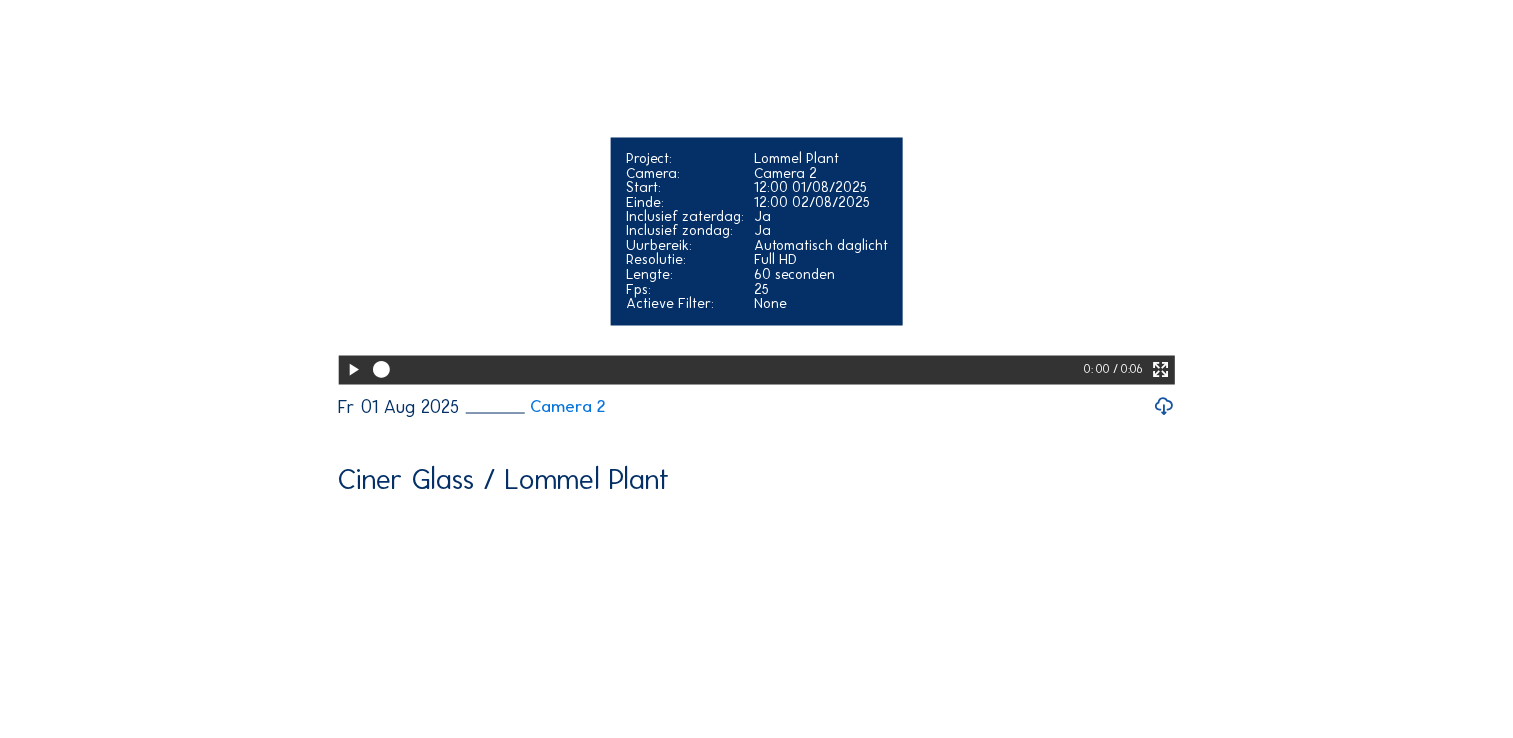 click at bounding box center (353, 369) 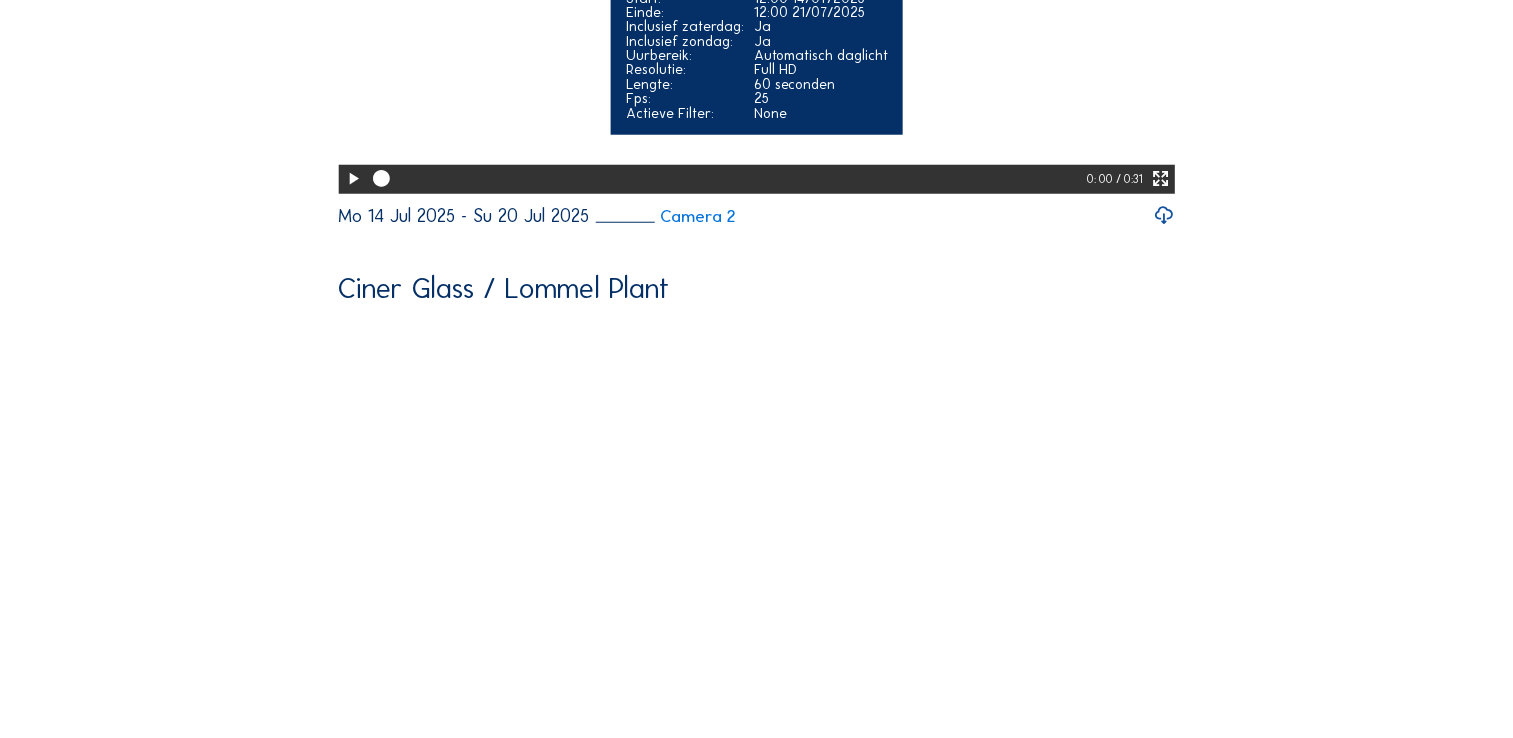 scroll, scrollTop: 5300, scrollLeft: 0, axis: vertical 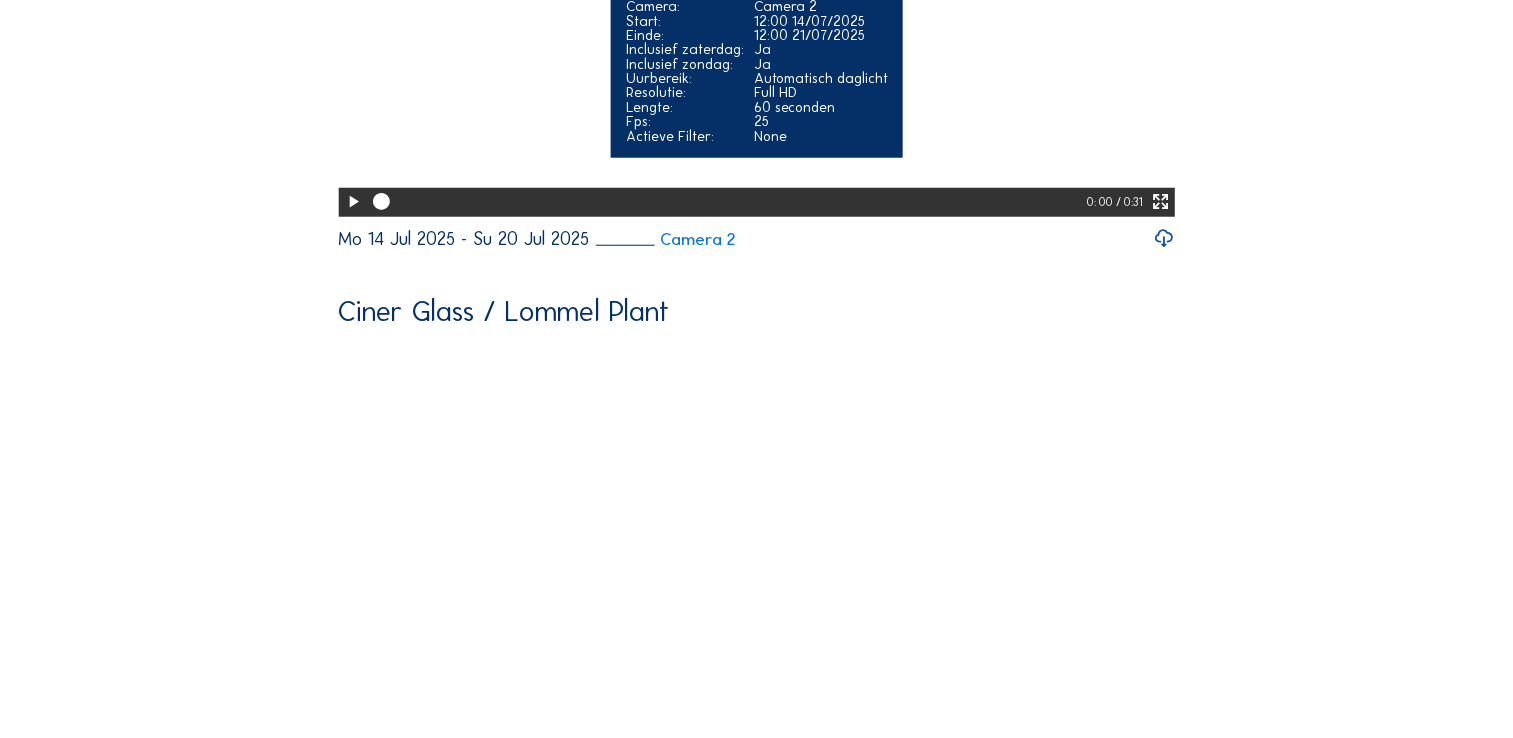 click at bounding box center (353, 202) 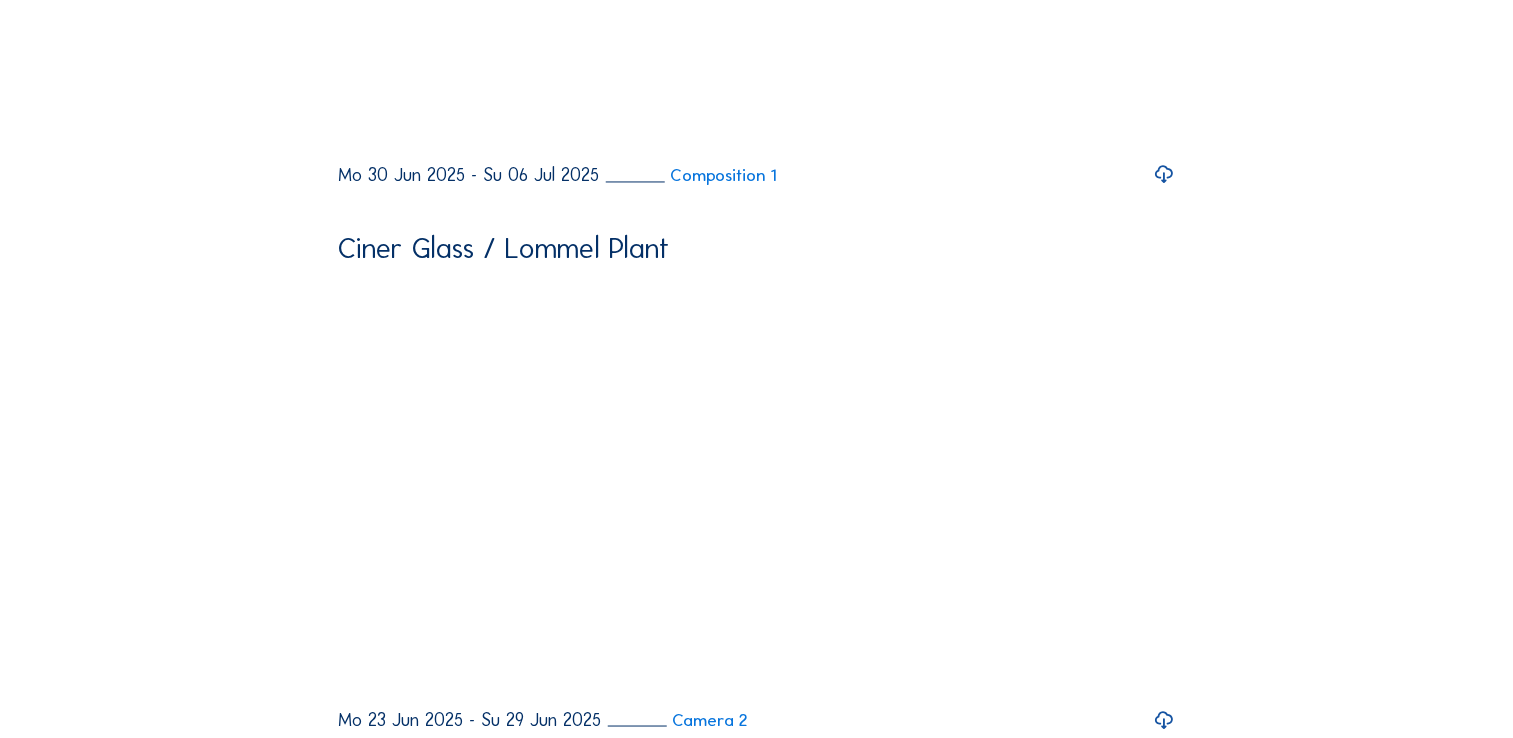 scroll, scrollTop: 10800, scrollLeft: 0, axis: vertical 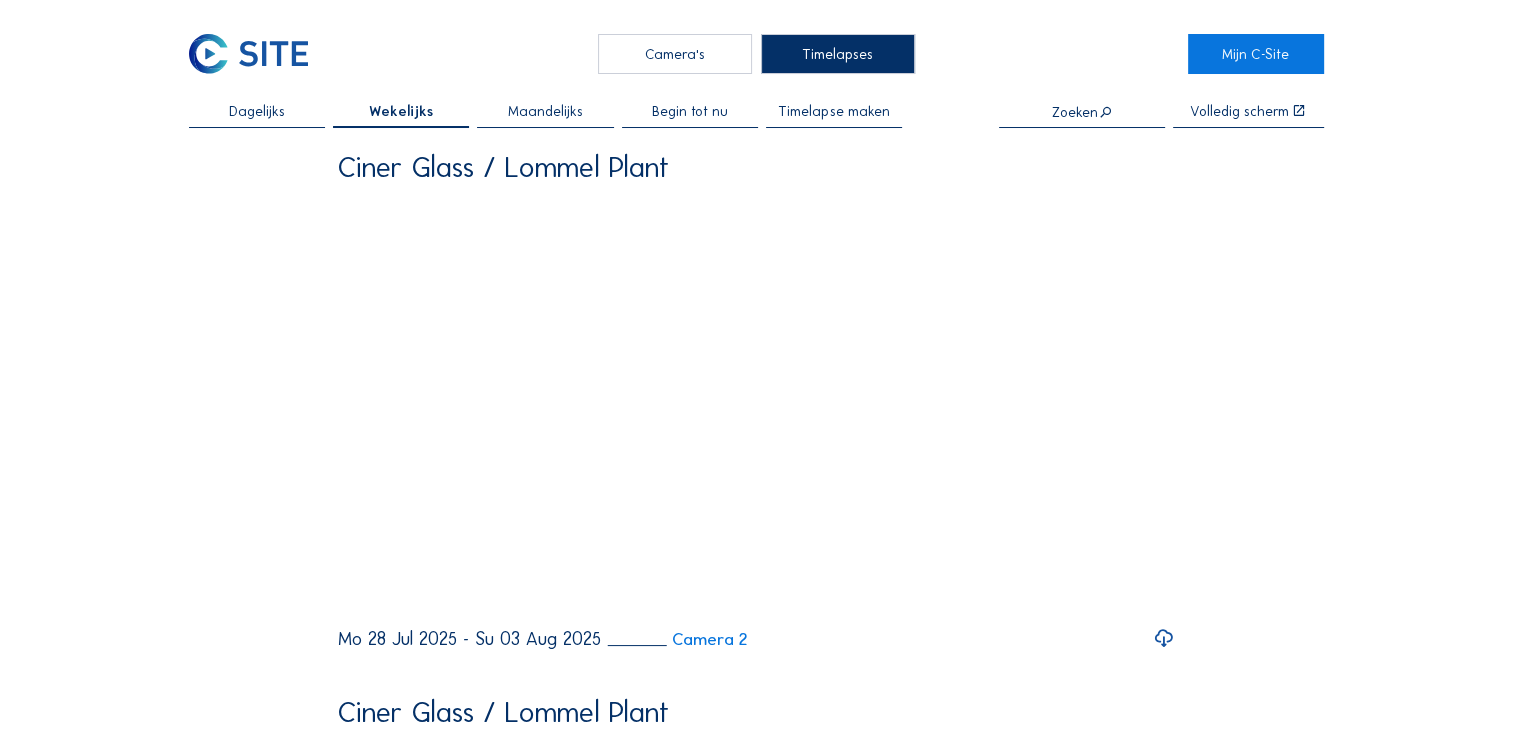 click on "Dagelijks" at bounding box center (257, 111) 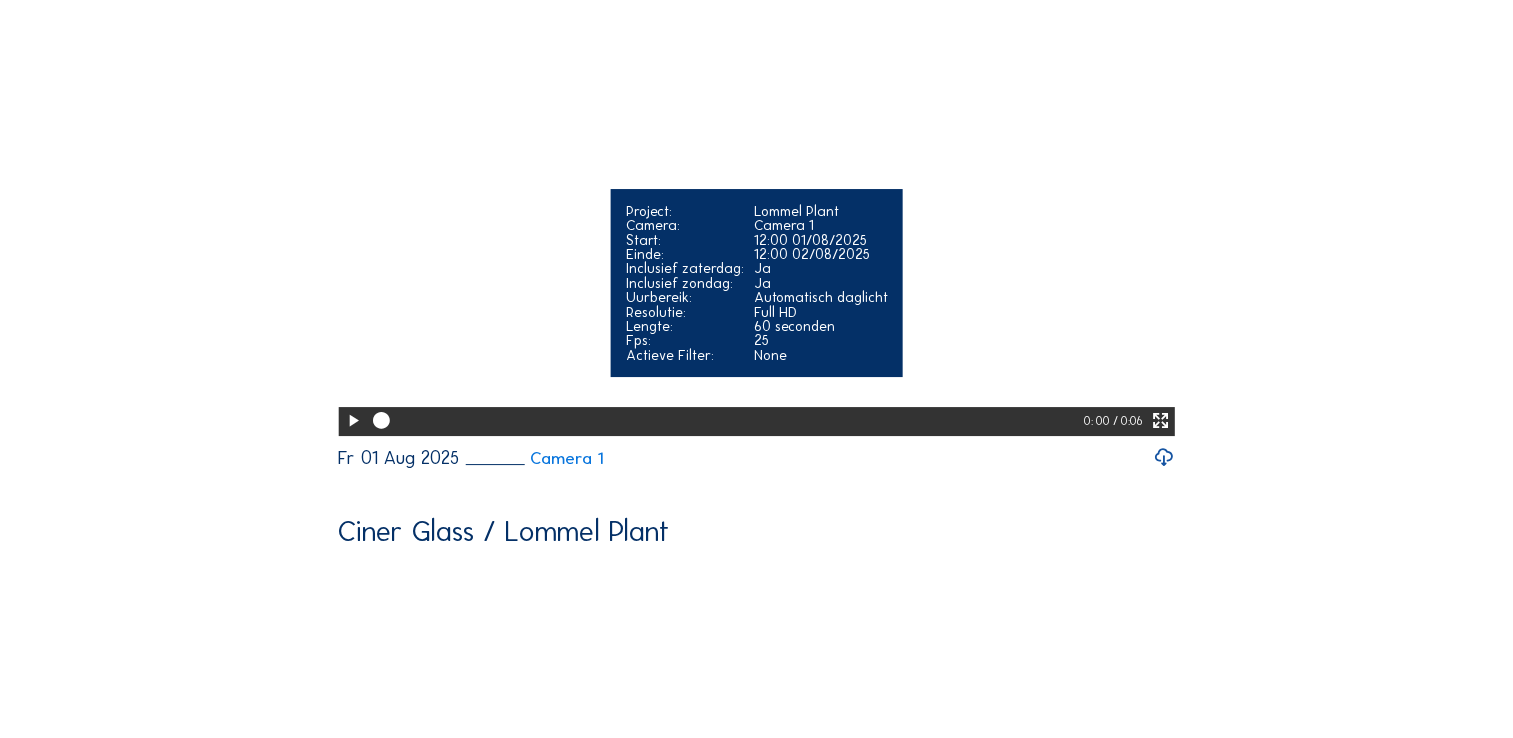 scroll, scrollTop: 0, scrollLeft: 0, axis: both 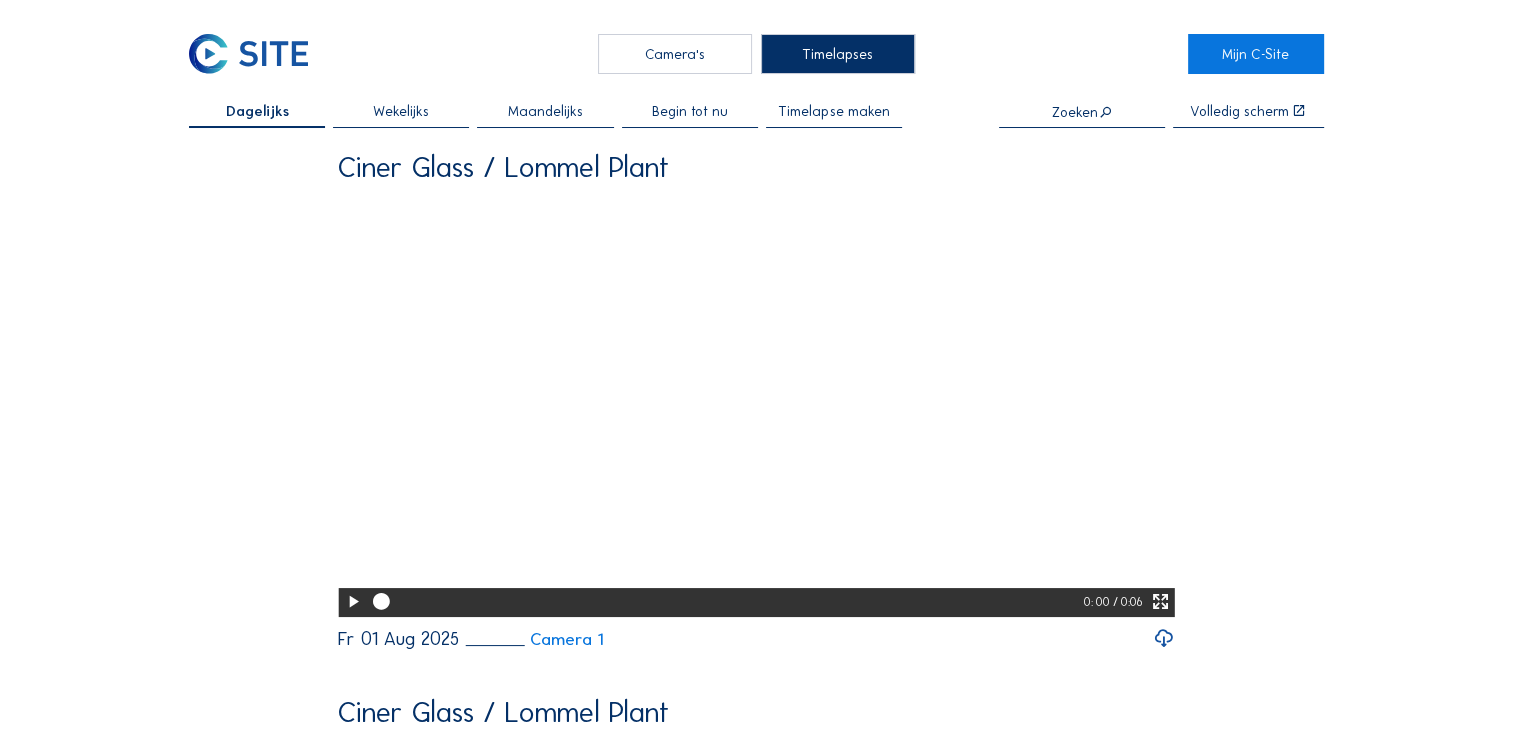 click on "Camera's" at bounding box center (675, 54) 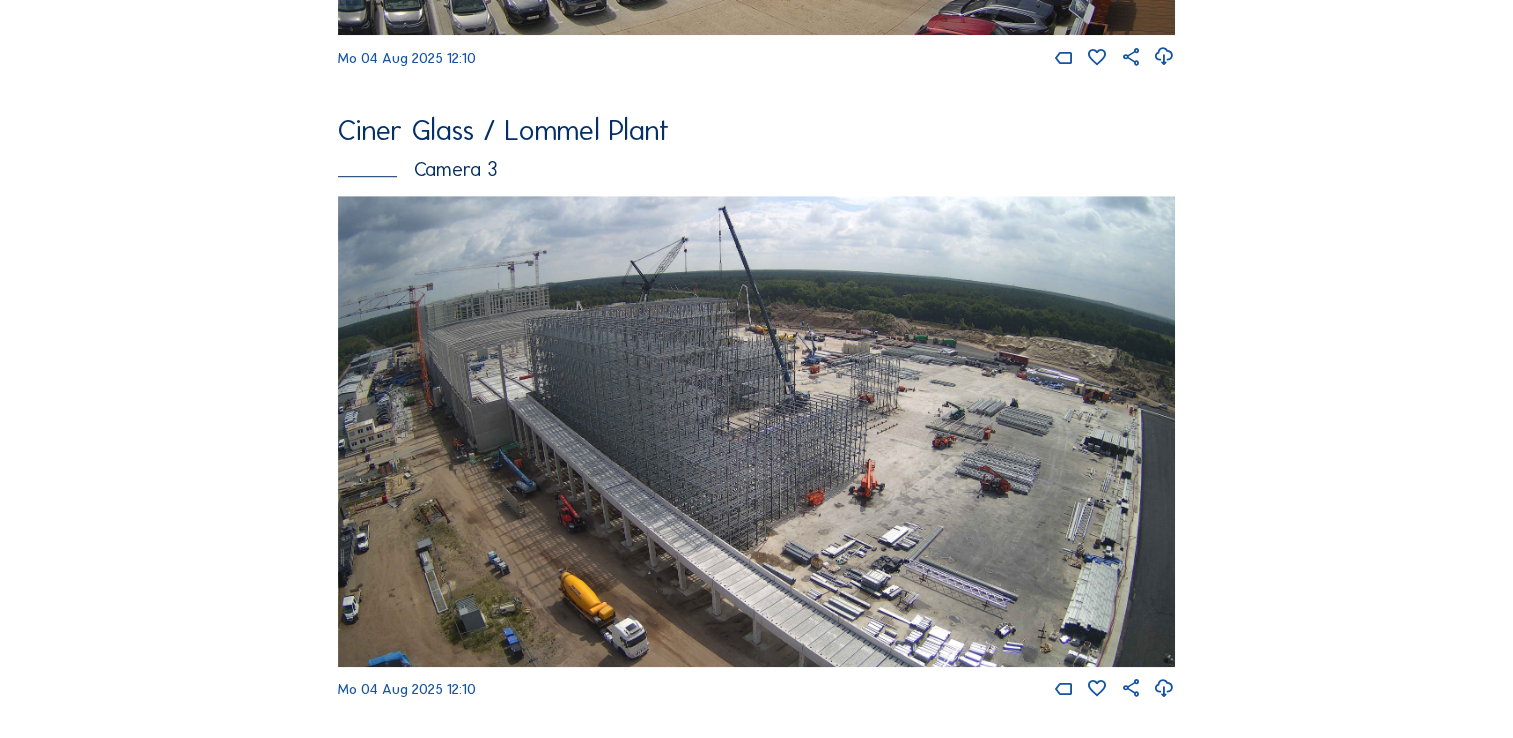 scroll, scrollTop: 1400, scrollLeft: 0, axis: vertical 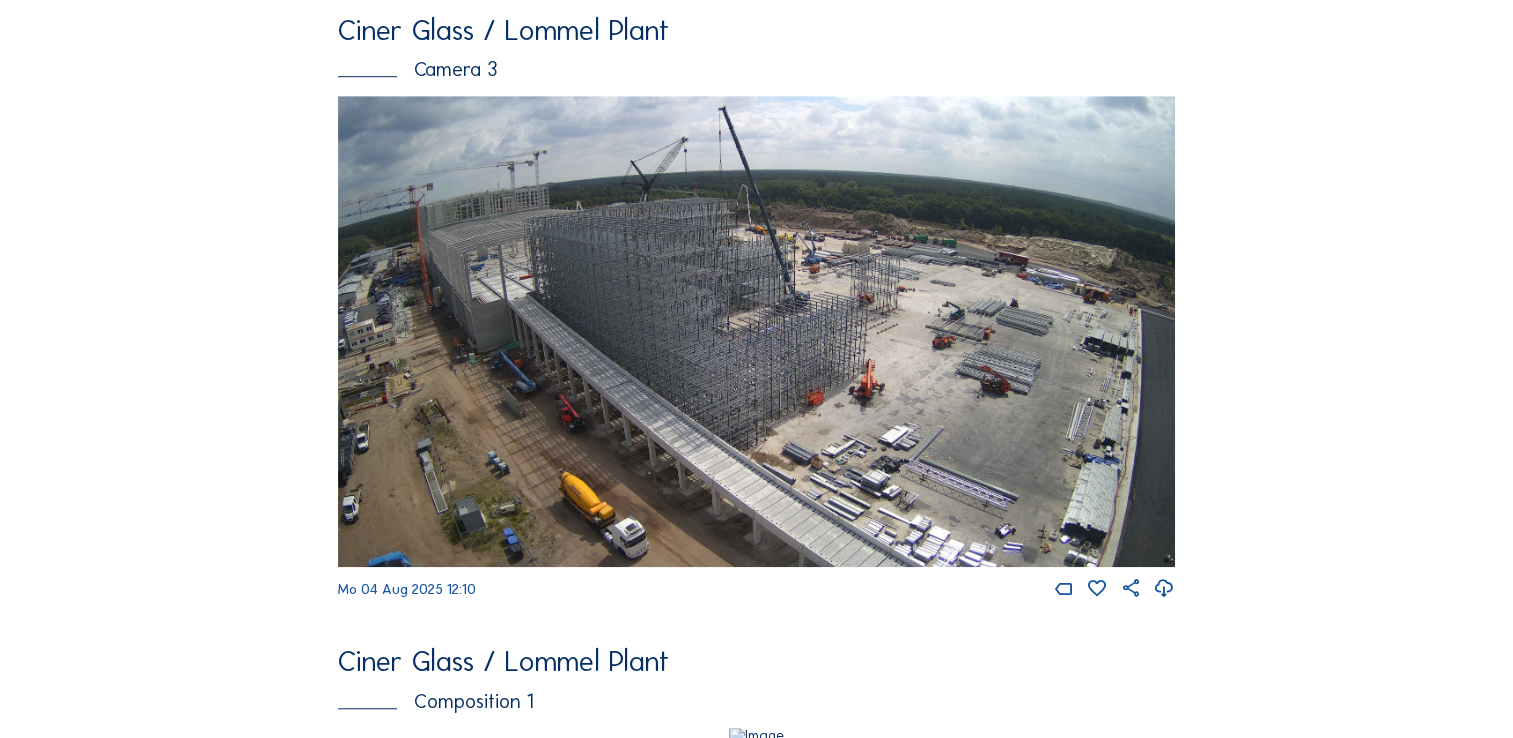 click at bounding box center [756, 331] 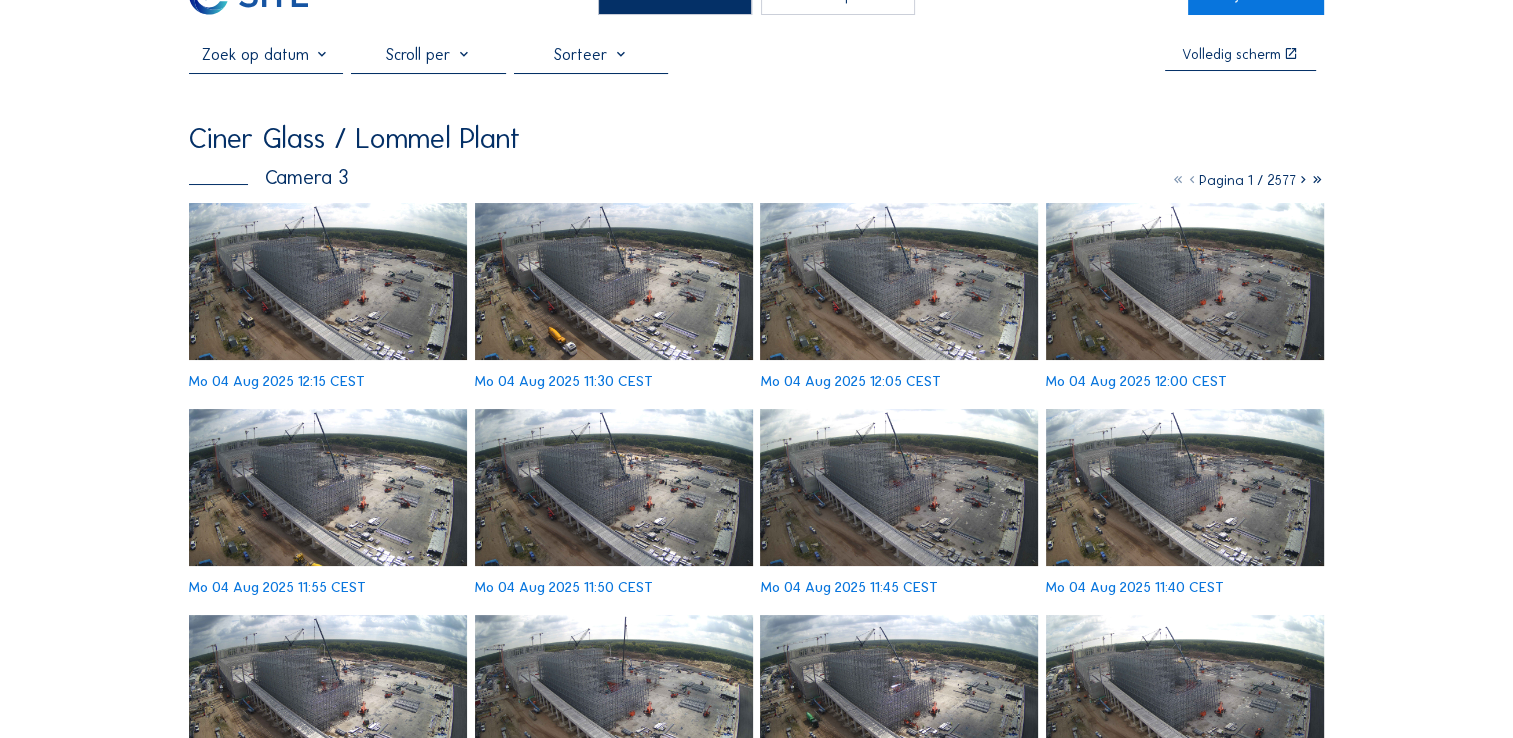 scroll, scrollTop: 0, scrollLeft: 0, axis: both 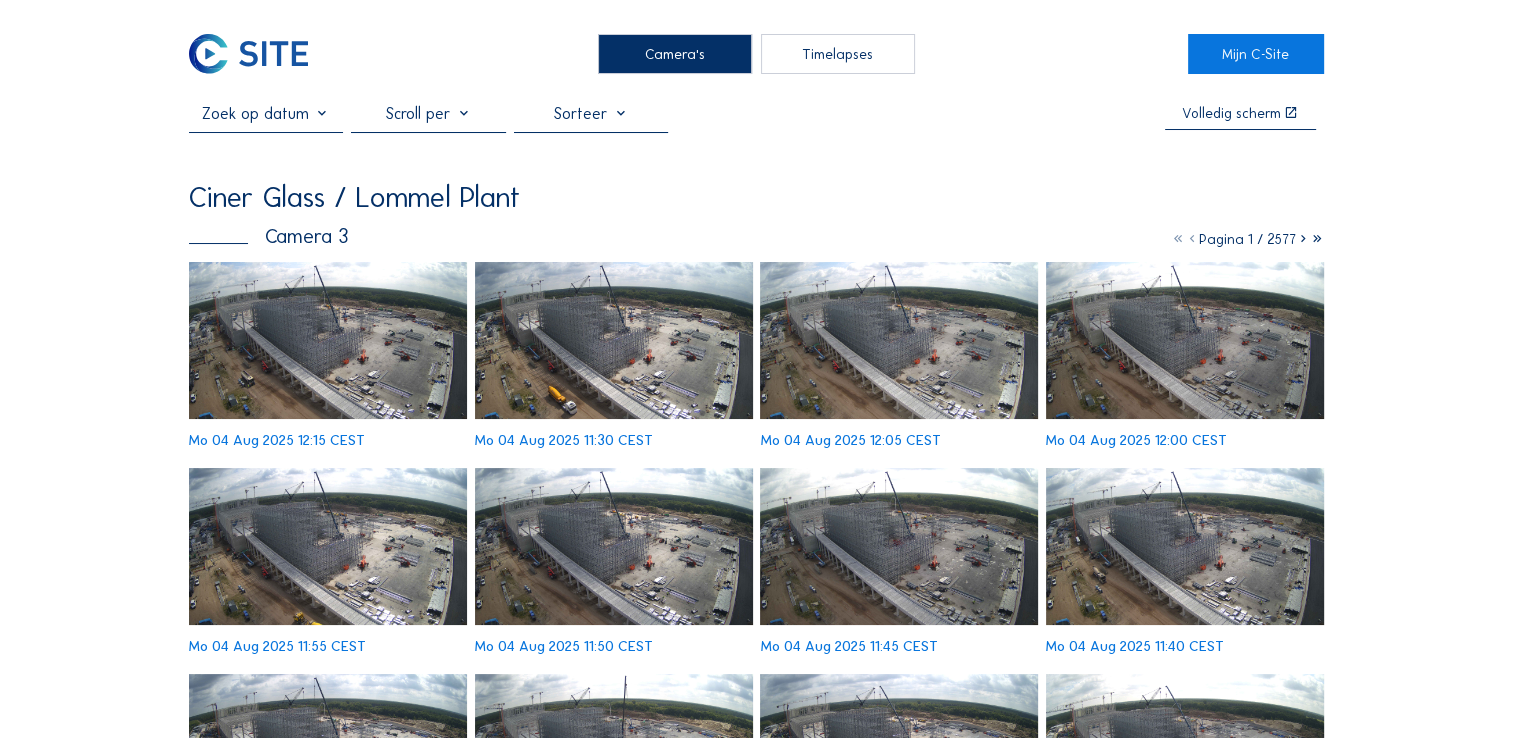 click at bounding box center [328, 340] 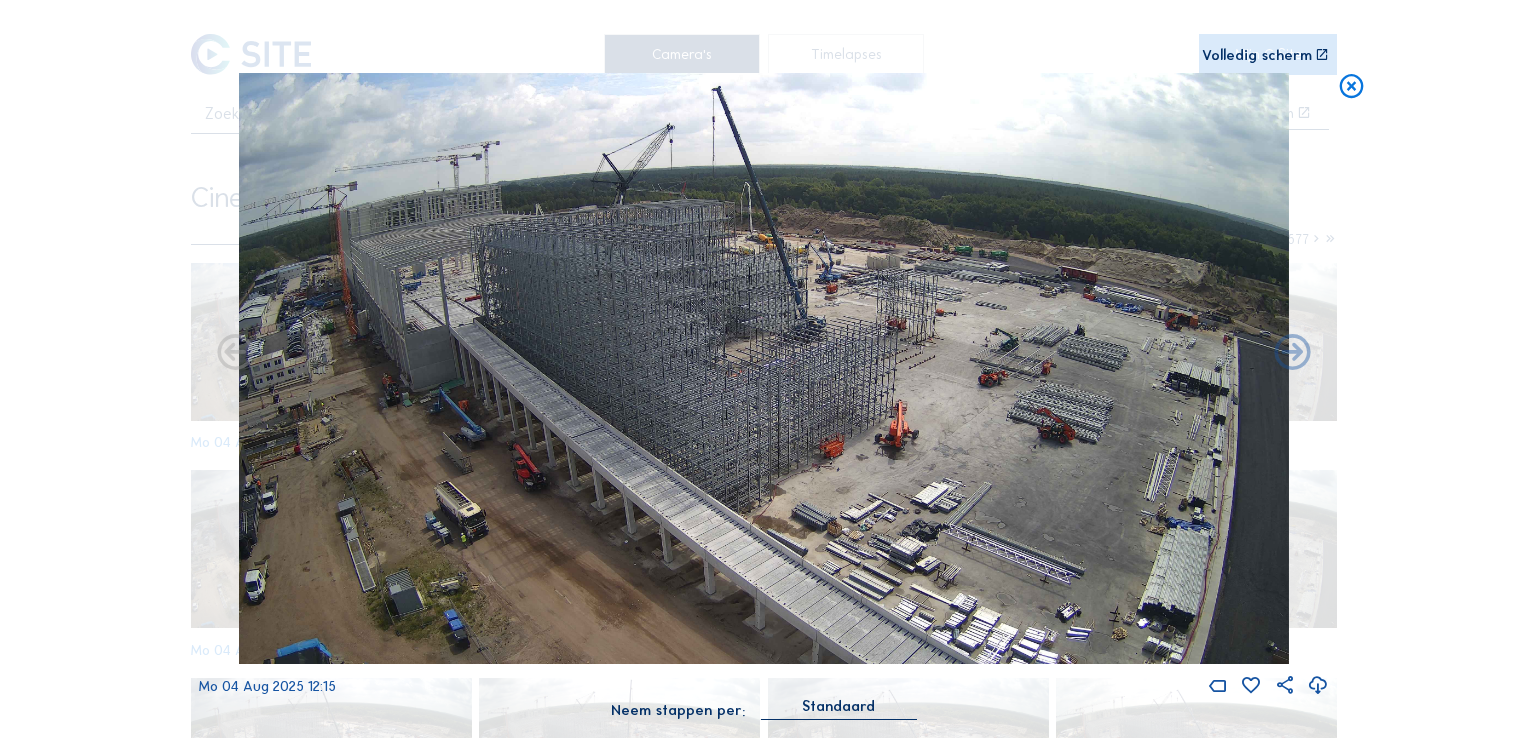 click at bounding box center (1351, 88) 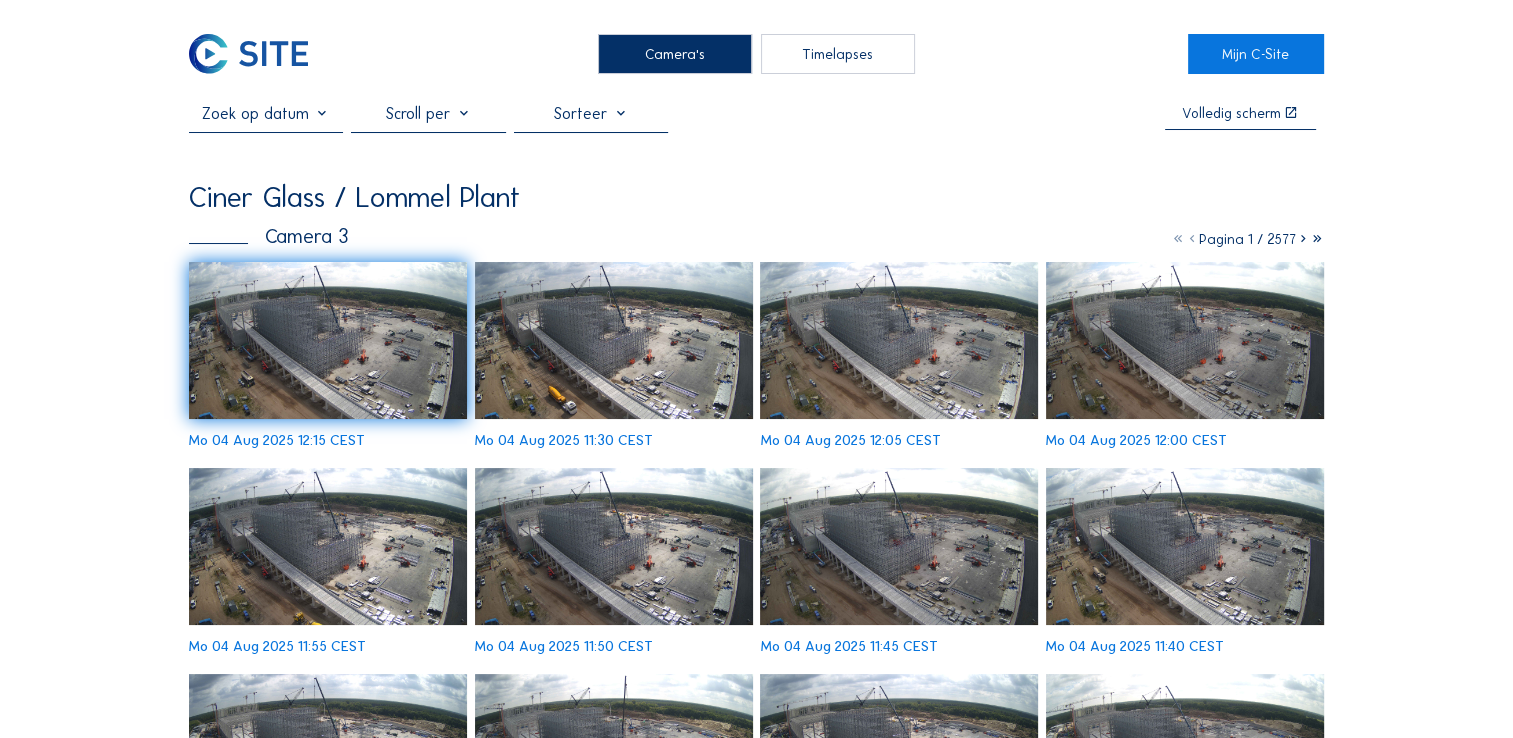 click on "Timelapses" at bounding box center [838, 54] 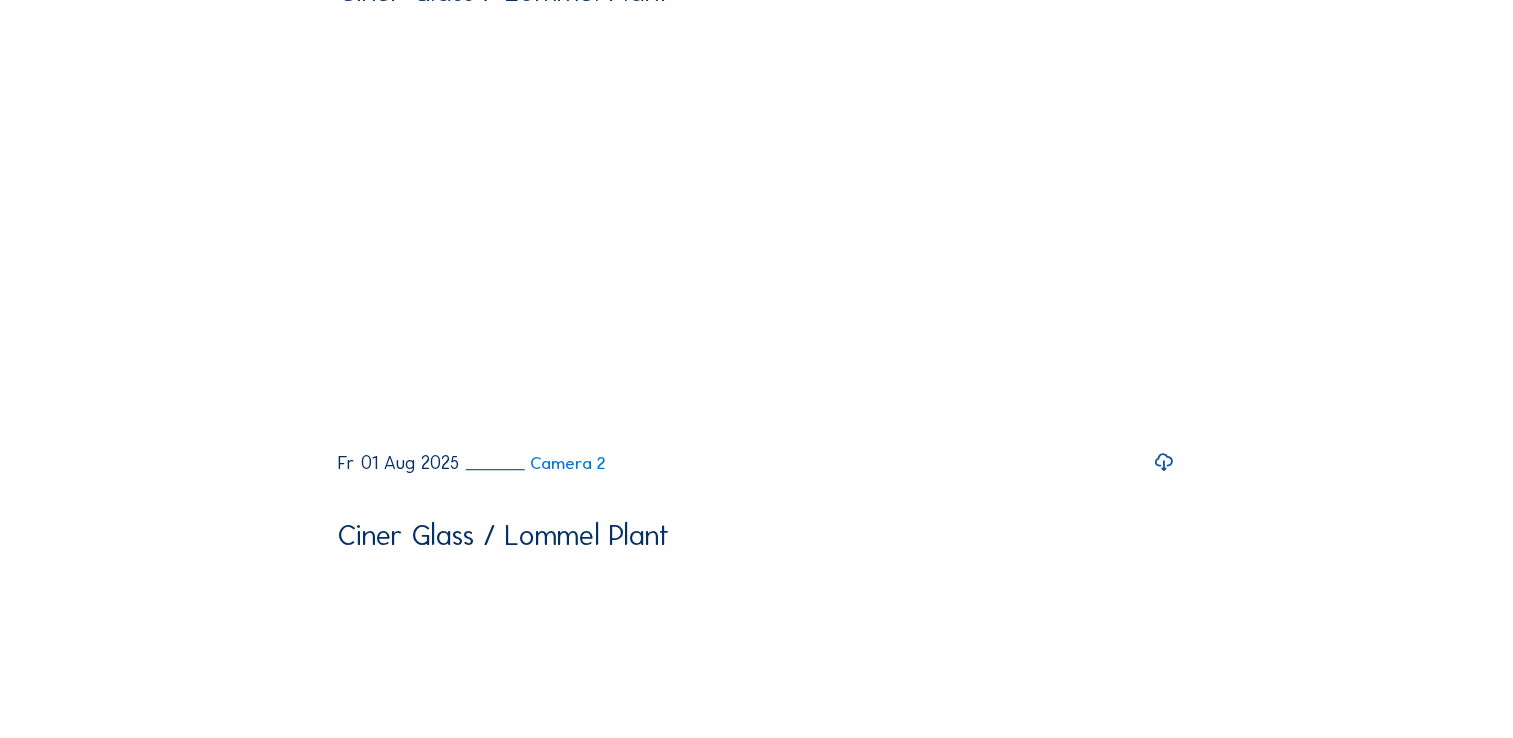 scroll, scrollTop: 1300, scrollLeft: 0, axis: vertical 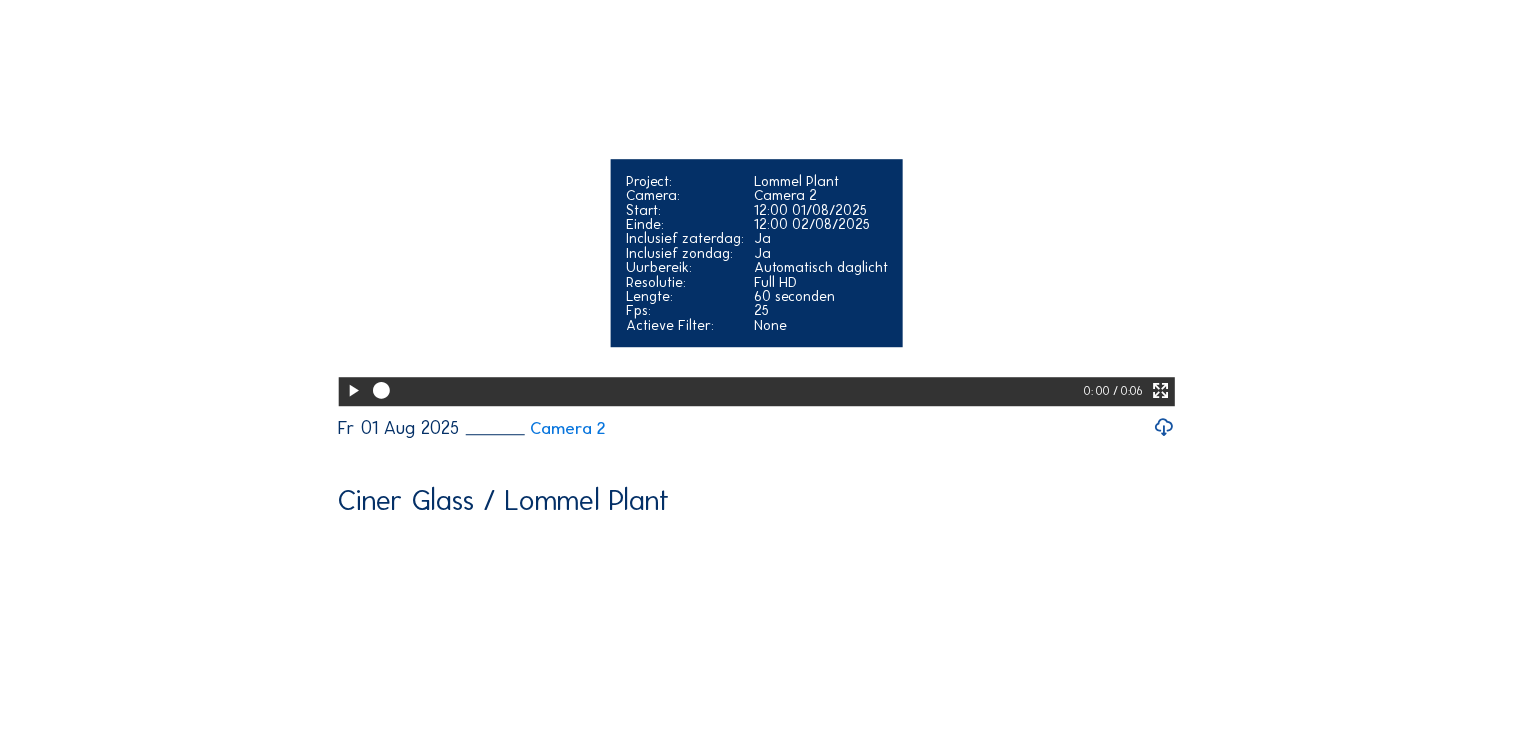 click at bounding box center (353, 391) 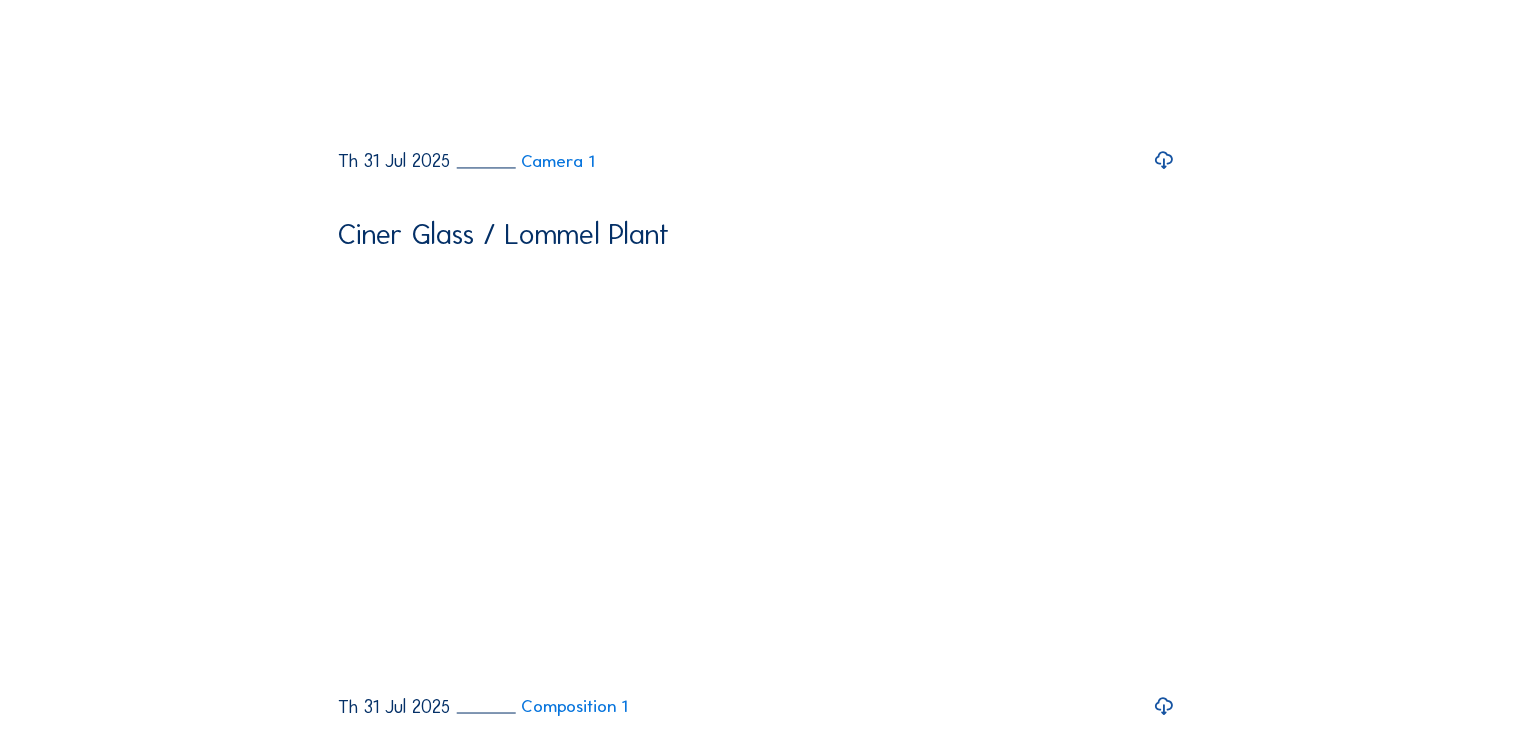 scroll, scrollTop: 3400, scrollLeft: 0, axis: vertical 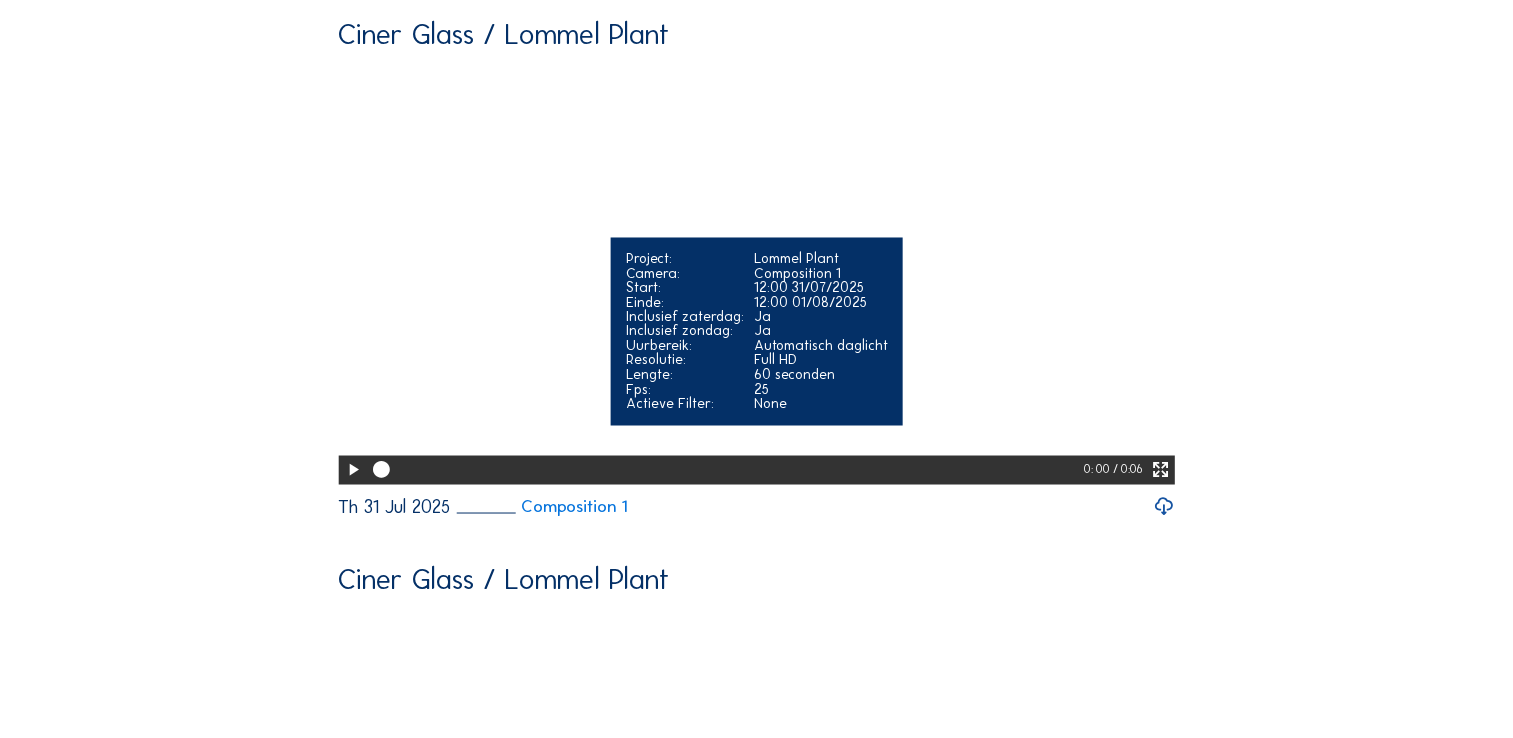 click at bounding box center (353, 469) 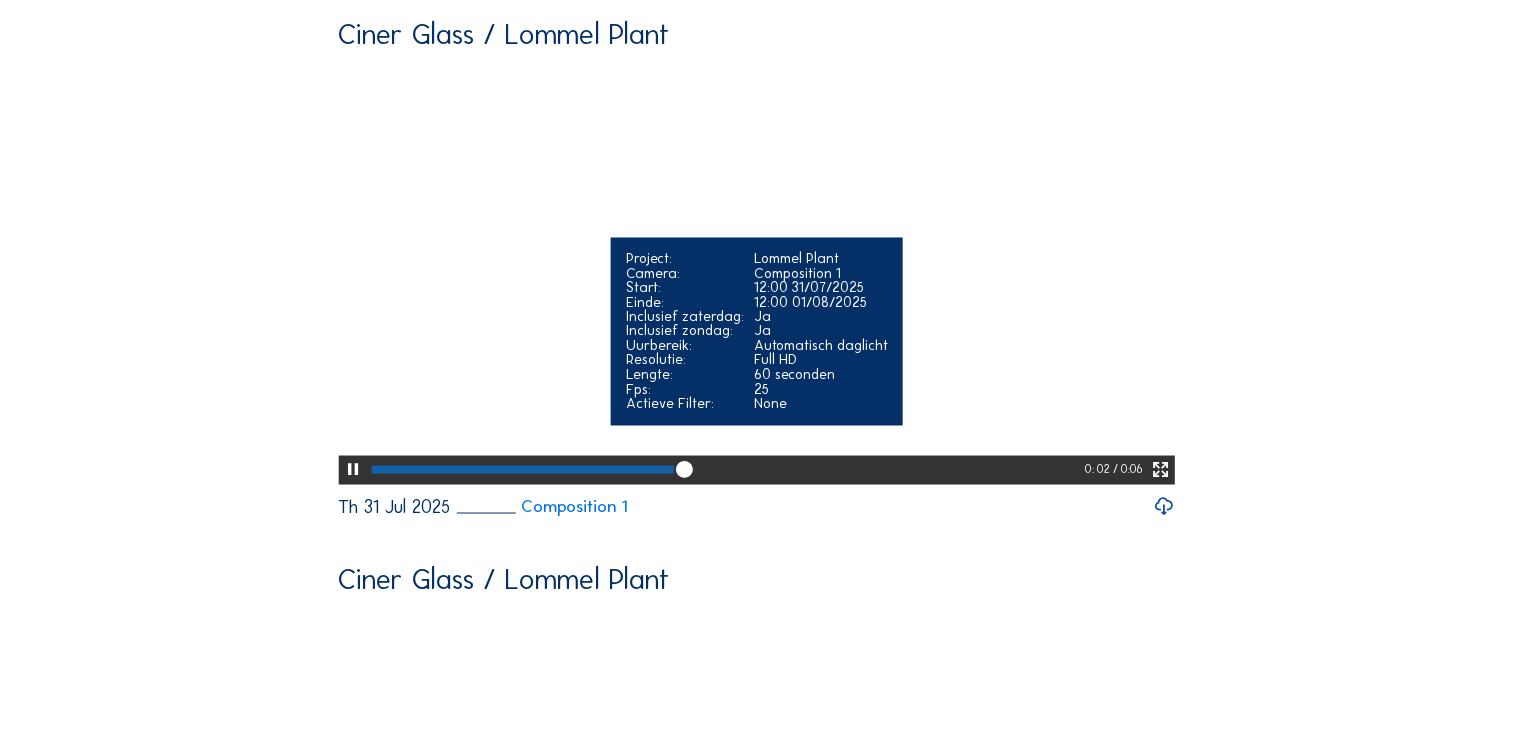 click at bounding box center [353, 469] 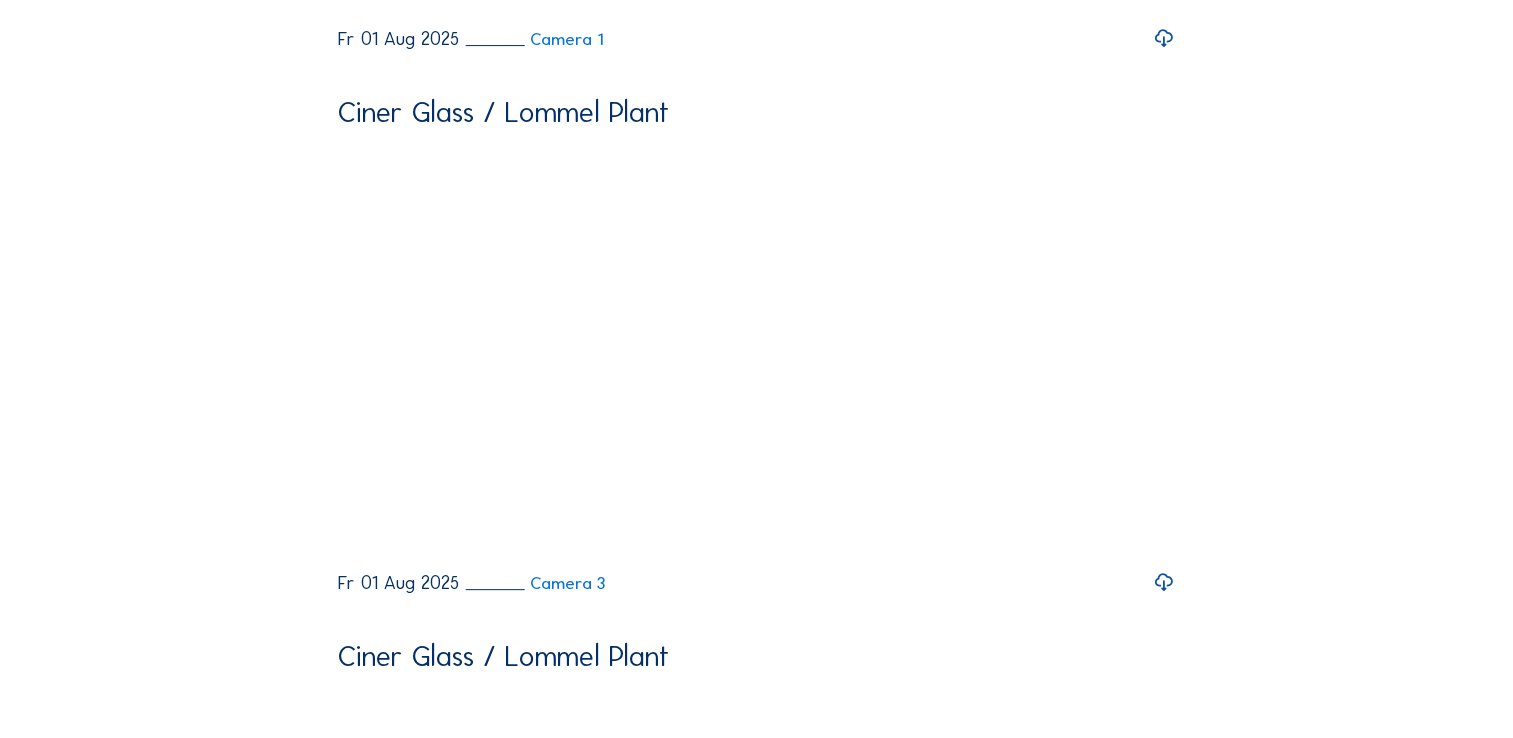 scroll, scrollTop: 0, scrollLeft: 0, axis: both 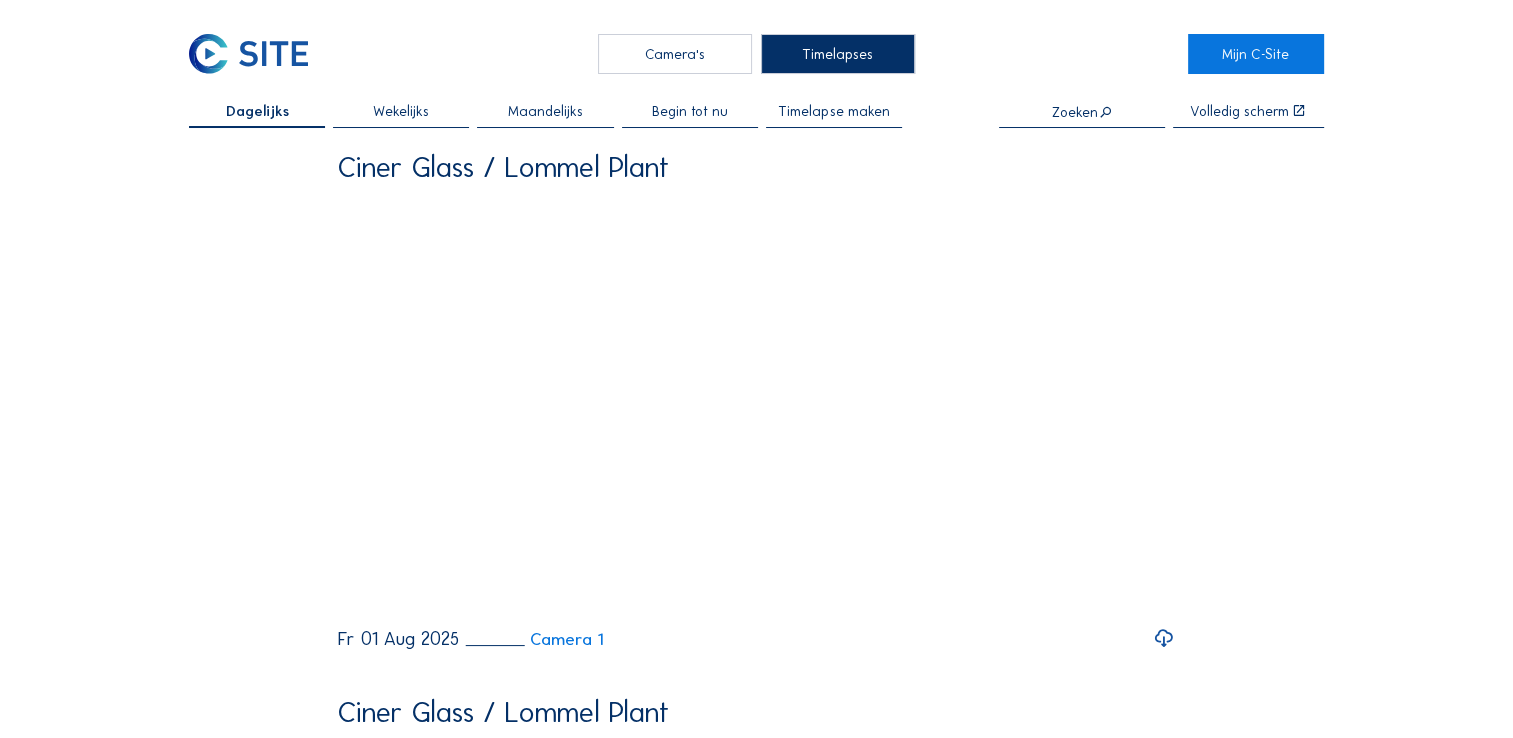 click on "Timelapse maken" at bounding box center (833, 111) 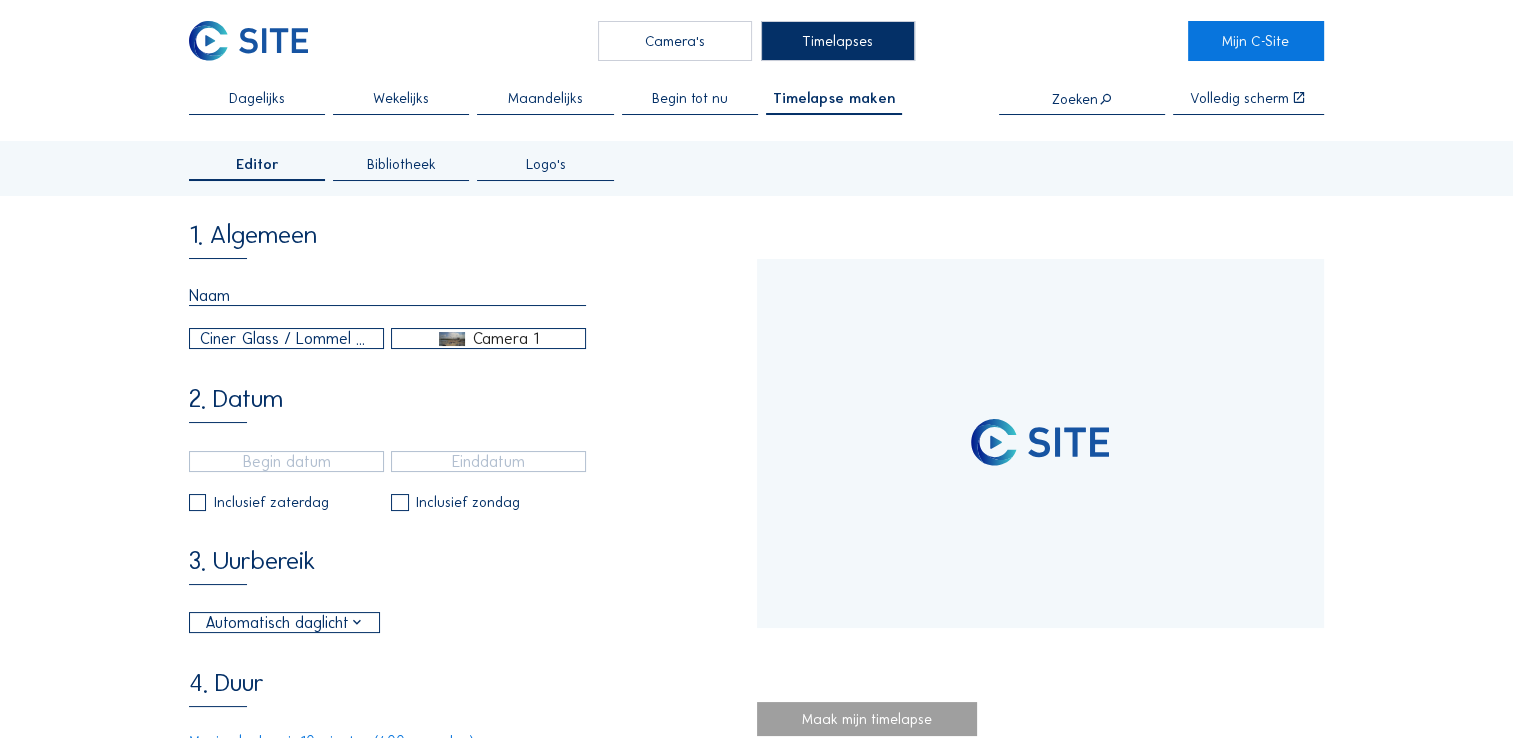 scroll, scrollTop: 200, scrollLeft: 0, axis: vertical 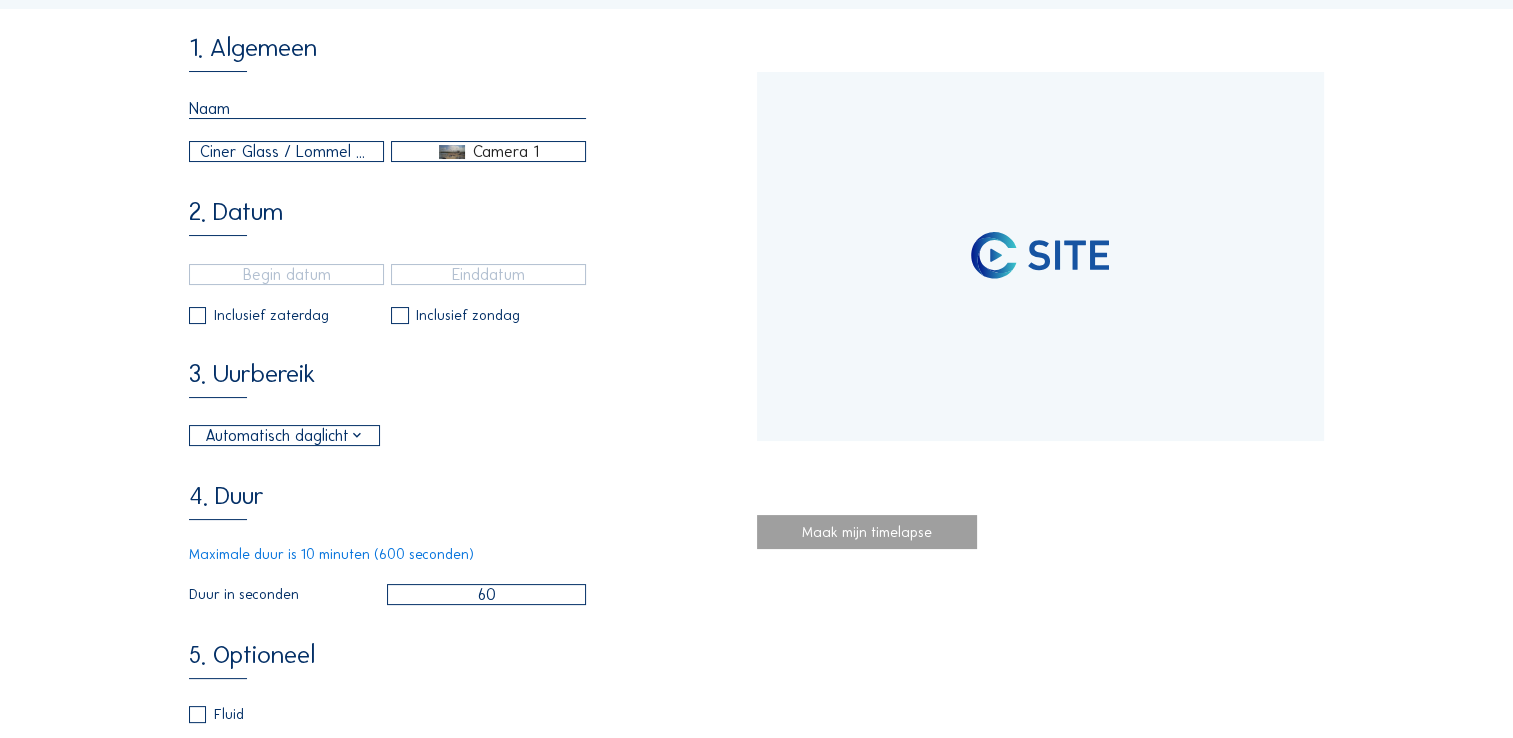 type on "30/07/2024 11:55" 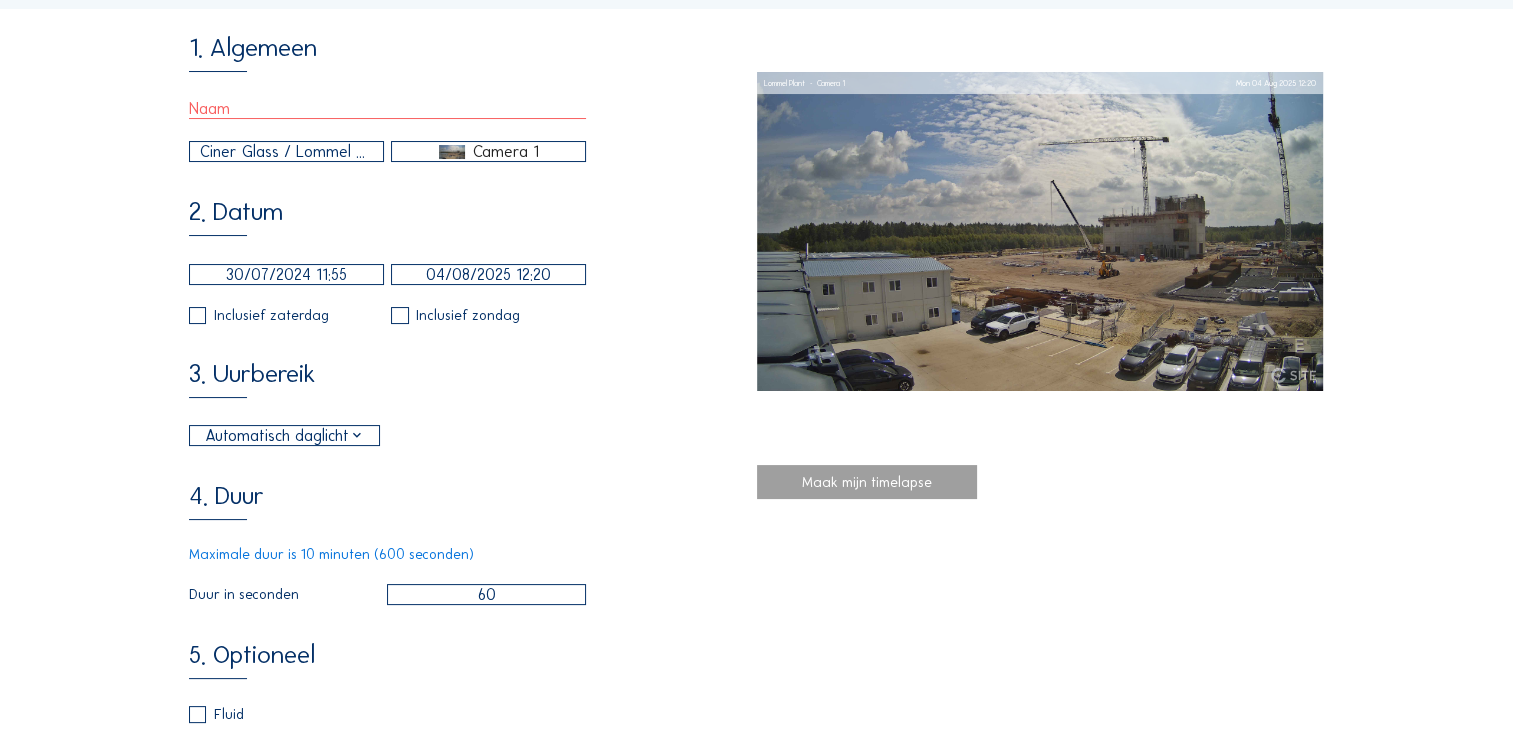 click at bounding box center (387, 109) 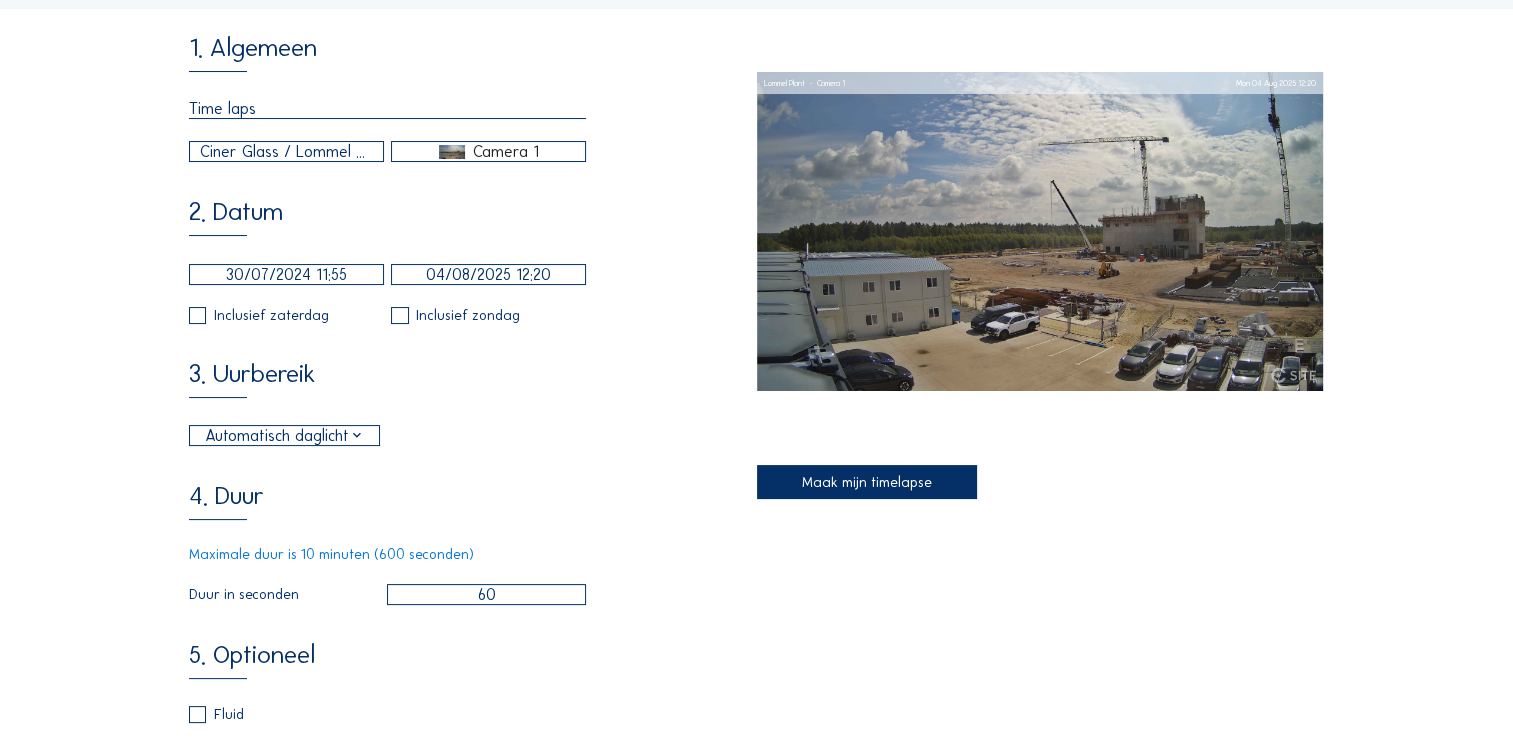 type on "Time laps" 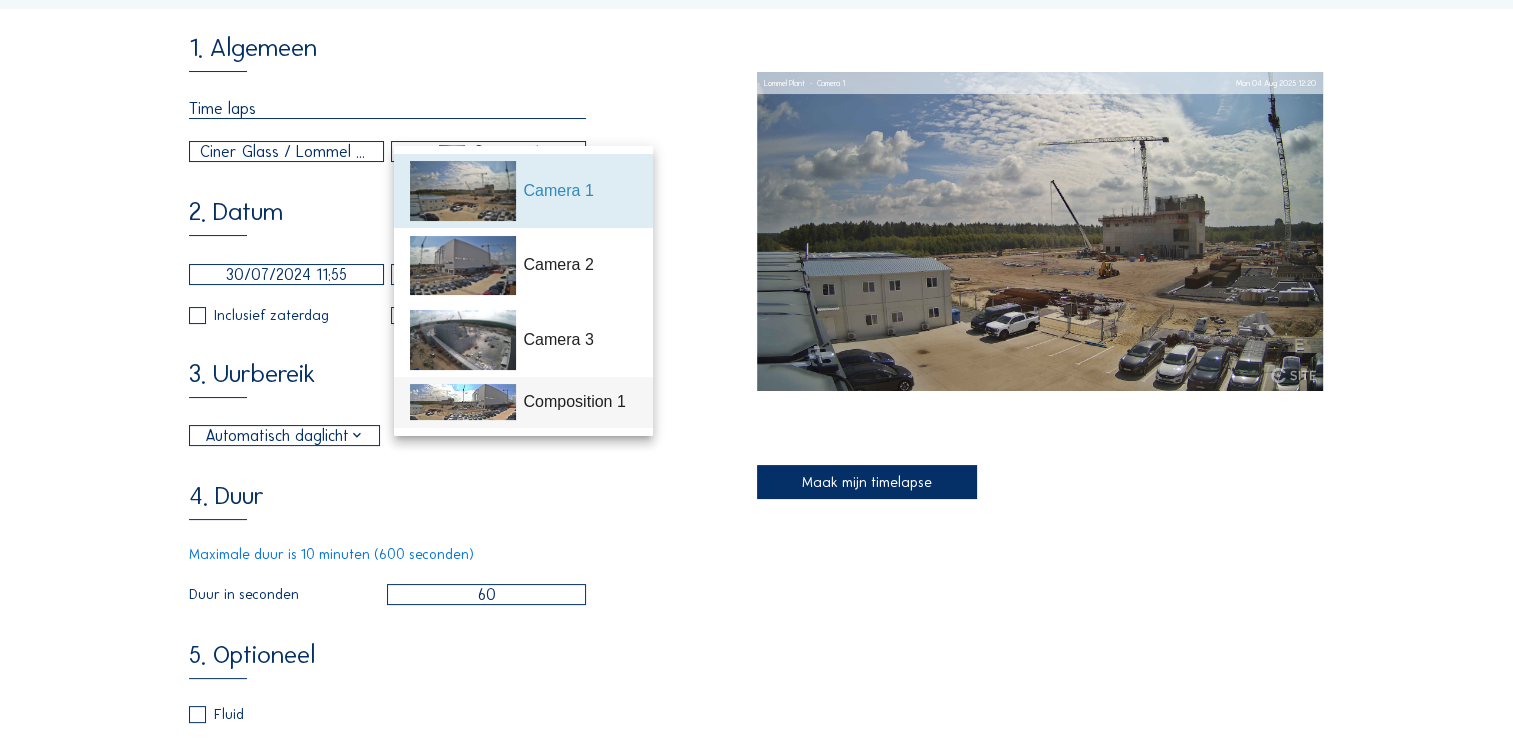 click on "Composition 1" at bounding box center (579, 402) 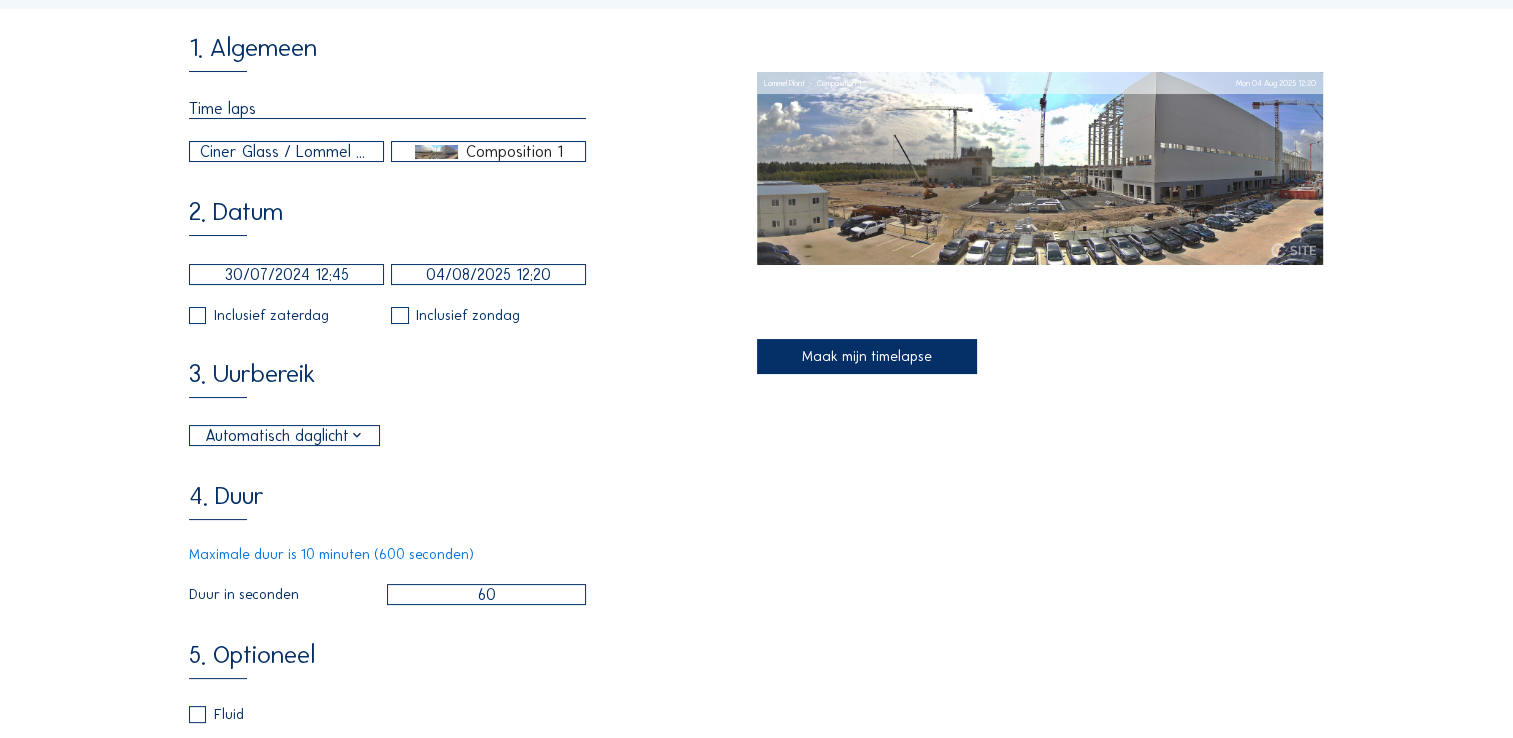 click on "30/07/2024 12:45" at bounding box center [286, 274] 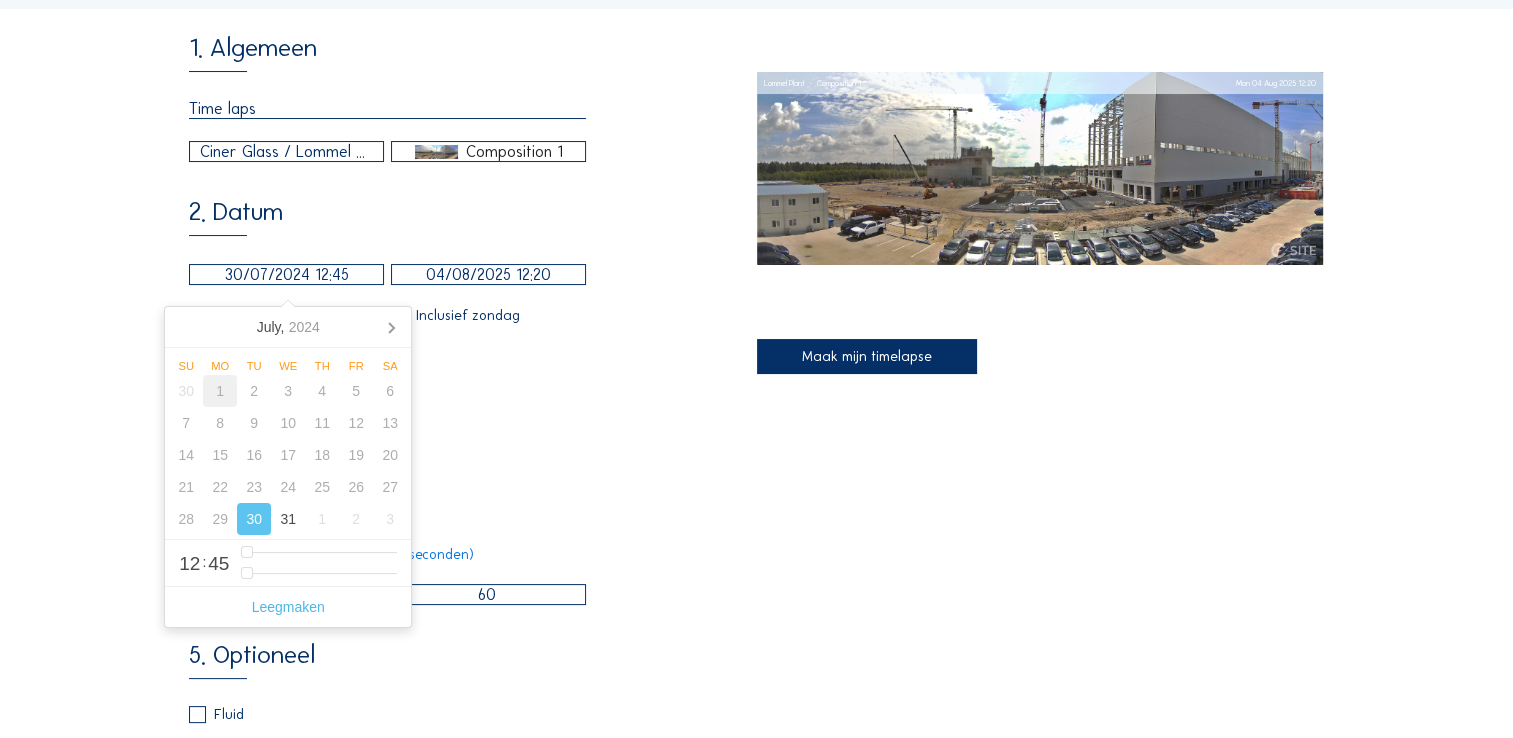 click on "1" at bounding box center [220, 391] 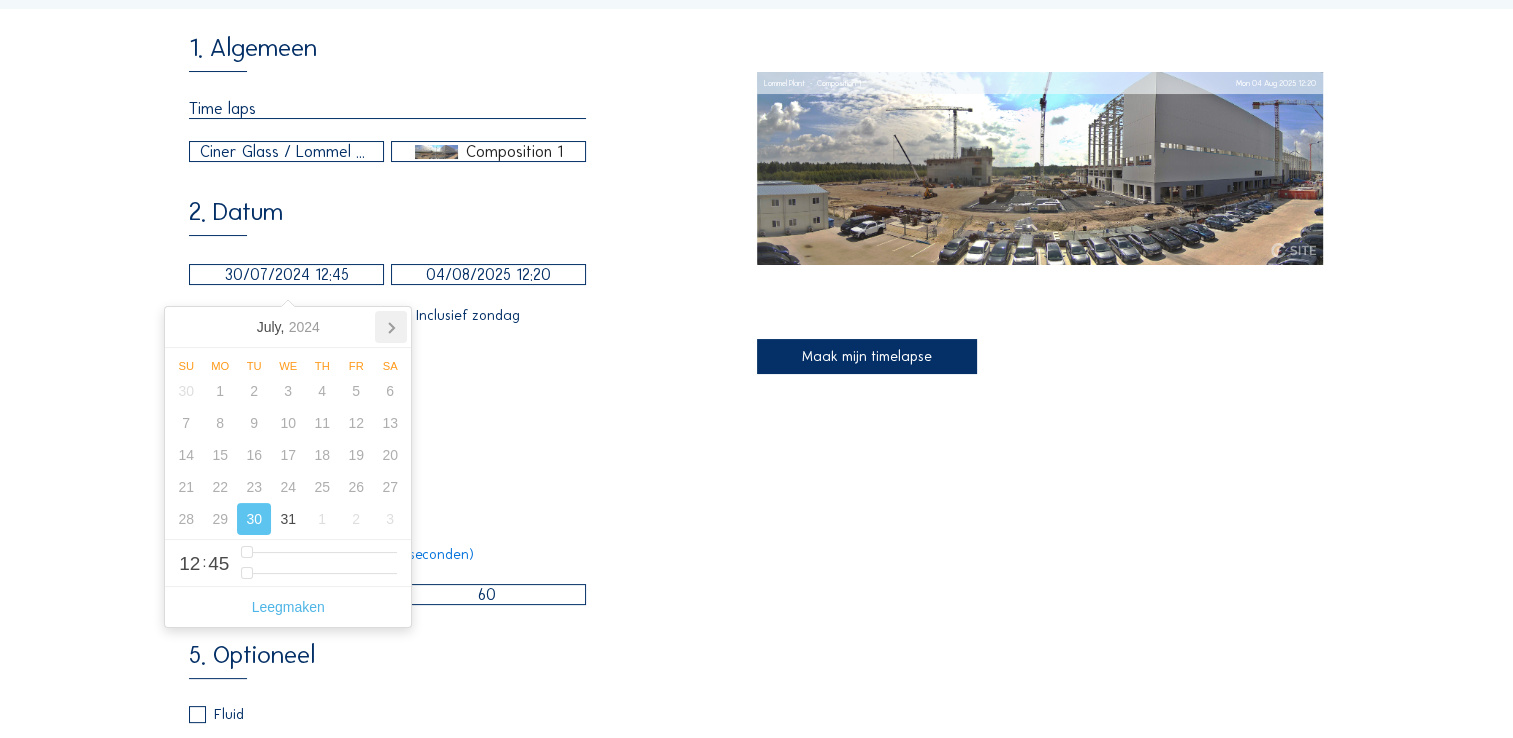 click 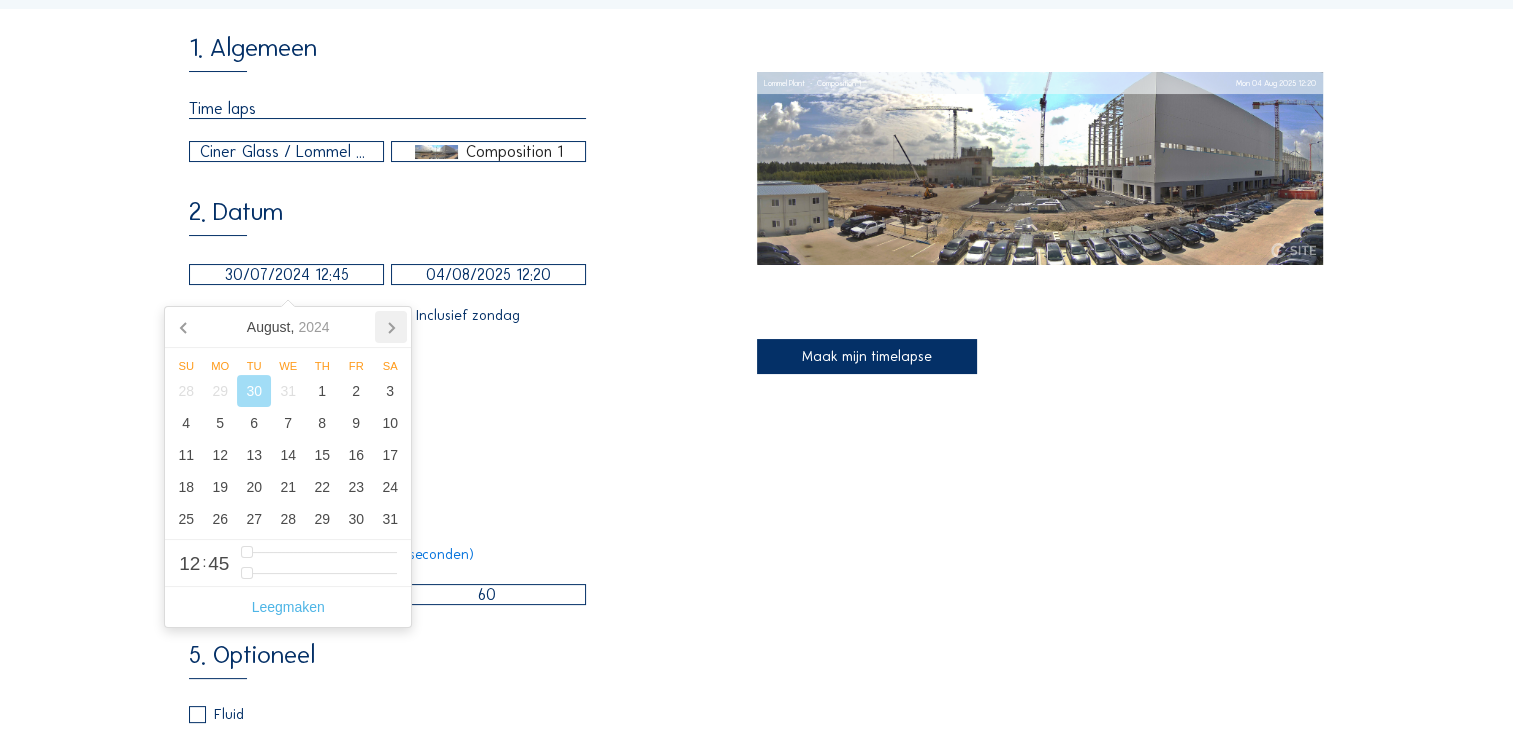 click 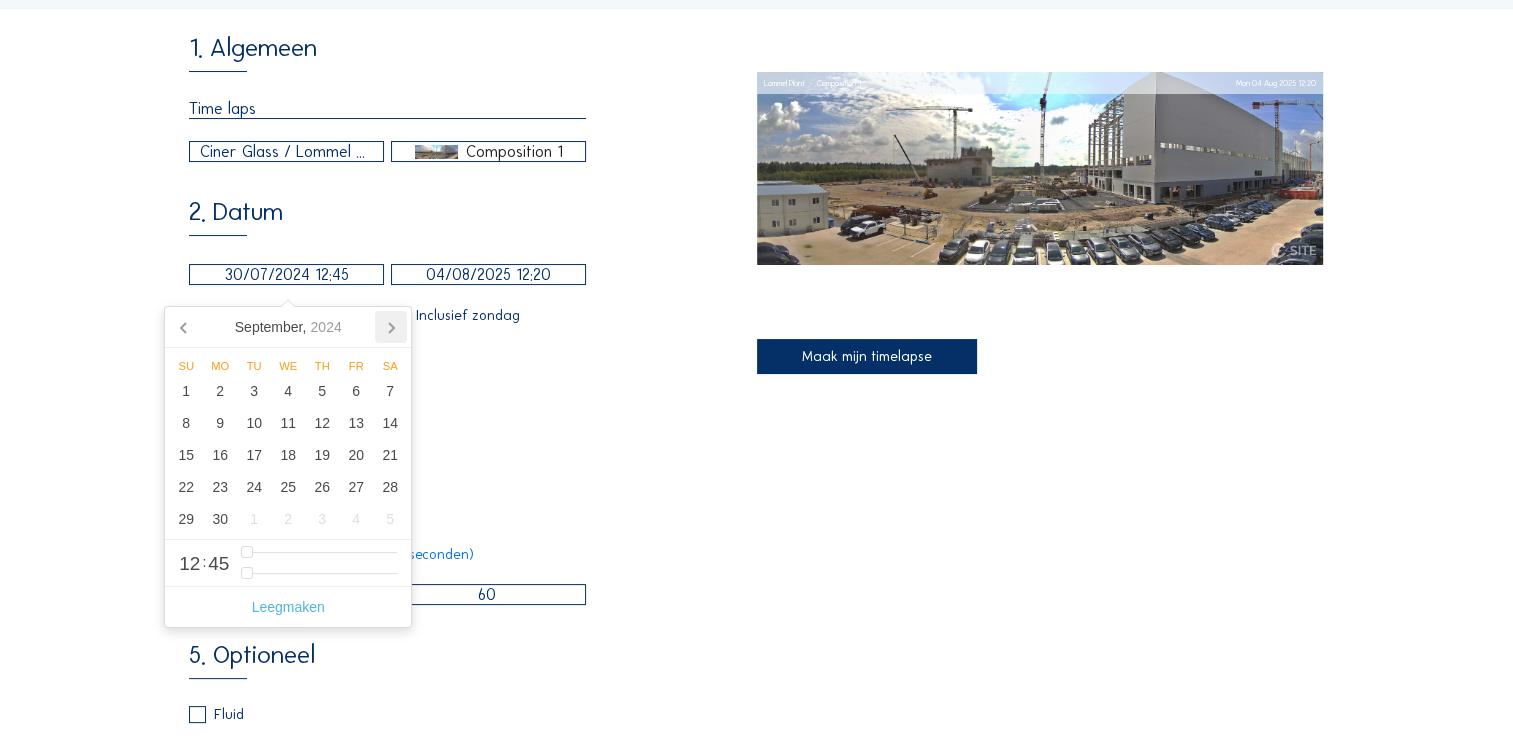 click 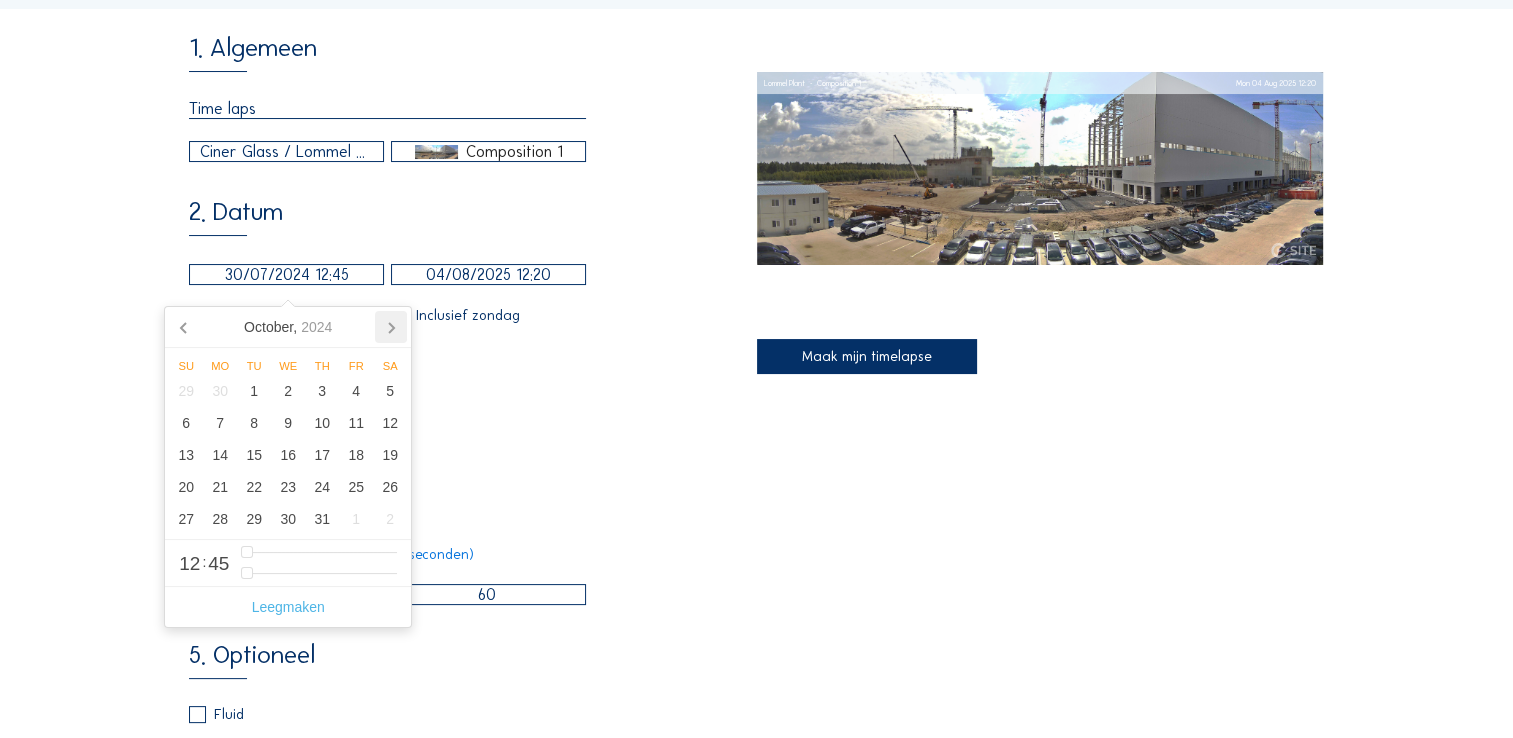 click 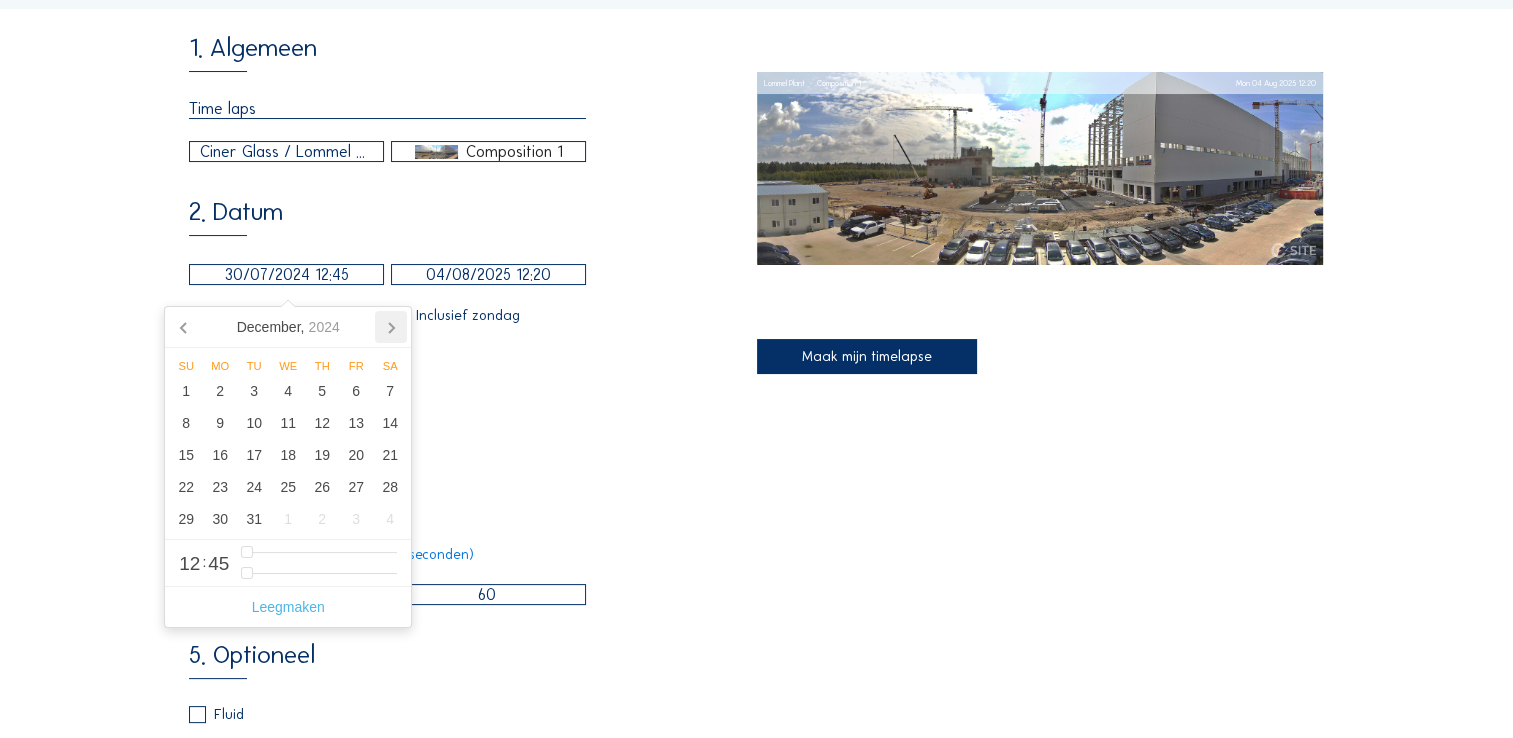 click 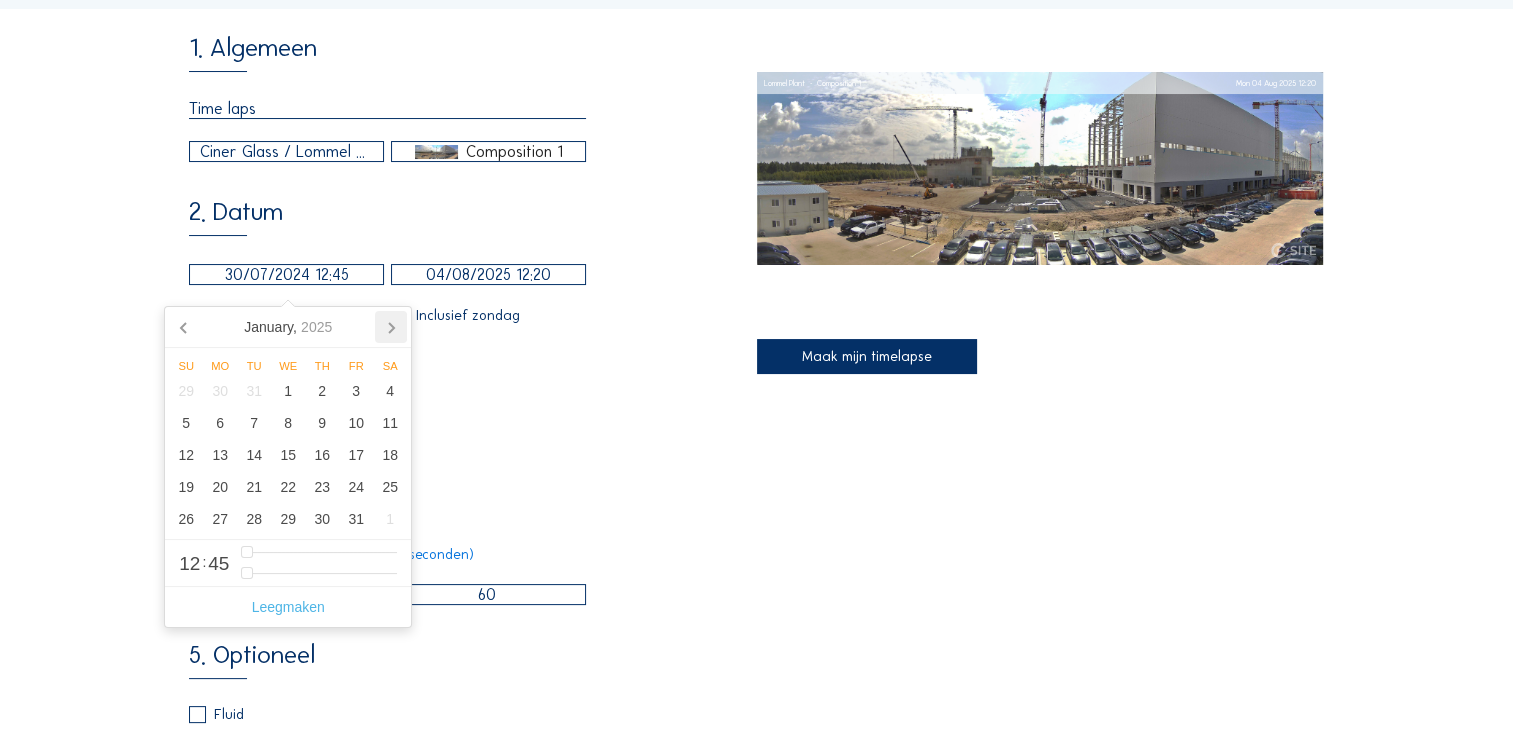 click 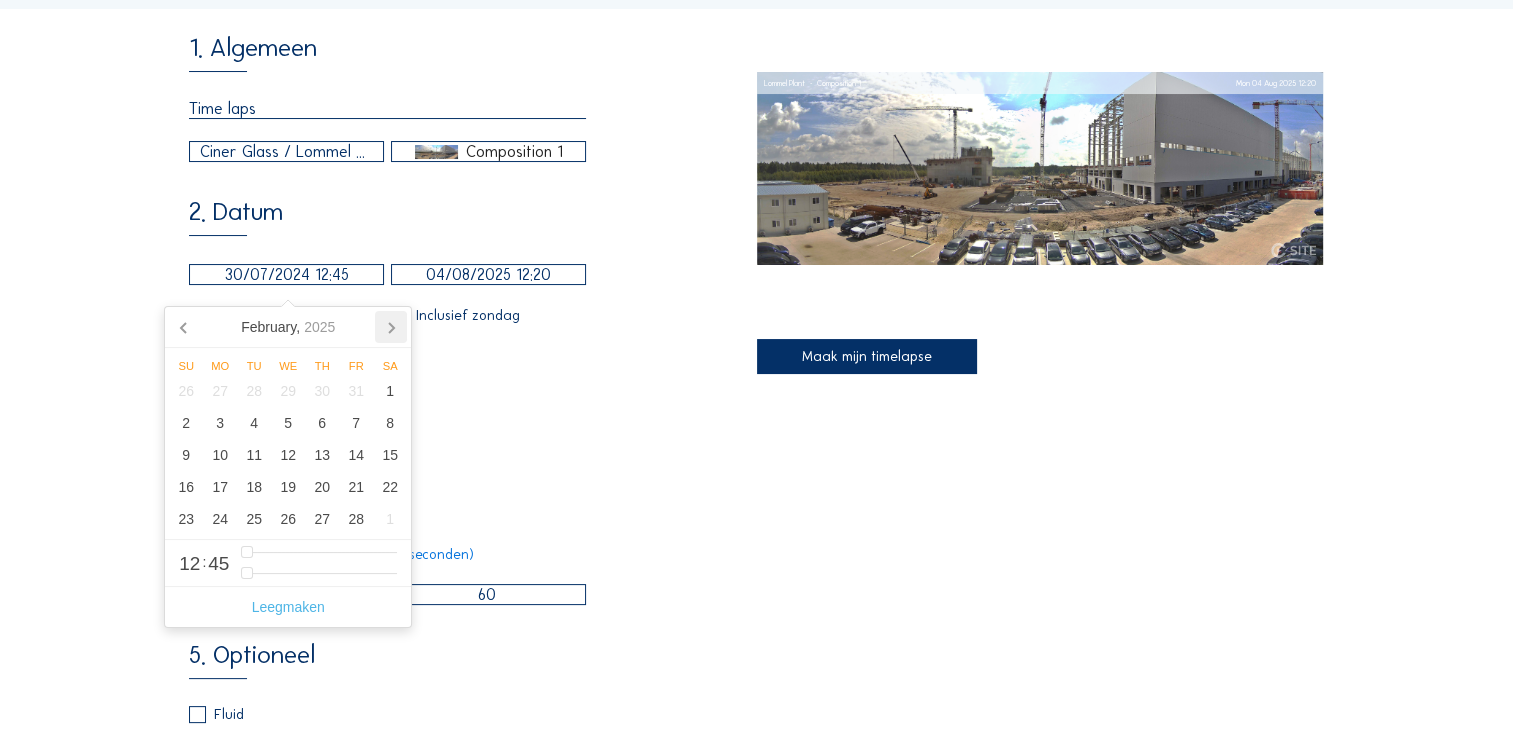 click 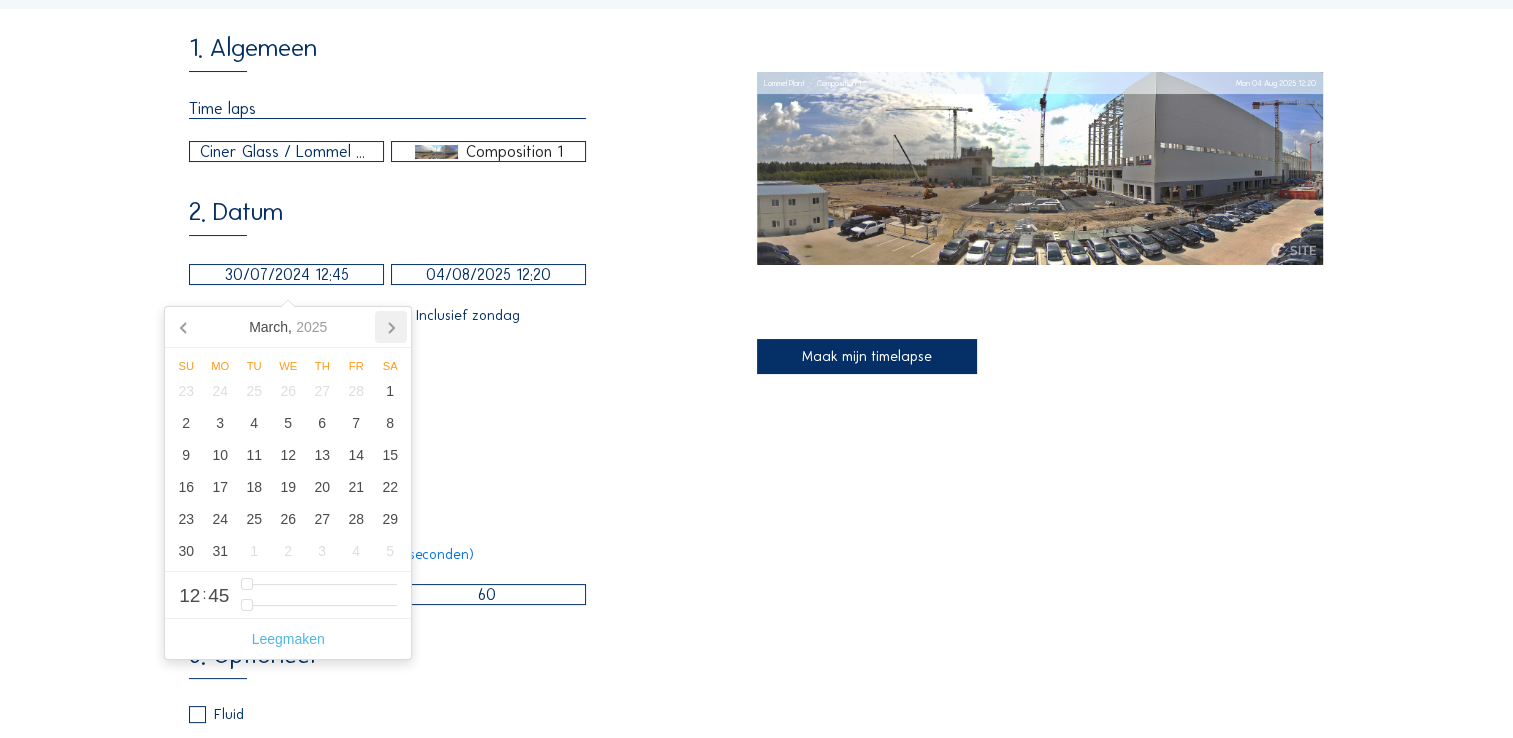 click 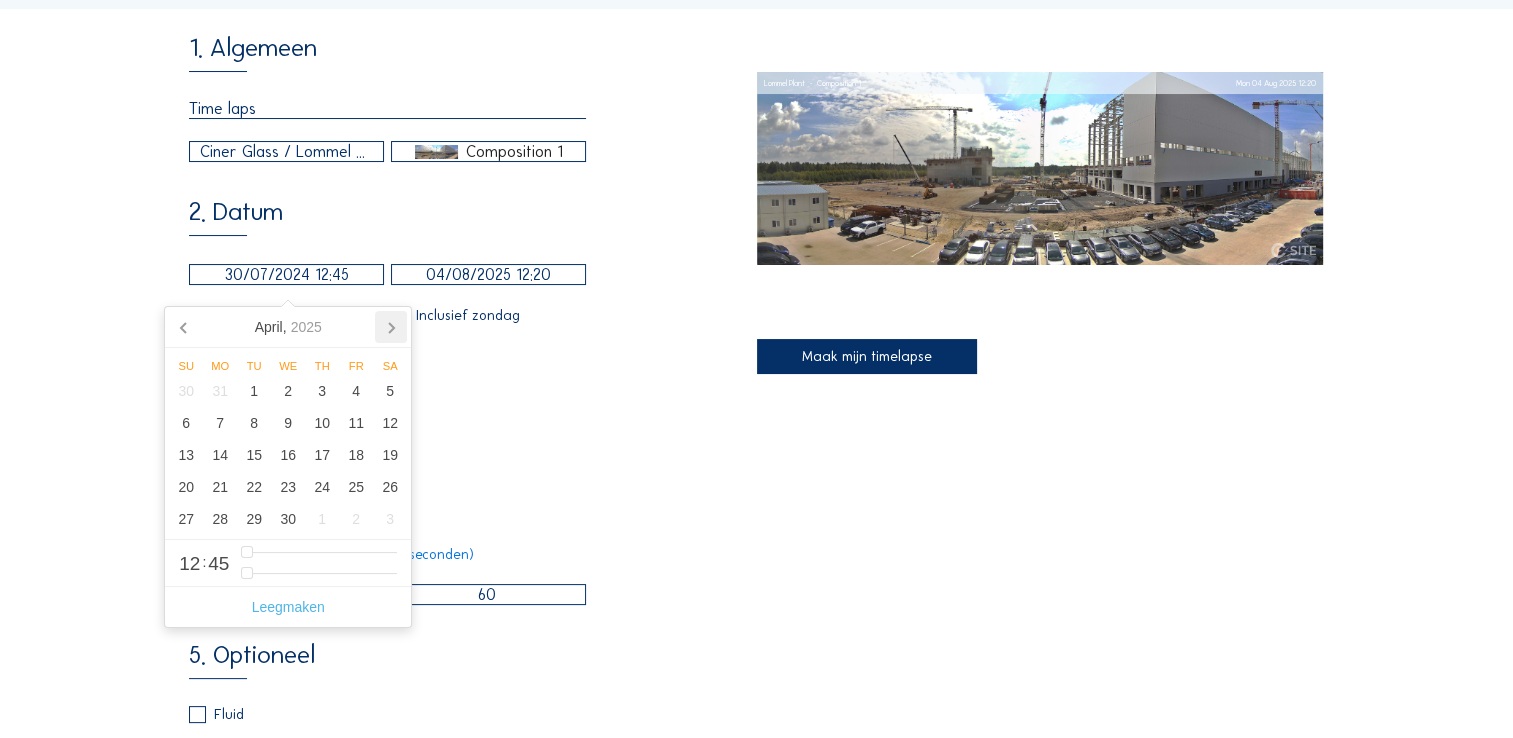click 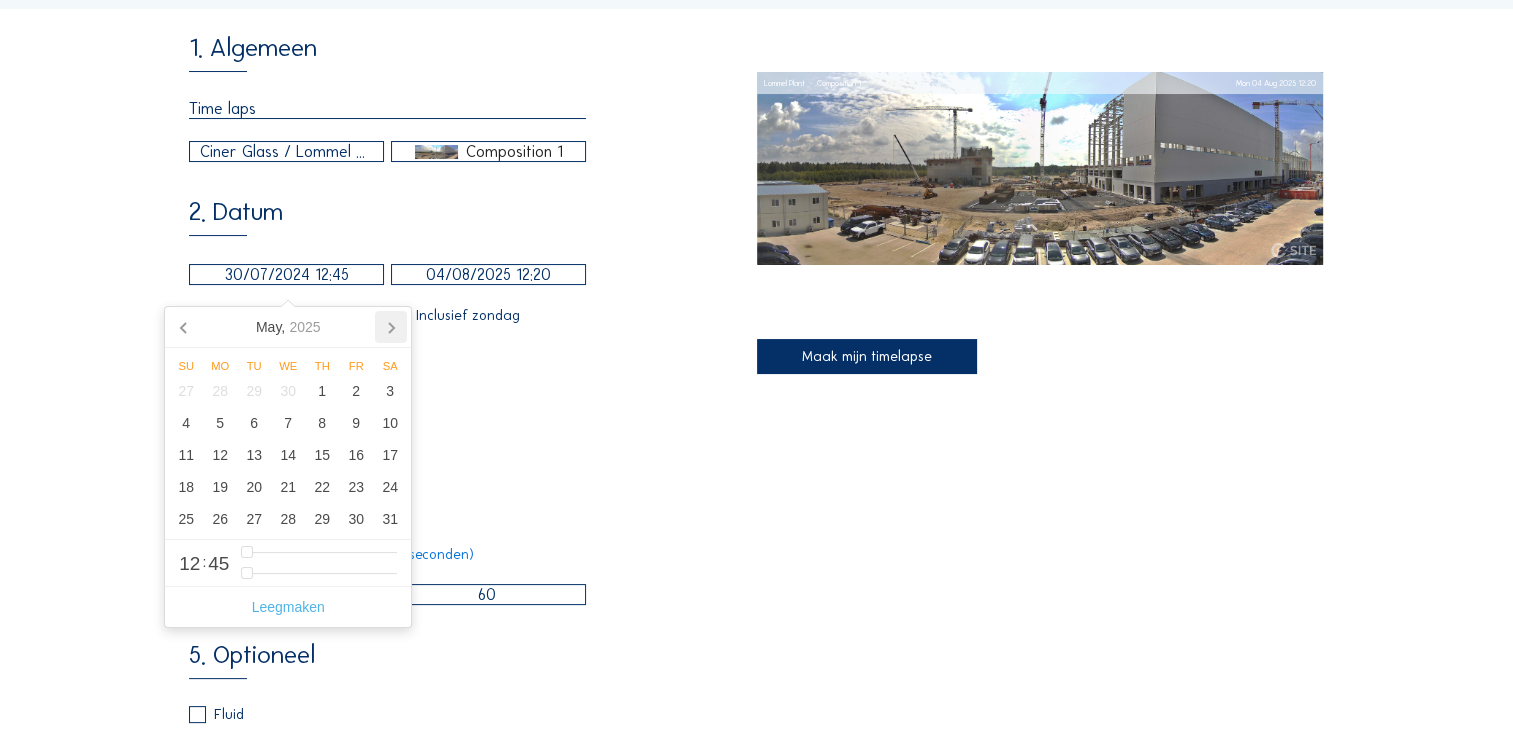 click 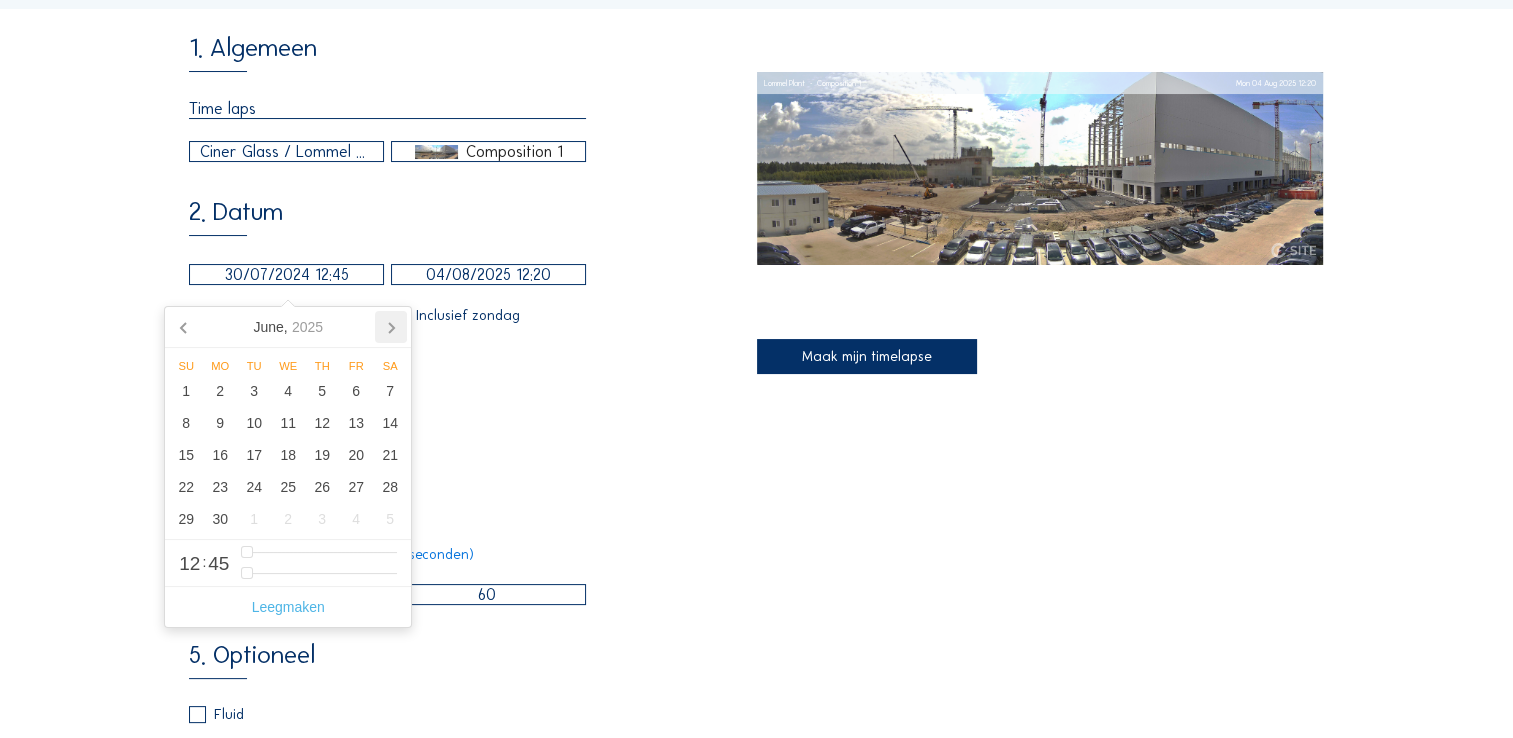 click 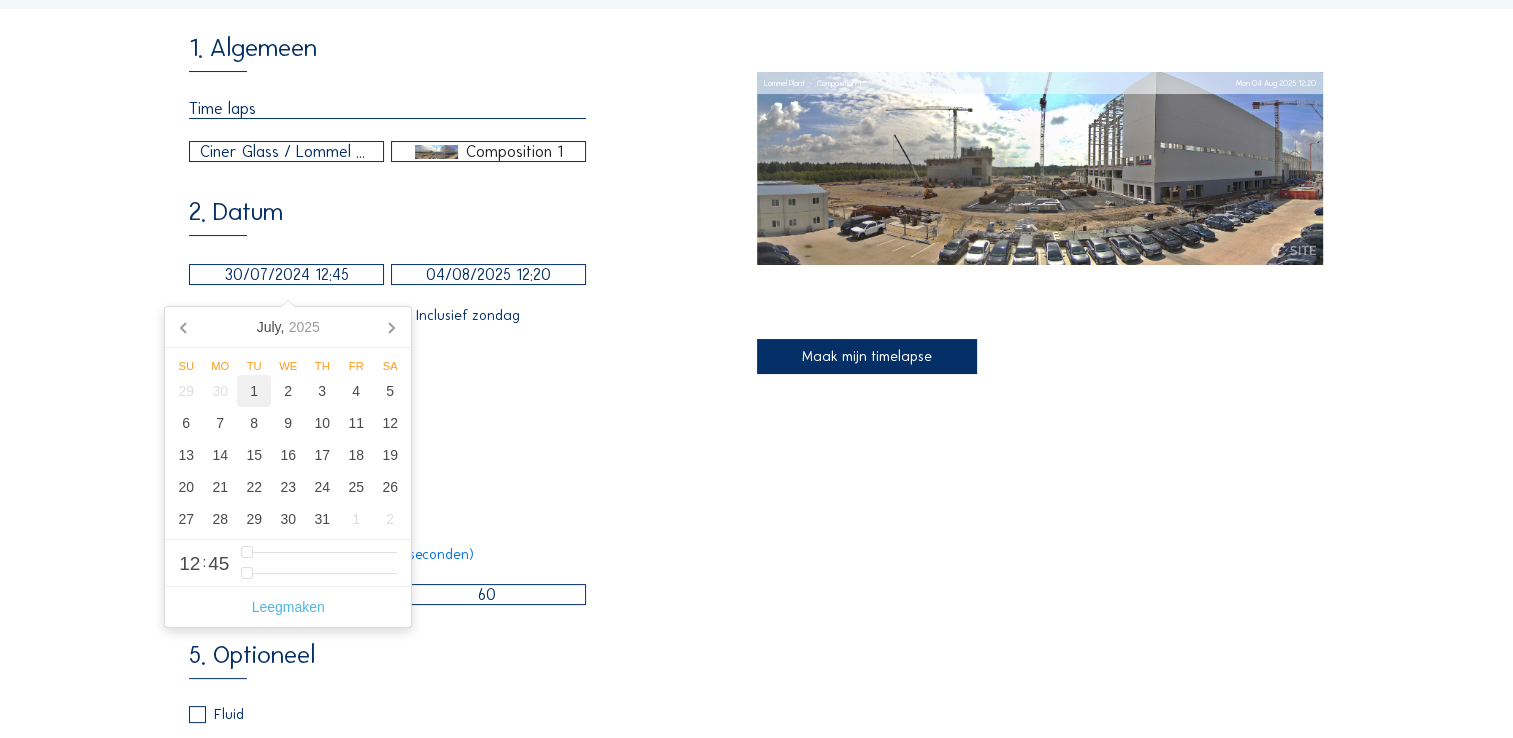 click on "1" at bounding box center (254, 391) 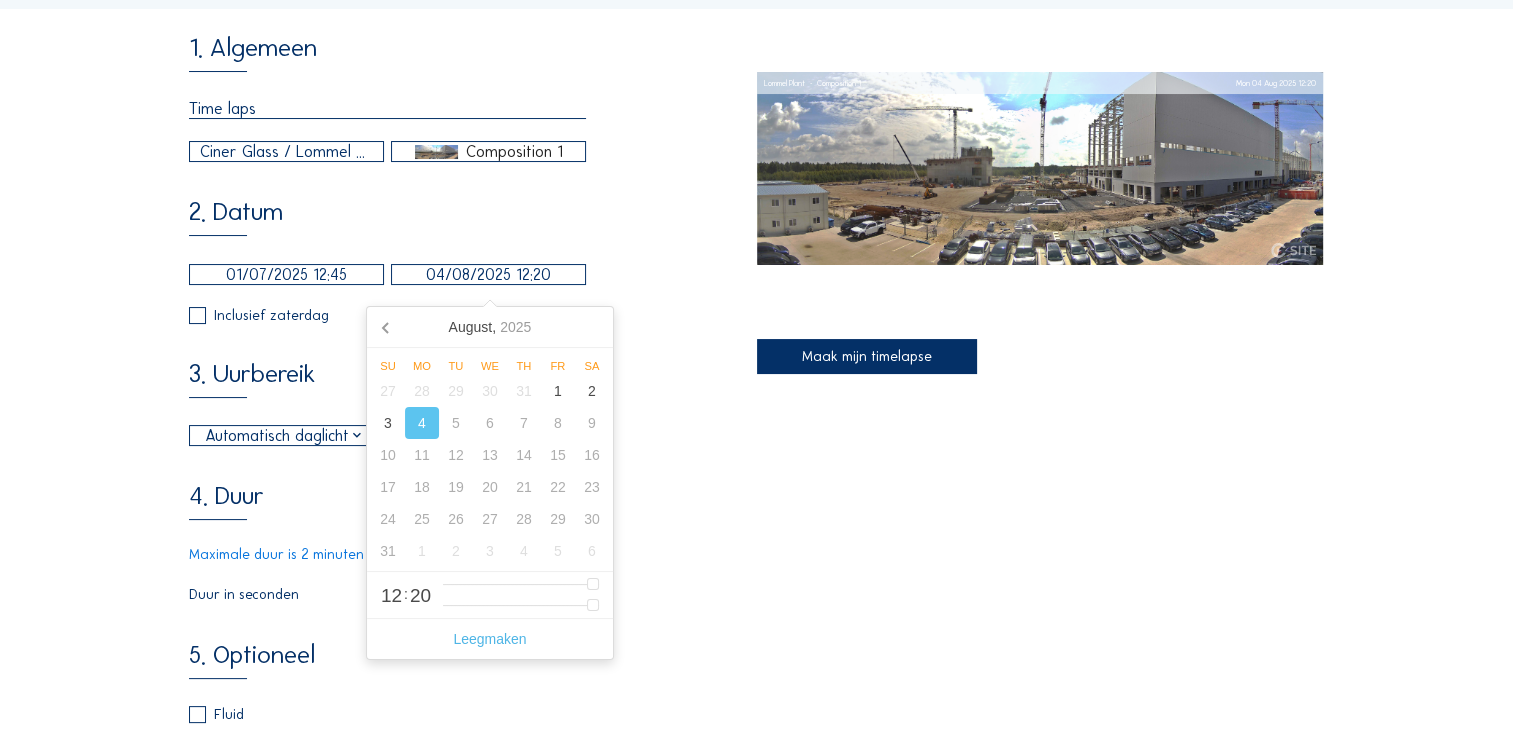 click on "04/08/2025 12:20" at bounding box center (488, 274) 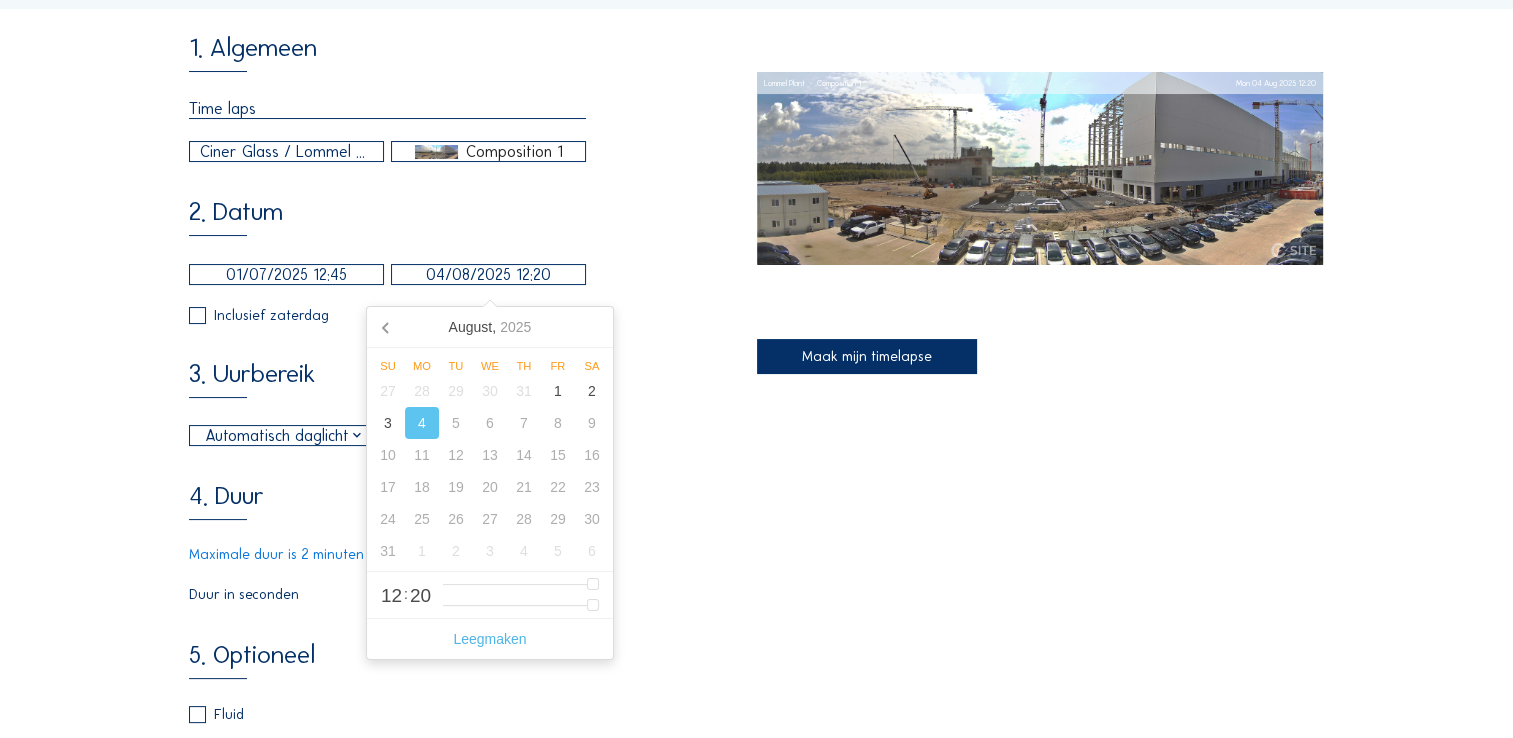 click on "4. Duur  Maximale duur is  2 minuten 22 seconden (142 seconden)  Duur in seconden  60" at bounding box center (472, 544) 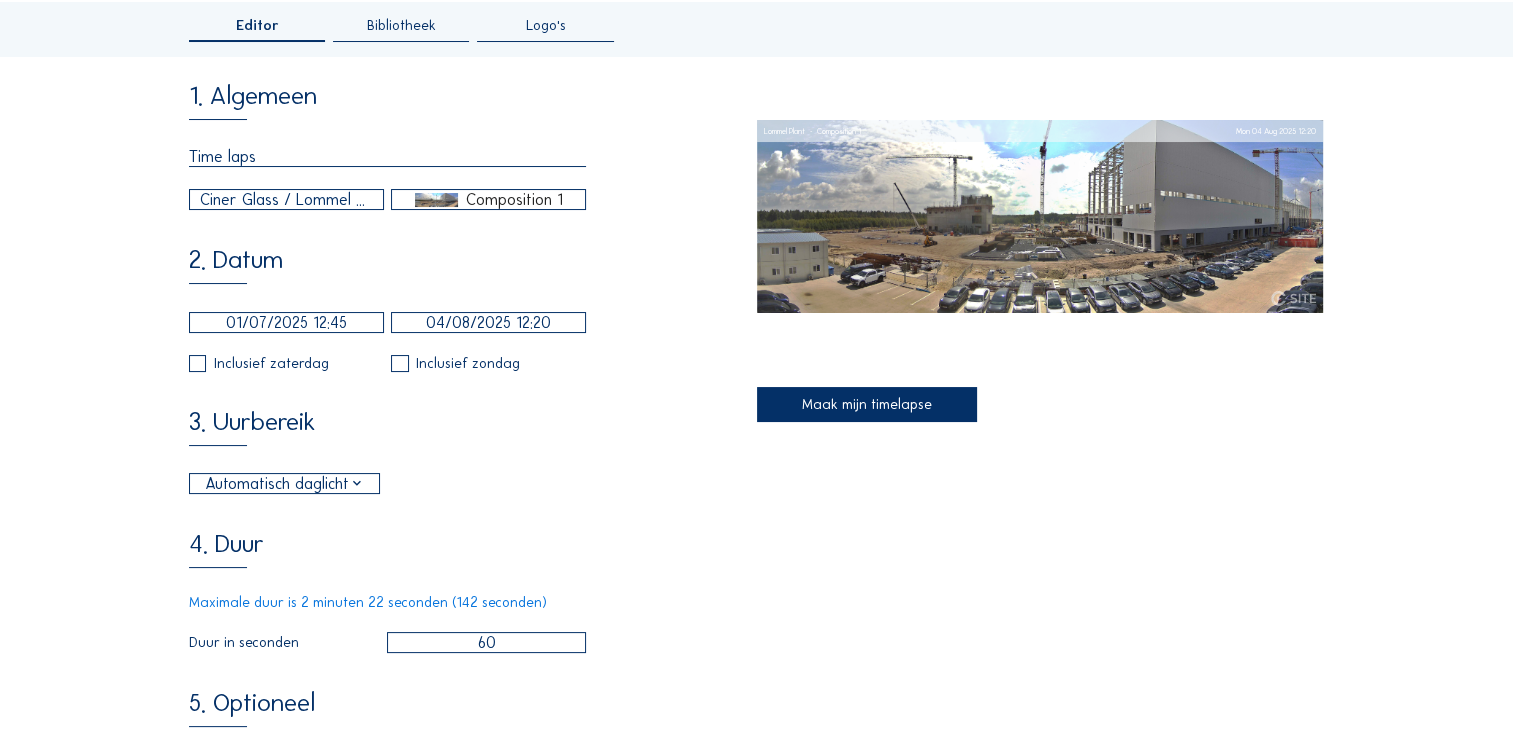 scroll, scrollTop: 0, scrollLeft: 0, axis: both 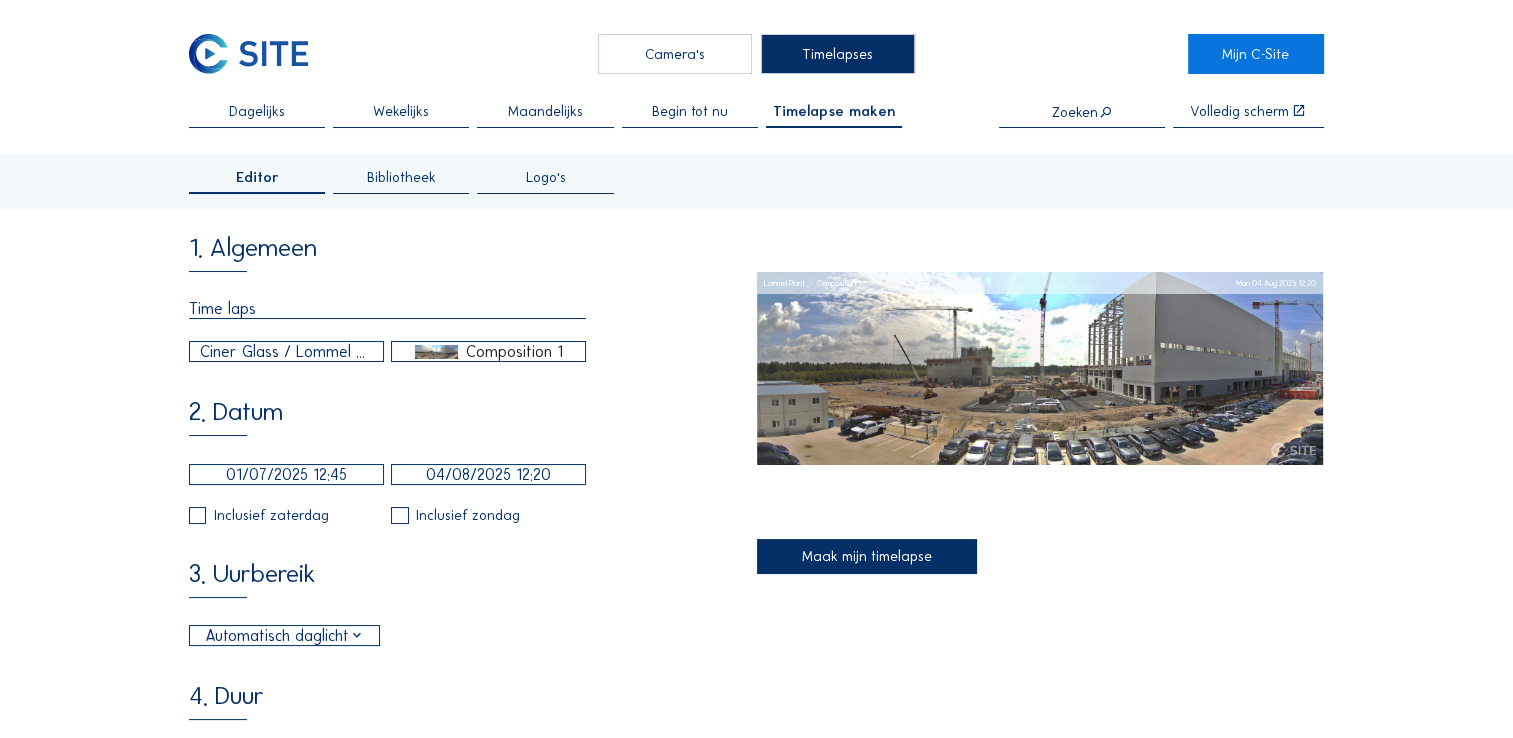 click on "Composition 1" at bounding box center (514, 352) 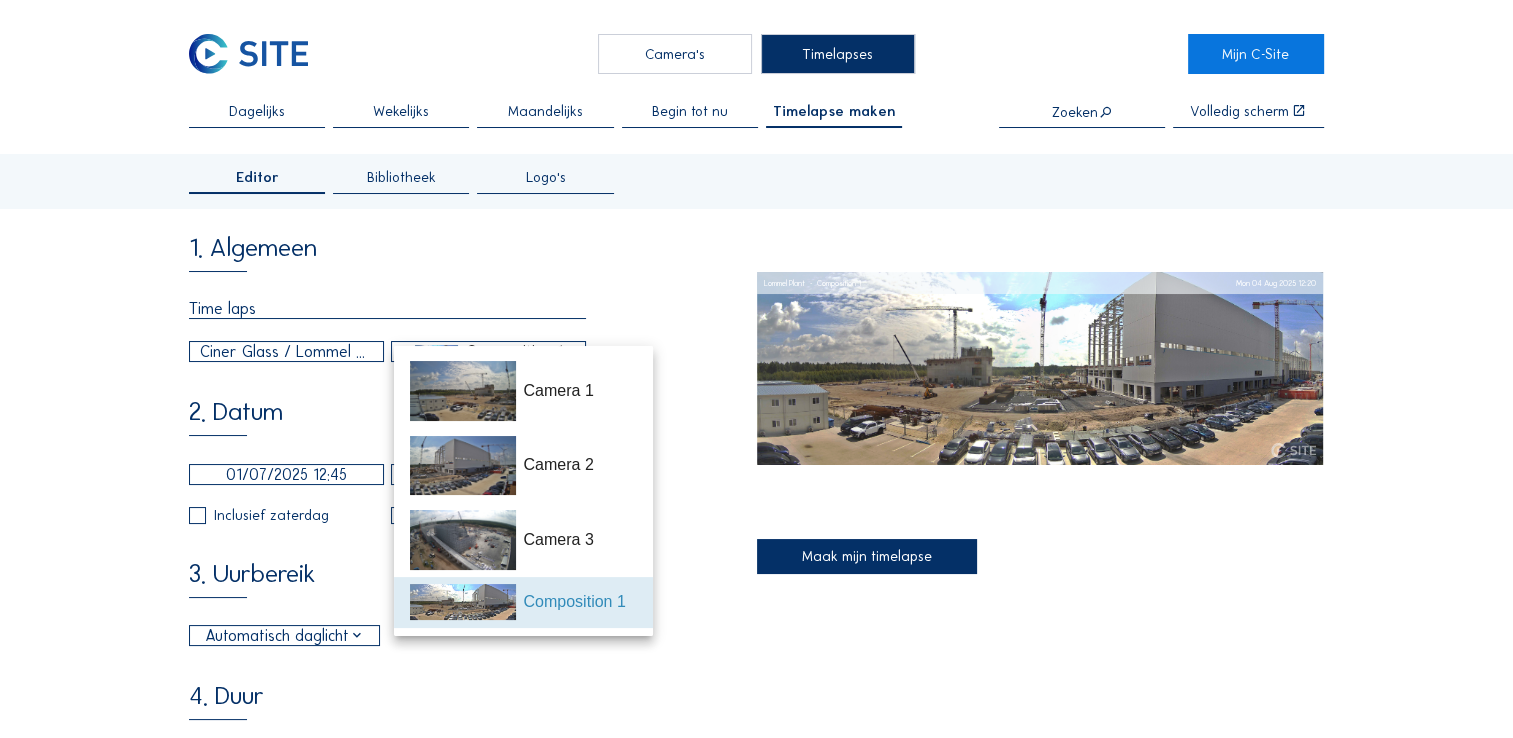 click on "Camera's   Timelapses  Mijn C-Site Dagelijks Wekelijks Maandelijks Begin tot nu Timelapse maken Zoeken   Volledig scherm Editor Bibliotheek Logo's  1. Algemeen Time laps Ciner Glass / Lommel Plant  Composition 1   2. Datum 01/07/2025 12:45 04/08/2025 12:20  Inclusief zaterdag   Inclusief zondag   3. Uurbereik Automatisch daglicht 06:00  Van  18:00  Tot   4. Duur  Maximale duur is  2 minuten 22 seconden (142 seconden)  Duur in seconden  60  5. Optioneel  Fluid   Filters  None  Resolutie  Full HD  Toon tijd   Toon project   Toon camera   Toon logo  Logo uploaden attach_file  Aanbevolen formaat: 200x200 pixels.  Lommel Plant Composition 1  Mon 04 Aug 2025 12:20   Maak mijn timelapse" at bounding box center (756, 693) 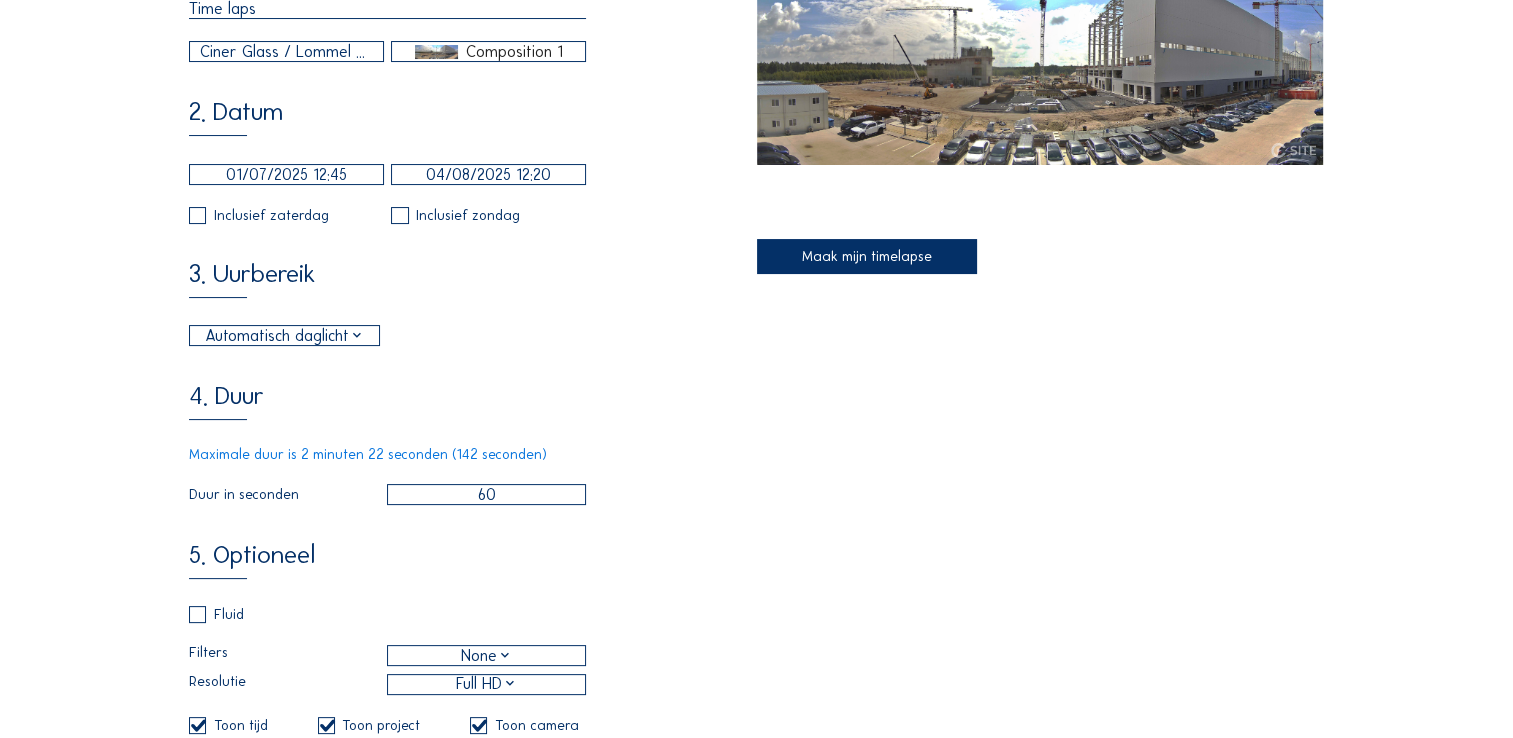 scroll, scrollTop: 500, scrollLeft: 0, axis: vertical 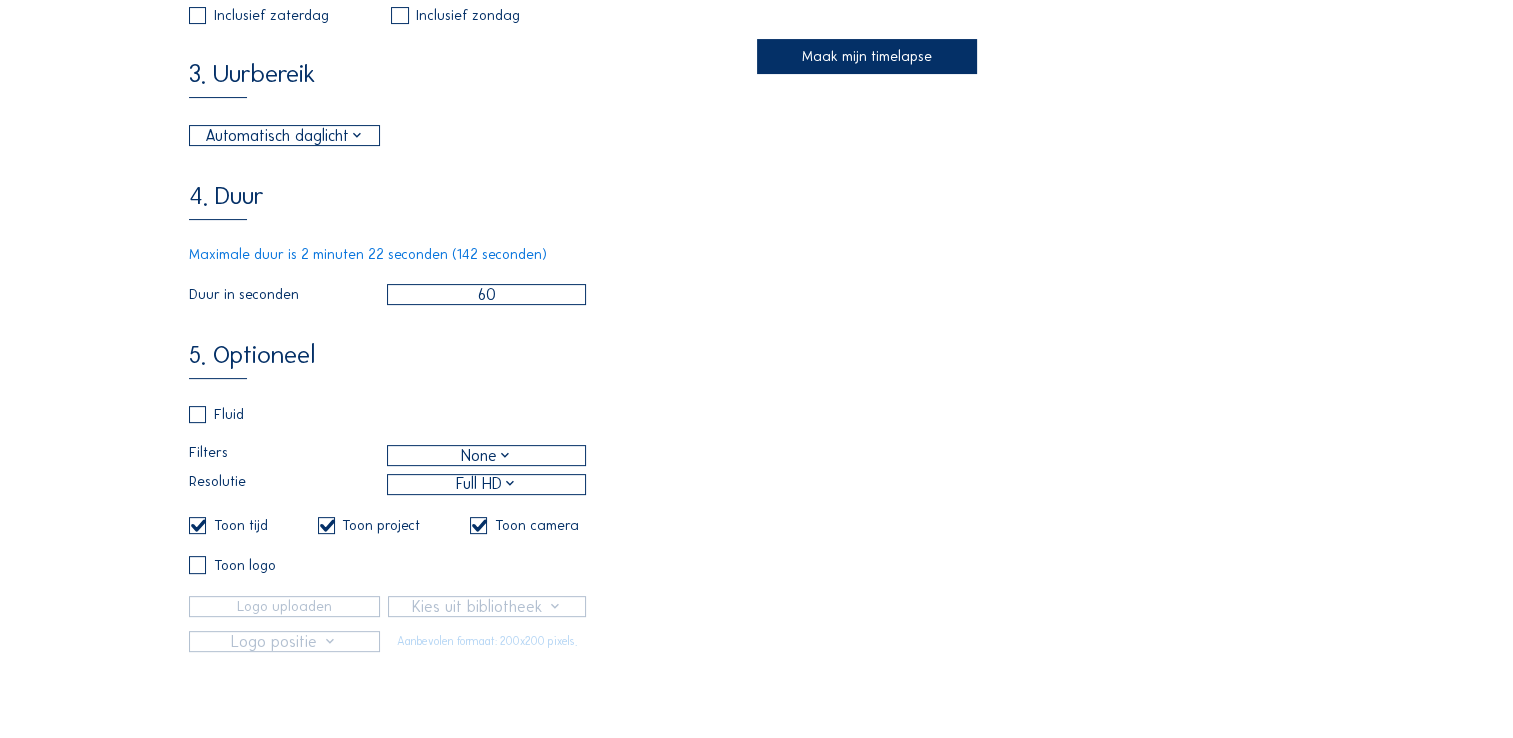 click on "60" at bounding box center [487, 294] 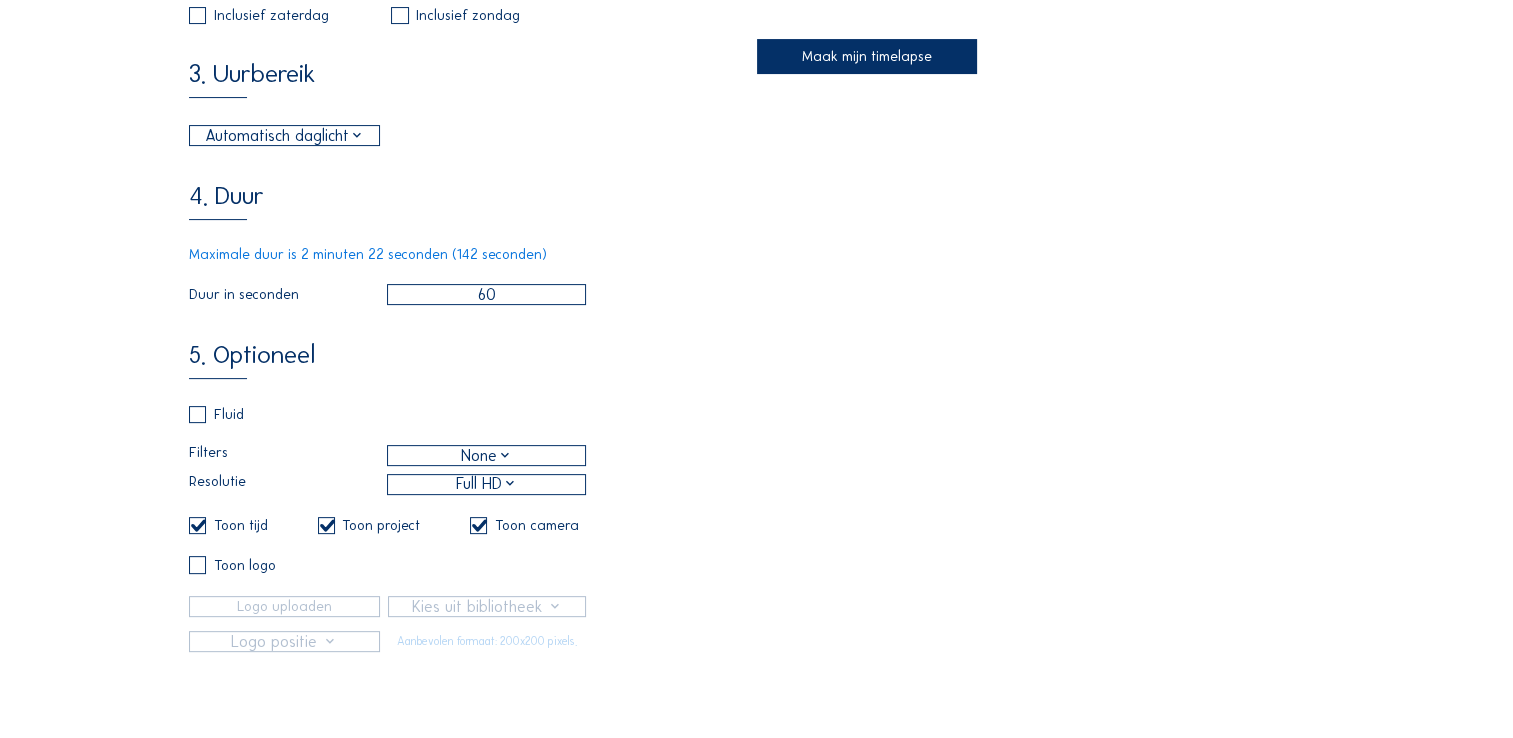 drag, startPoint x: 495, startPoint y: 310, endPoint x: 476, endPoint y: 310, distance: 19 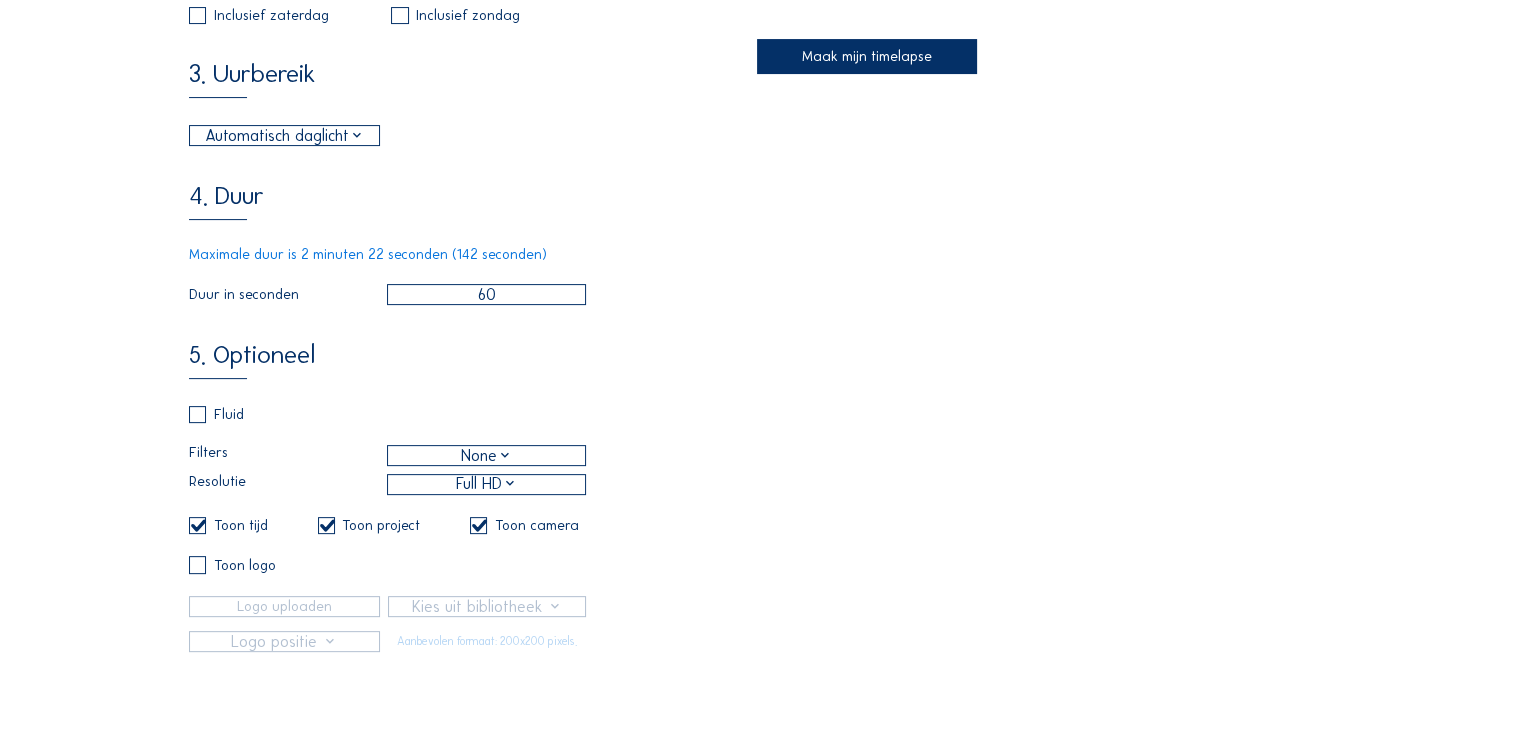 click on "60" at bounding box center [487, 294] 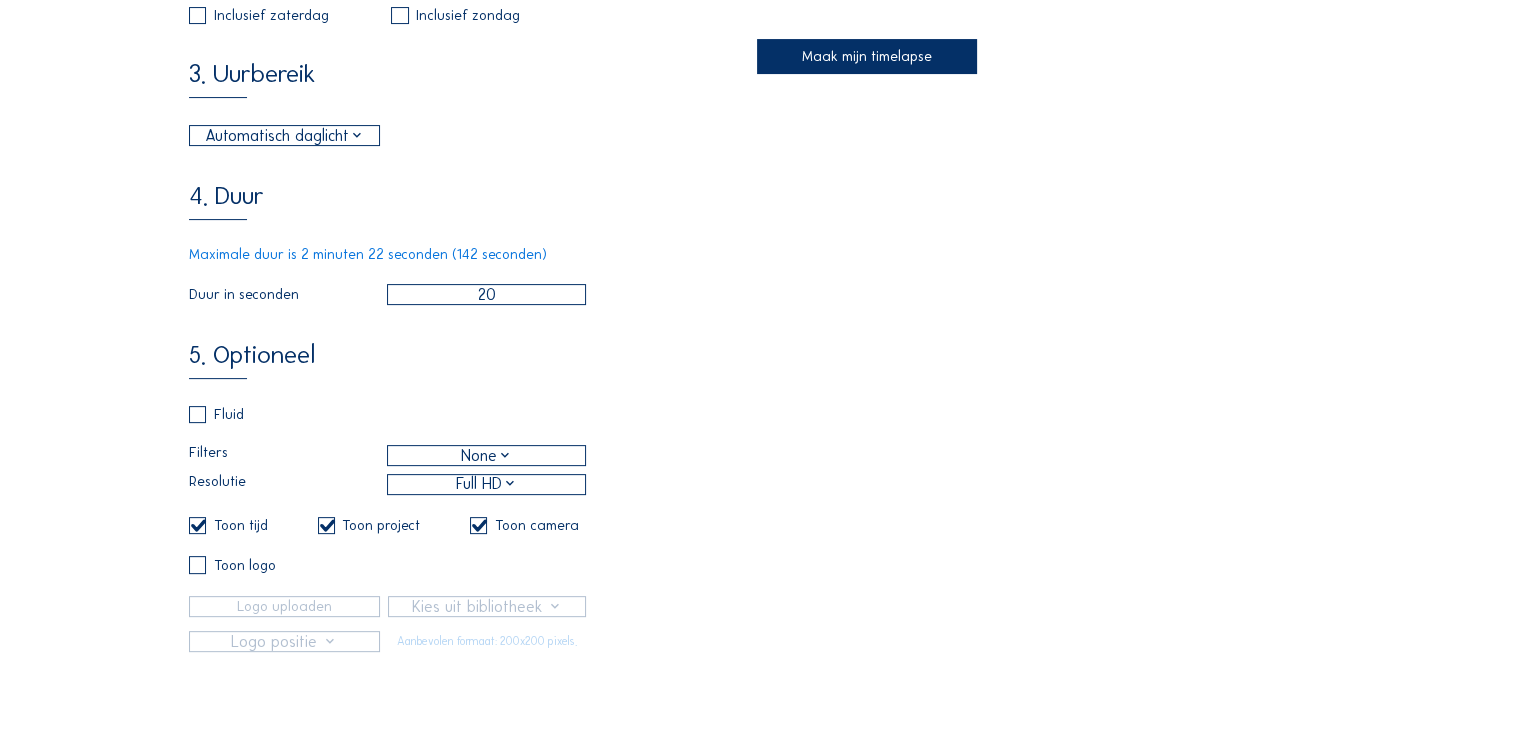 type on "2" 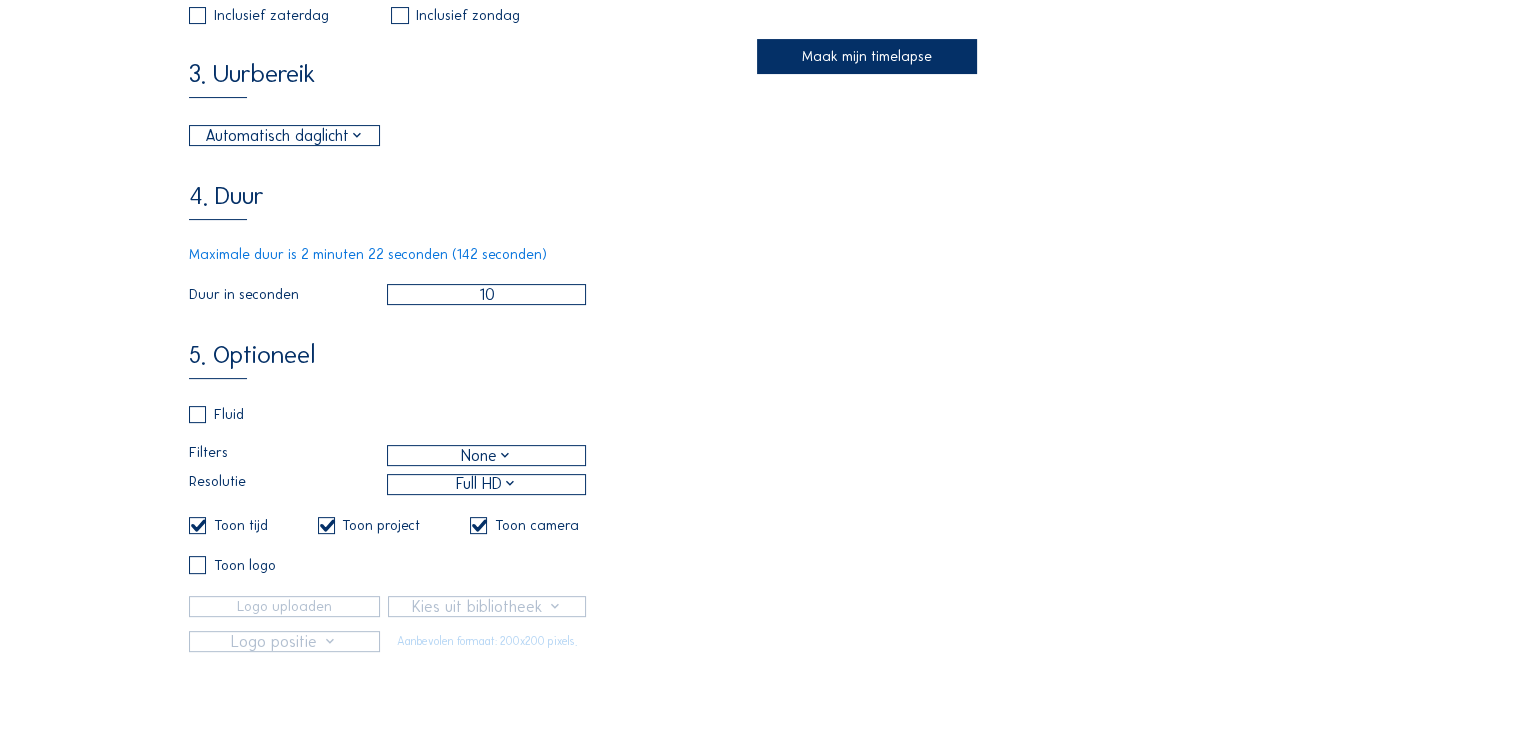 type on "10" 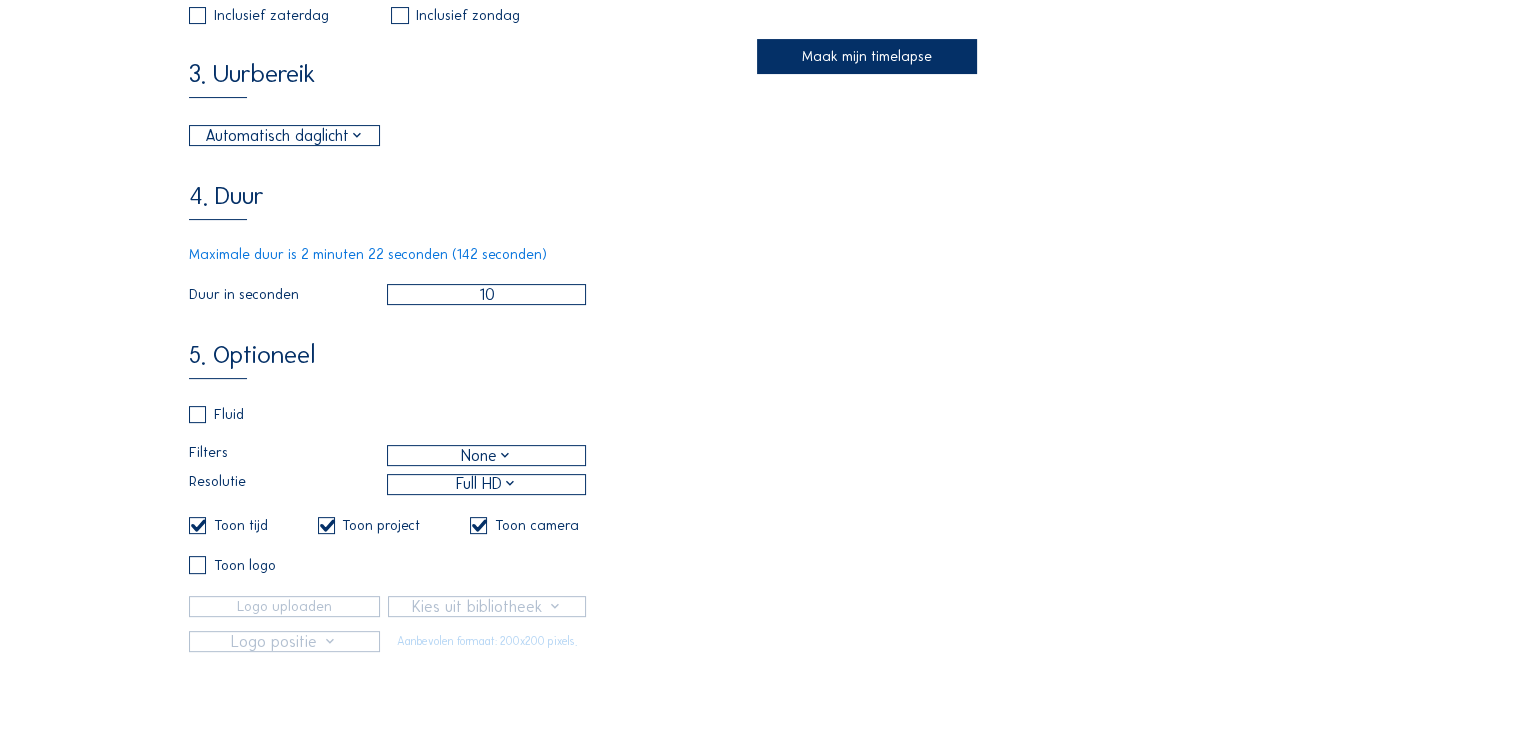 click on "5. Optioneel  Fluid   Filters  None  Resolutie  Full HD  Toon tijd   Toon project   Toon camera   Toon logo  Logo uploaden attach_file  Aanbevolen formaat: 200x200 pixels." at bounding box center (472, 497) 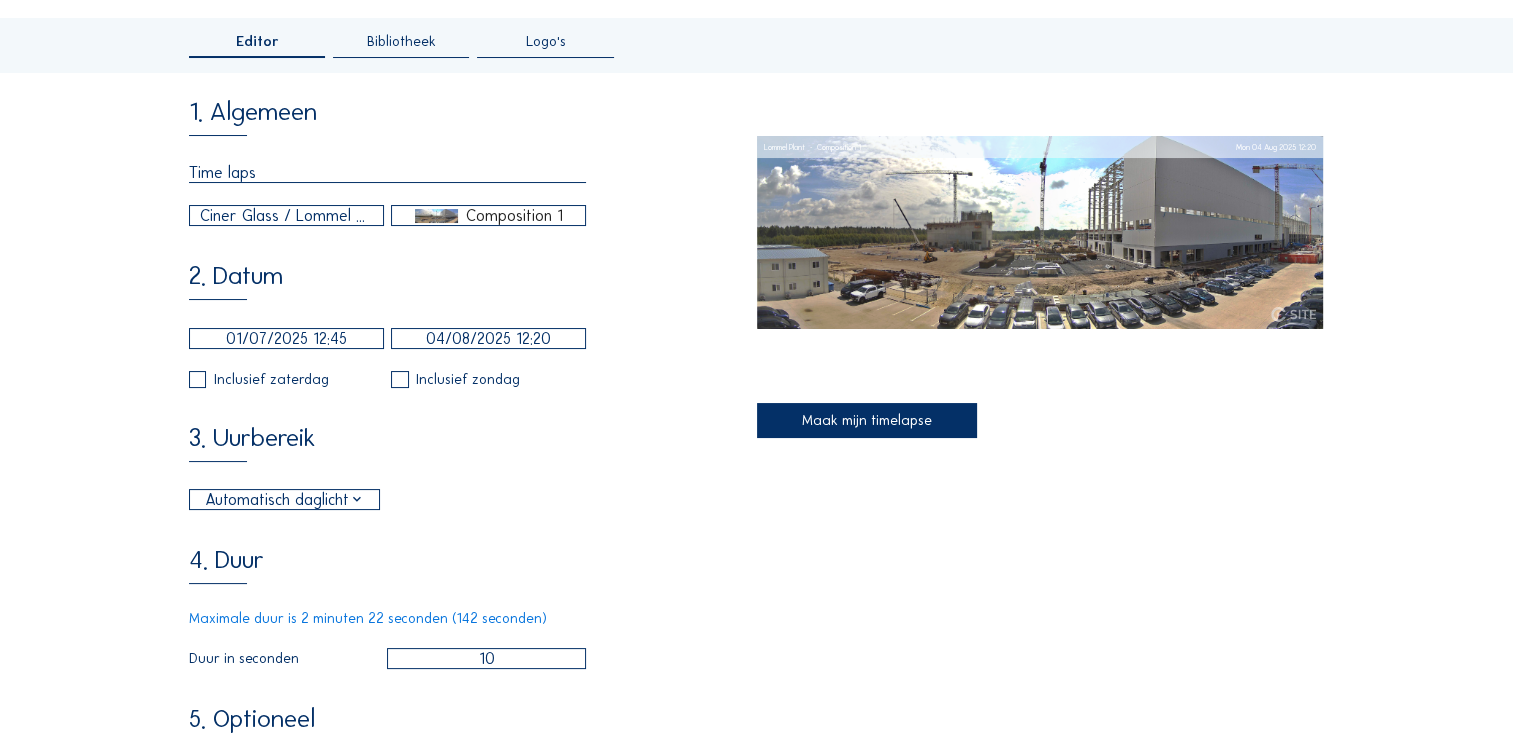 scroll, scrollTop: 300, scrollLeft: 0, axis: vertical 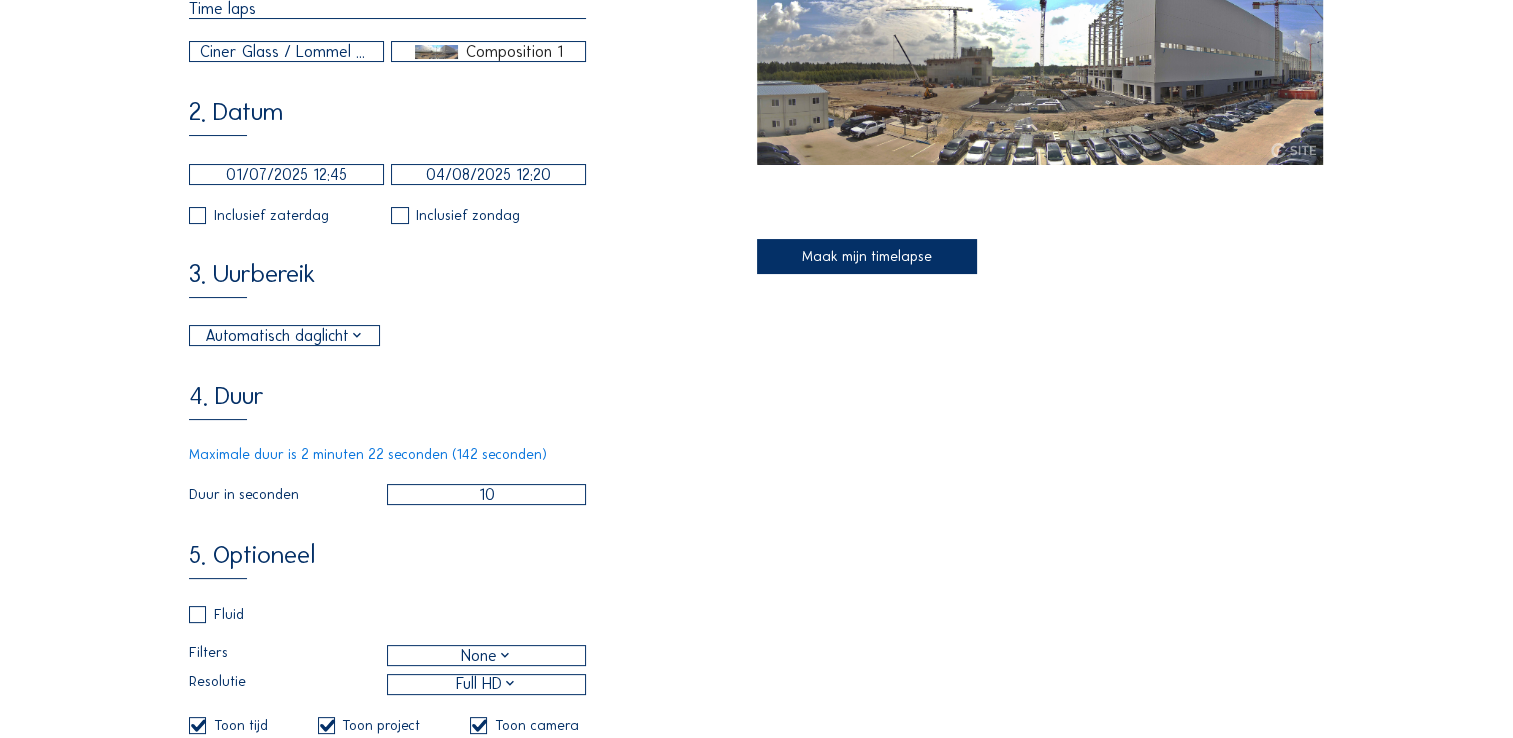 click on "Maak mijn timelapse" at bounding box center [867, 256] 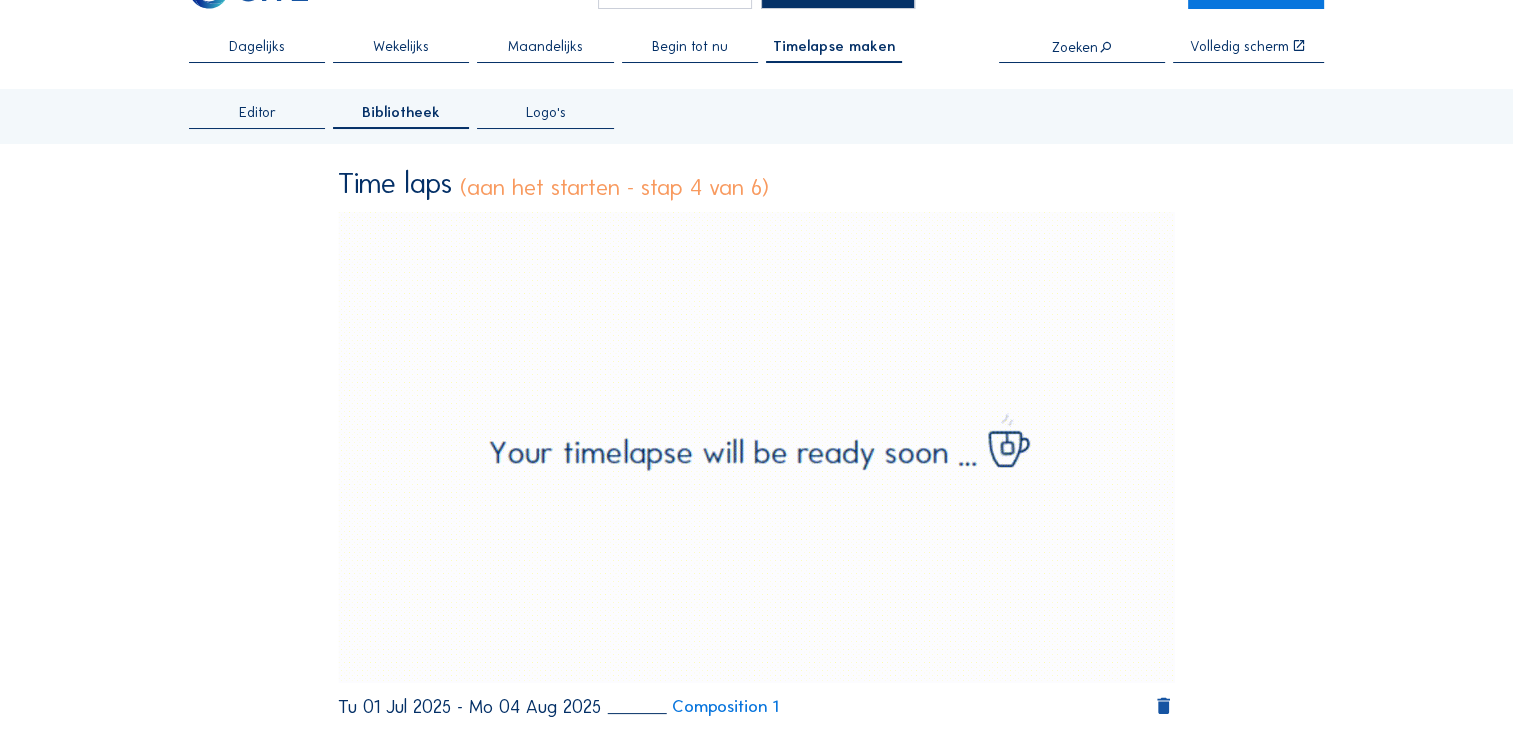 scroll, scrollTop: 100, scrollLeft: 0, axis: vertical 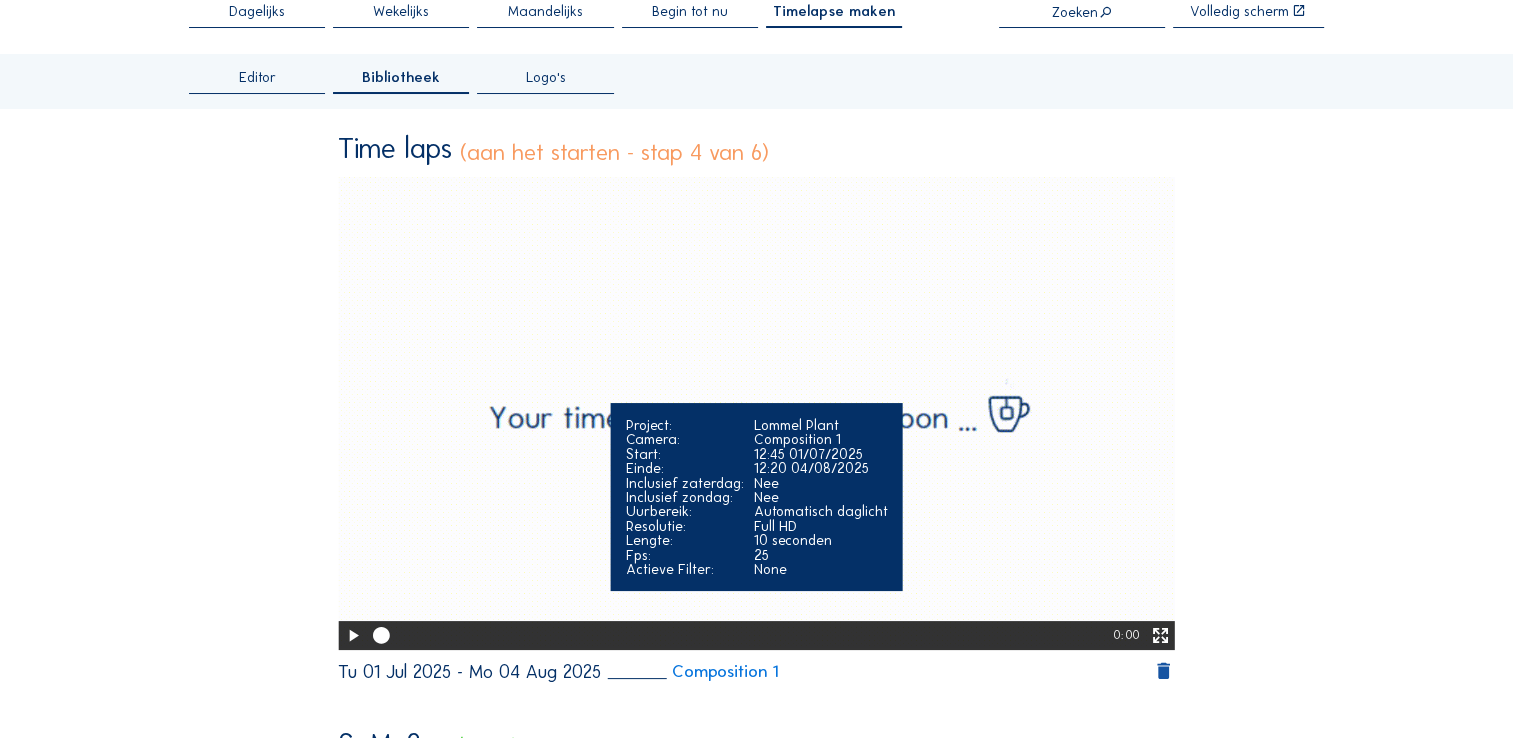 click on "Your browser does not support the video tag." at bounding box center [756, 412] 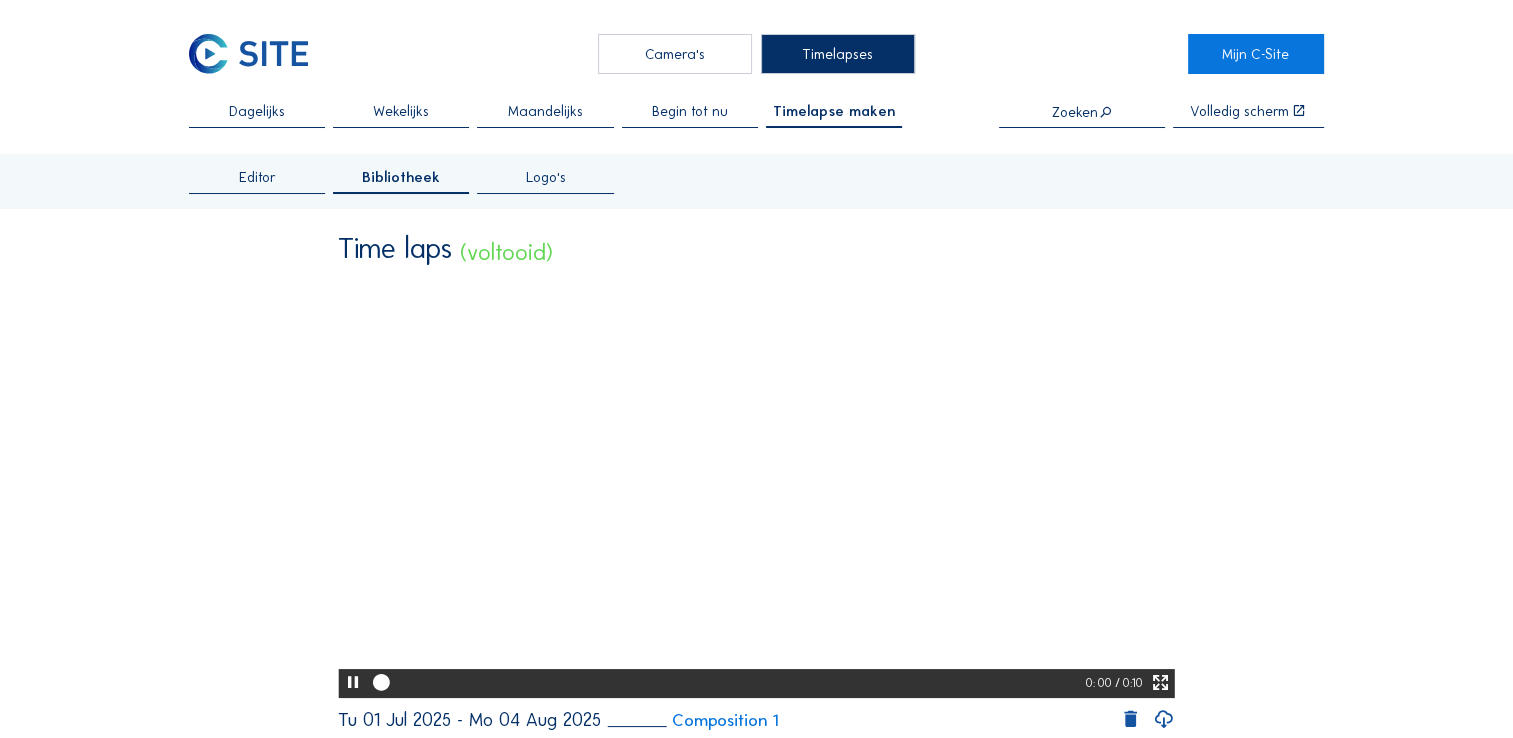 scroll, scrollTop: 100, scrollLeft: 0, axis: vertical 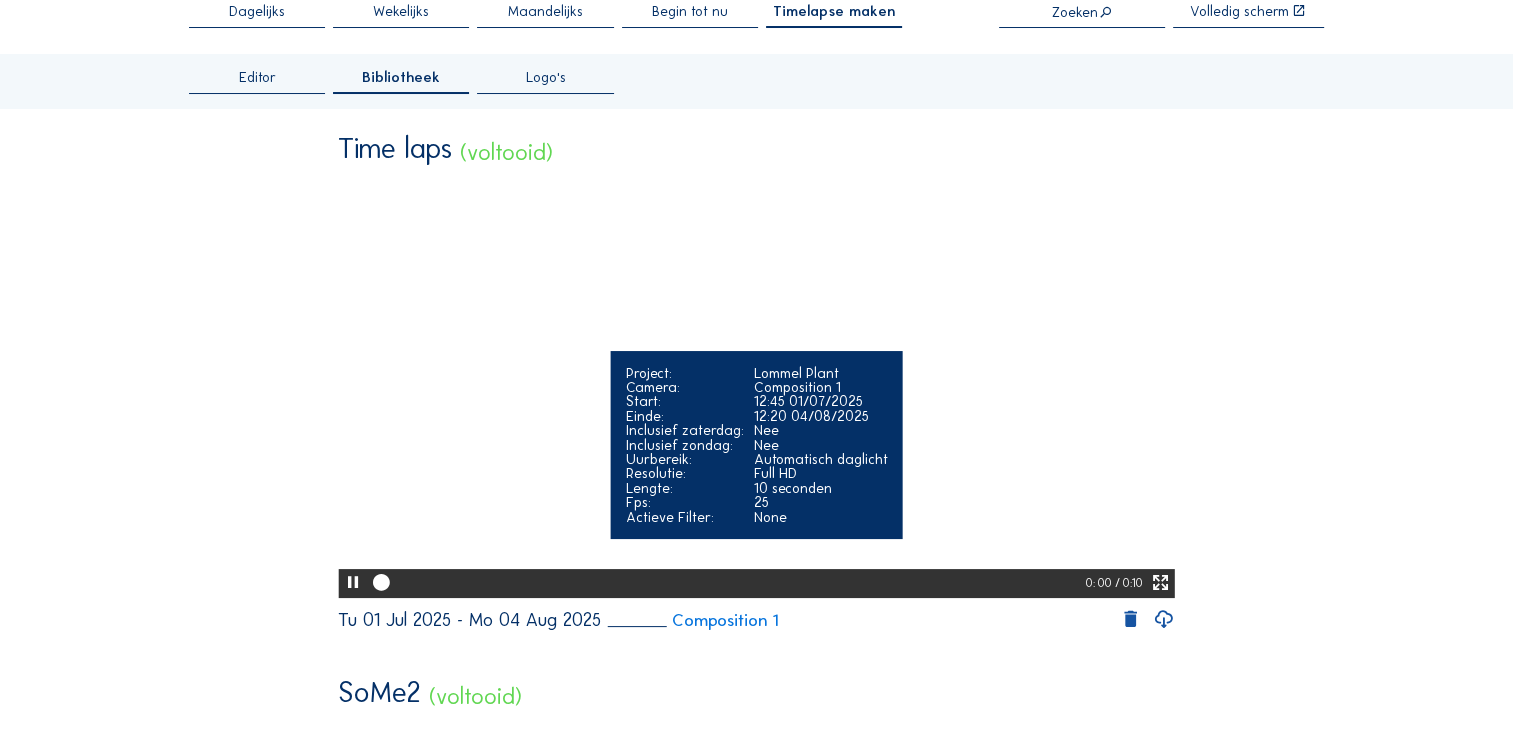 click on "Your browser does not support the video tag." at bounding box center (756, 386) 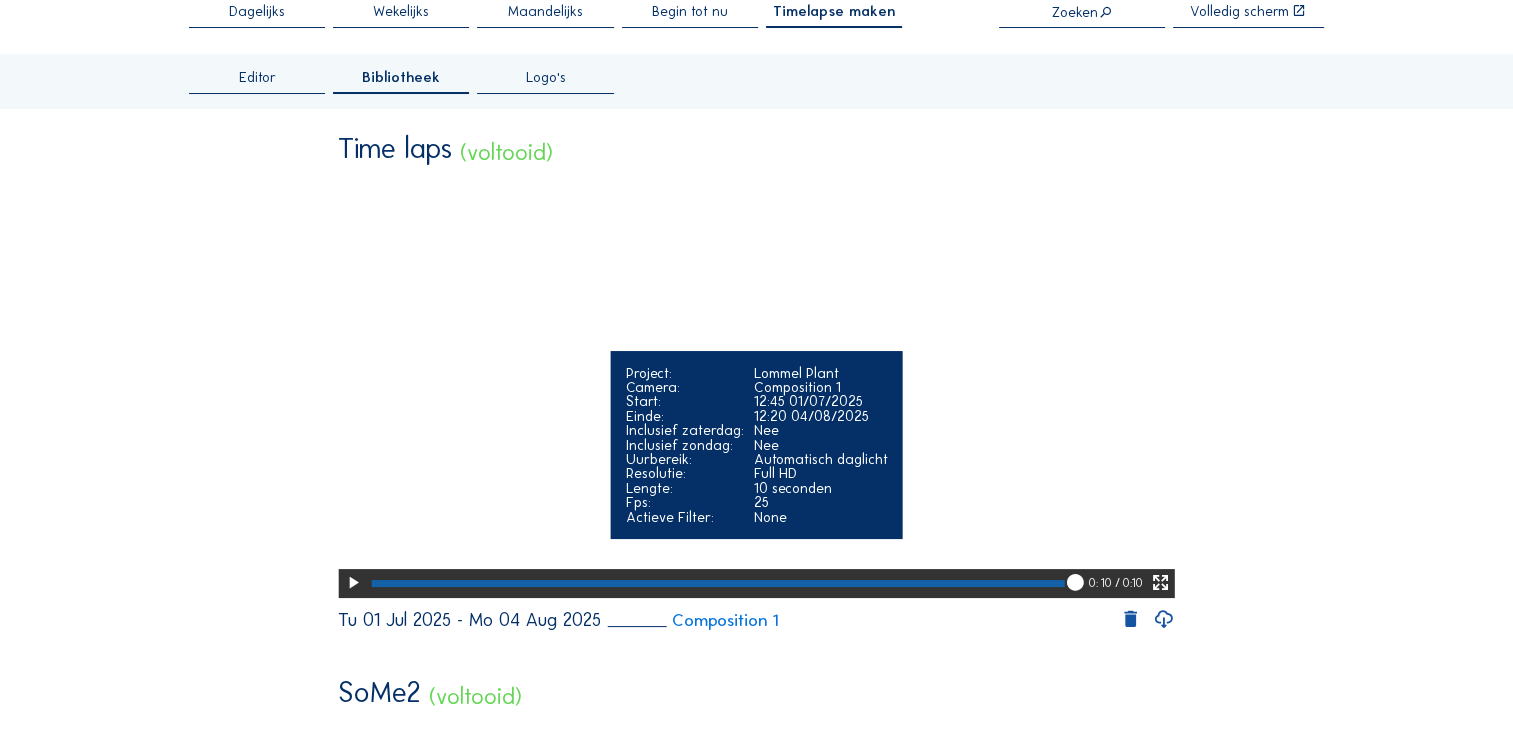 click at bounding box center [353, 583] 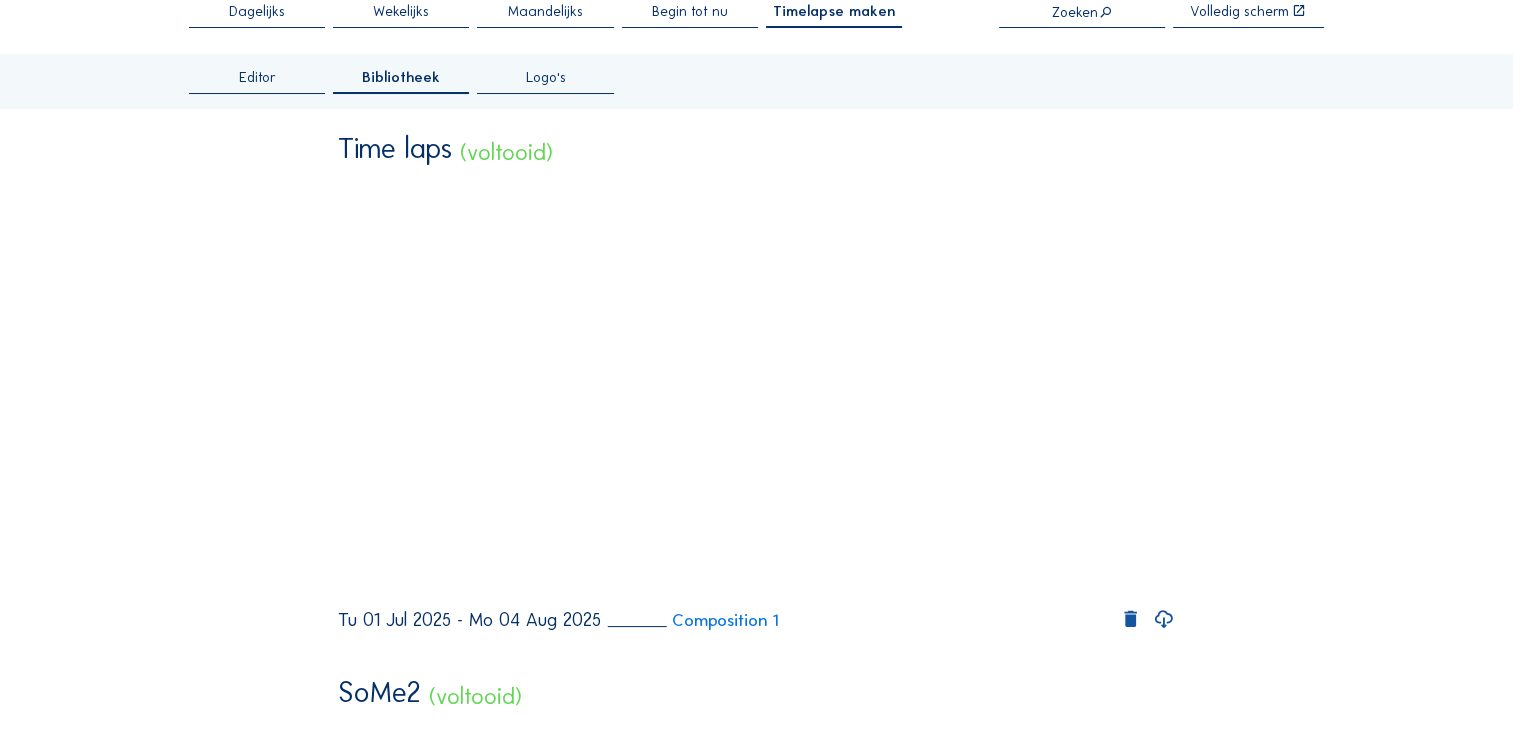 click at bounding box center (1164, 619) 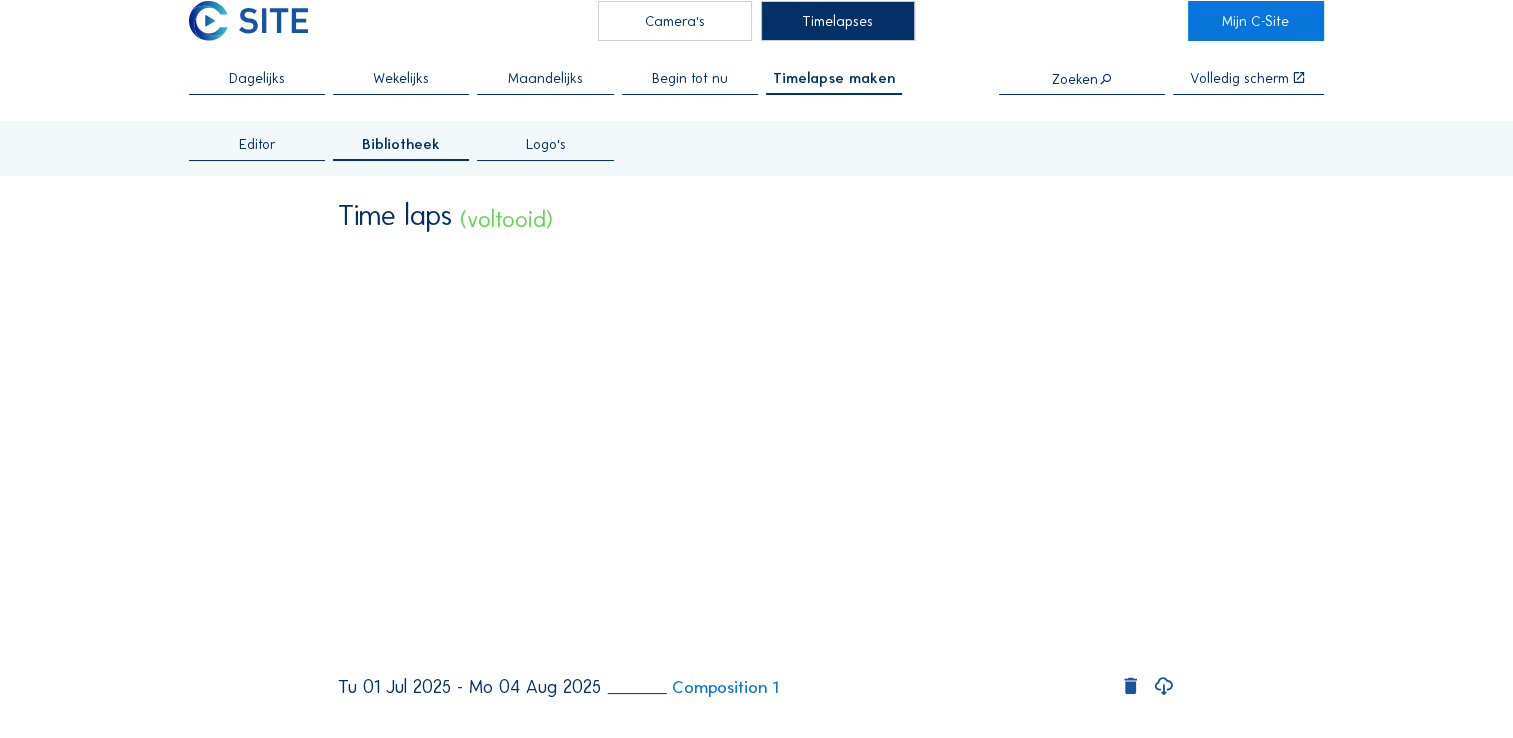 scroll, scrollTop: 0, scrollLeft: 0, axis: both 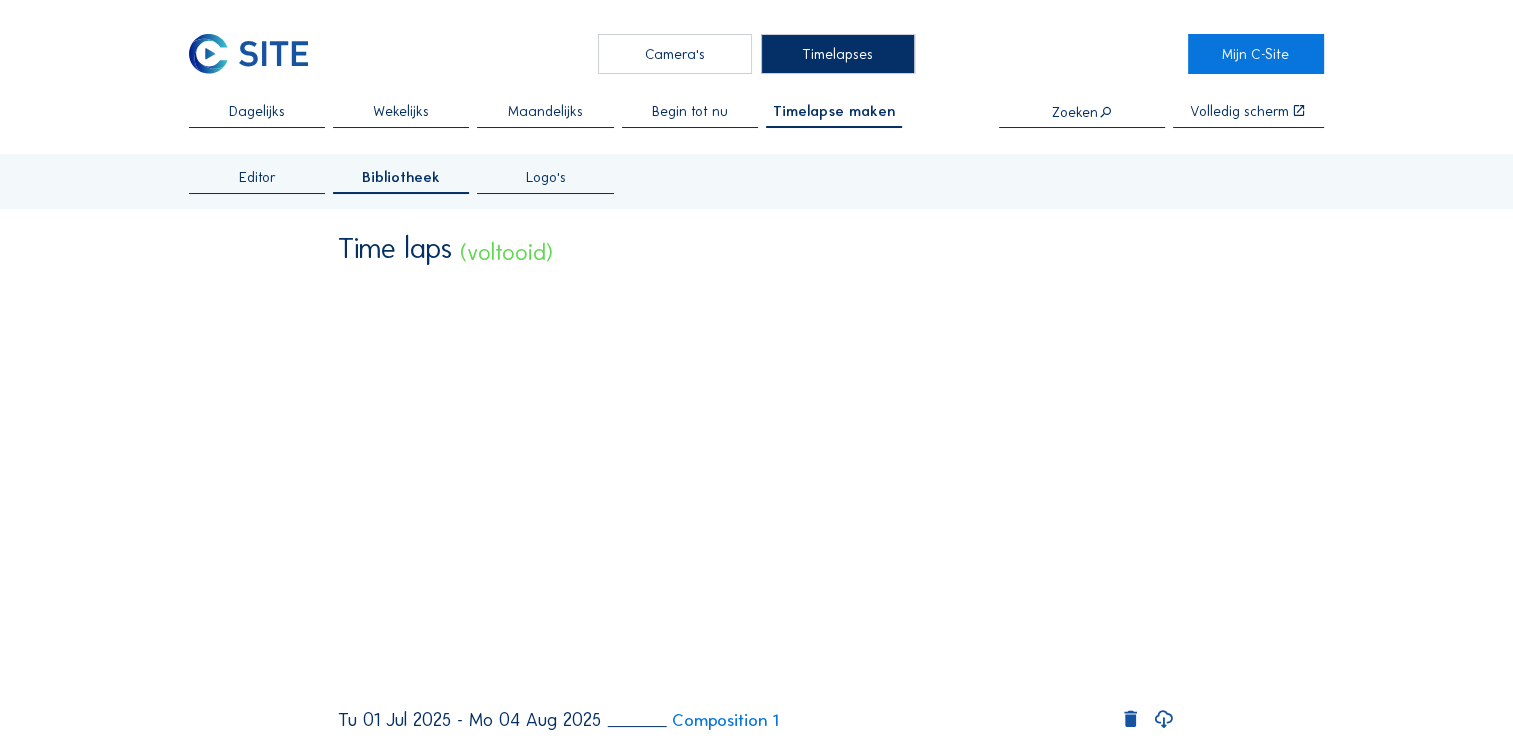 click on "Timelapse maken" at bounding box center (833, 111) 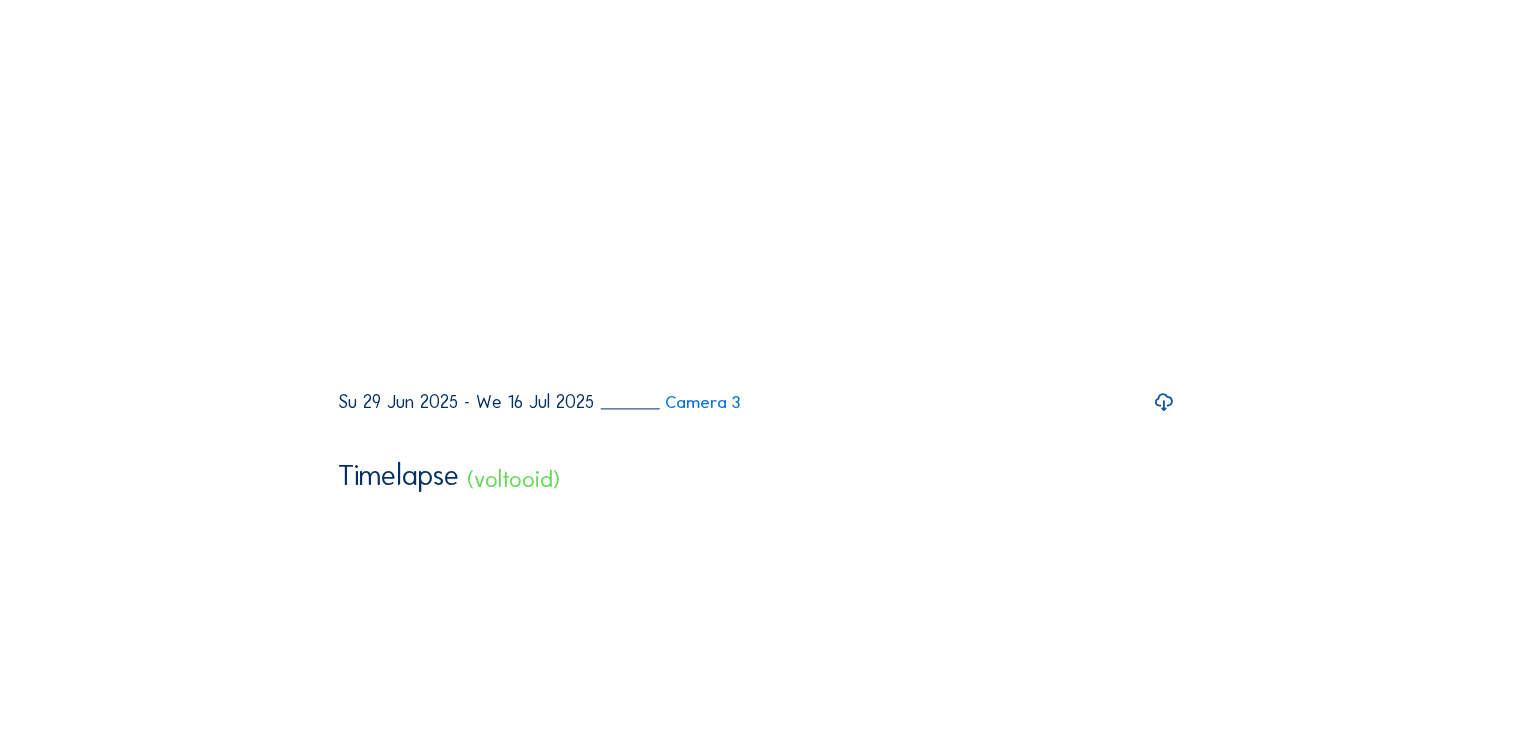 scroll, scrollTop: 2500, scrollLeft: 0, axis: vertical 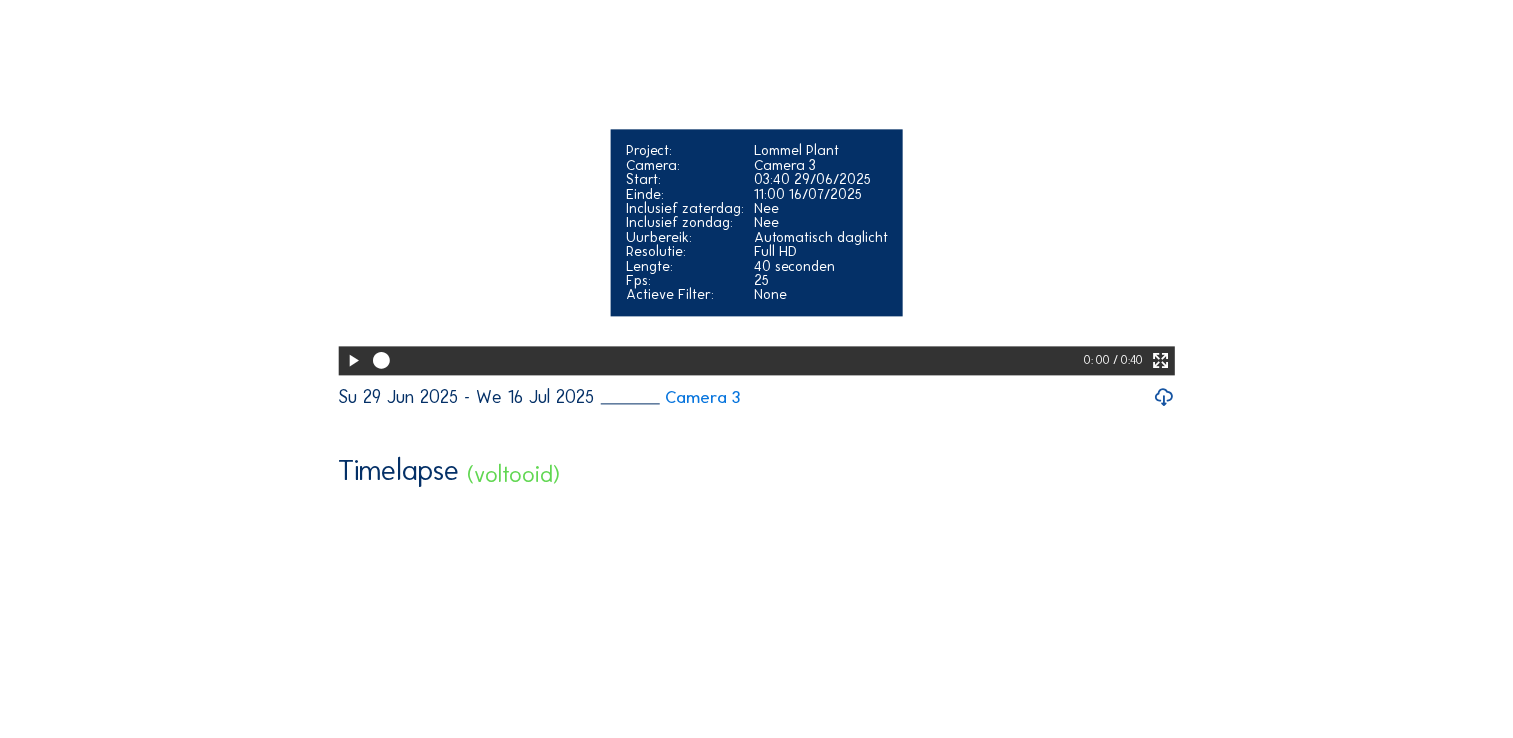 click at bounding box center (353, 361) 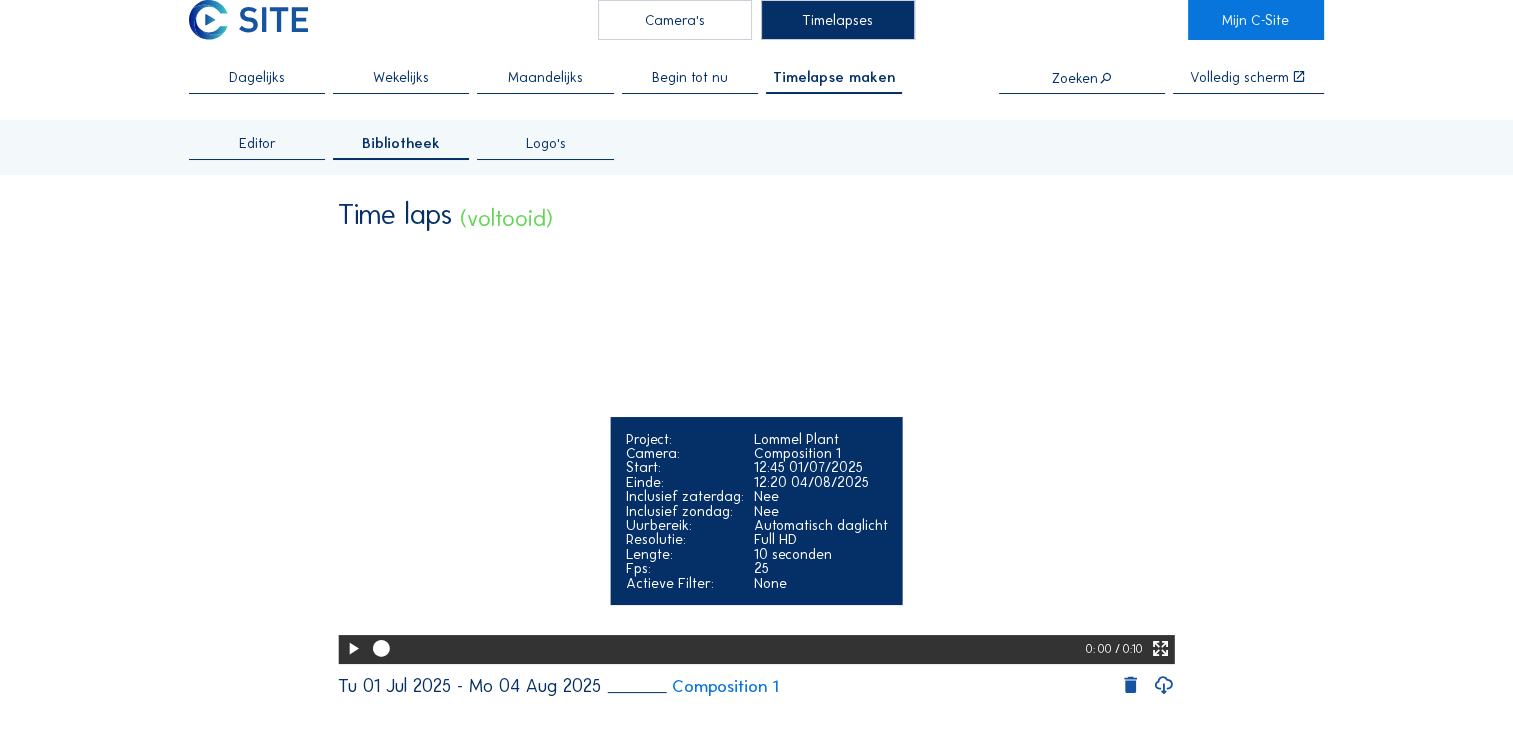 scroll, scrollTop: 0, scrollLeft: 0, axis: both 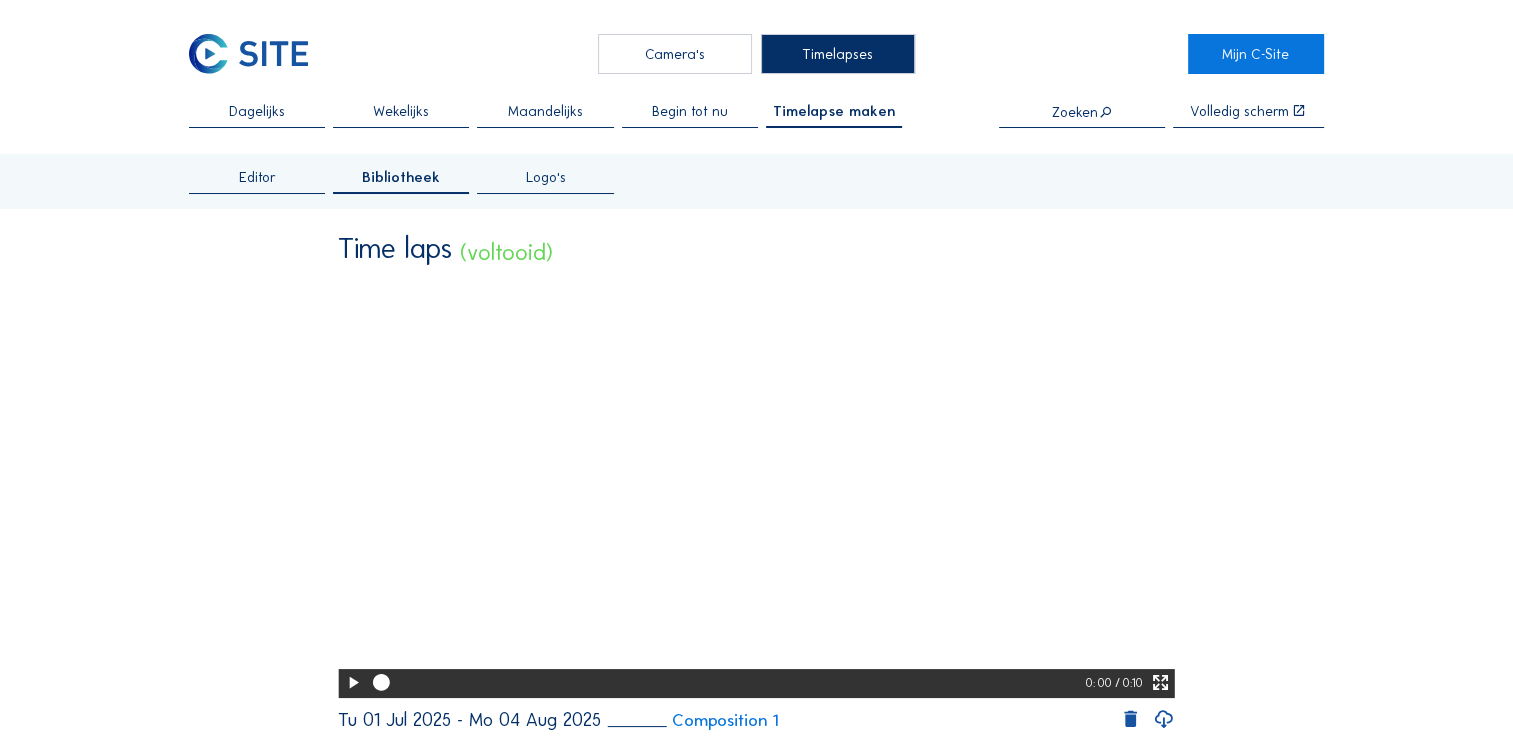 click on "Timelapses" at bounding box center (838, 54) 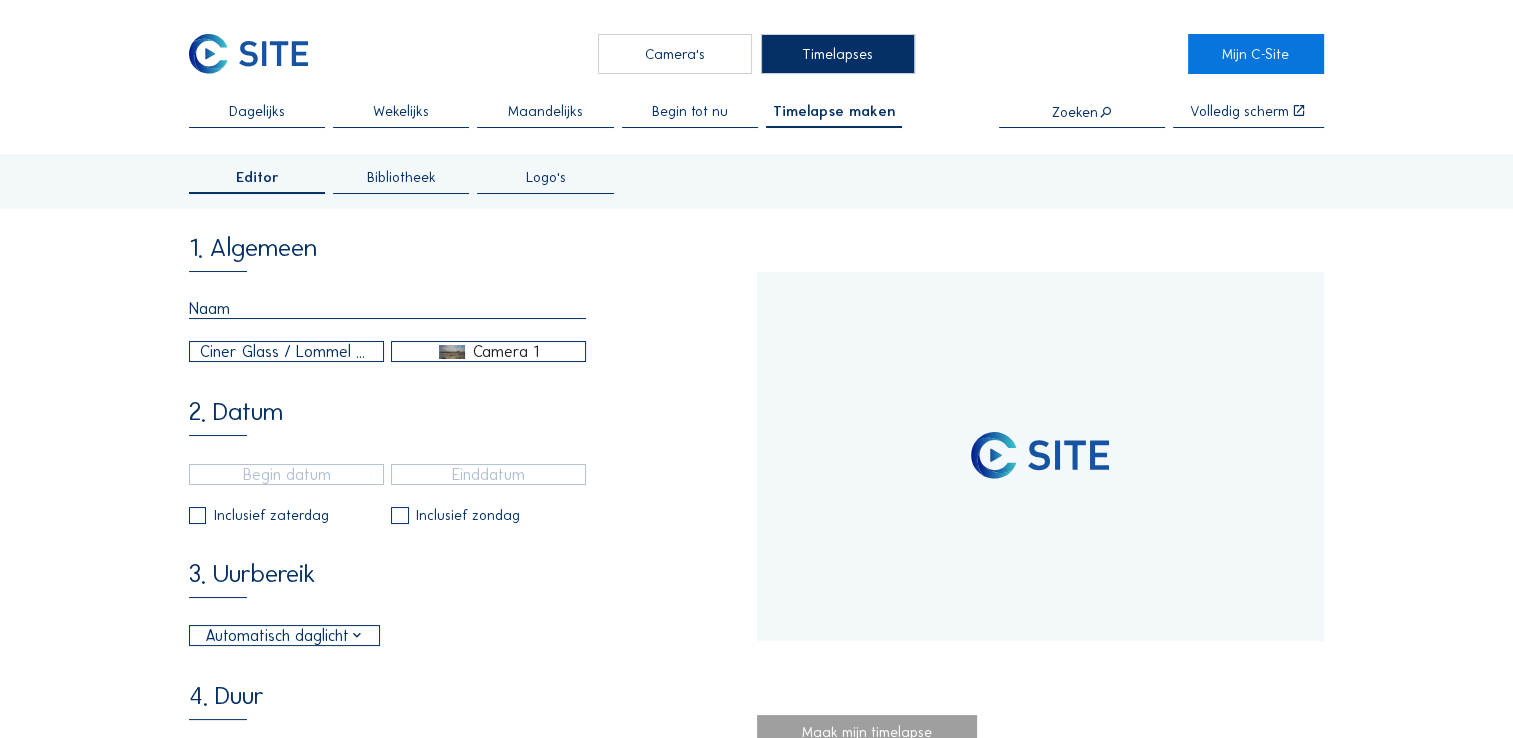 click at bounding box center [387, 309] 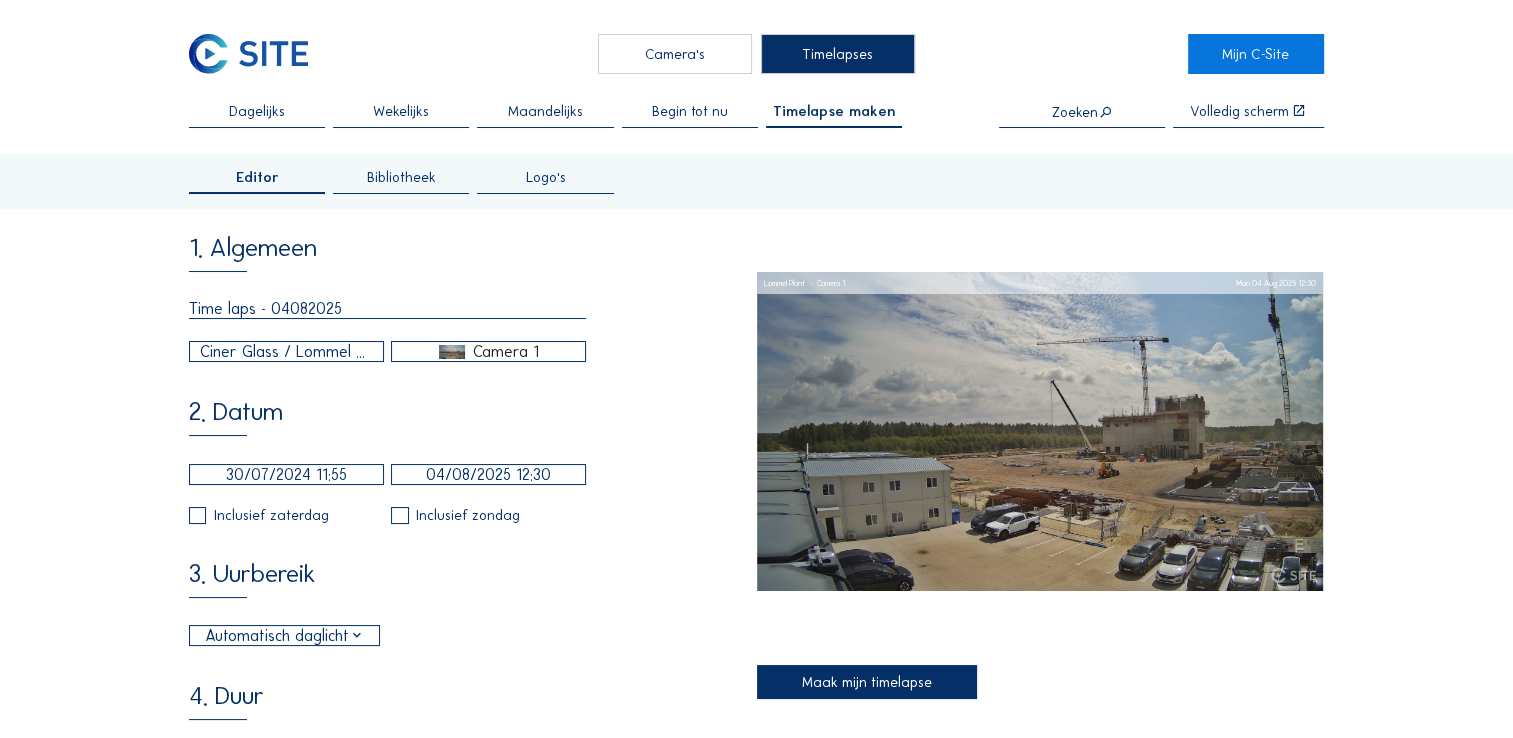 type on "Time laps - 04082025" 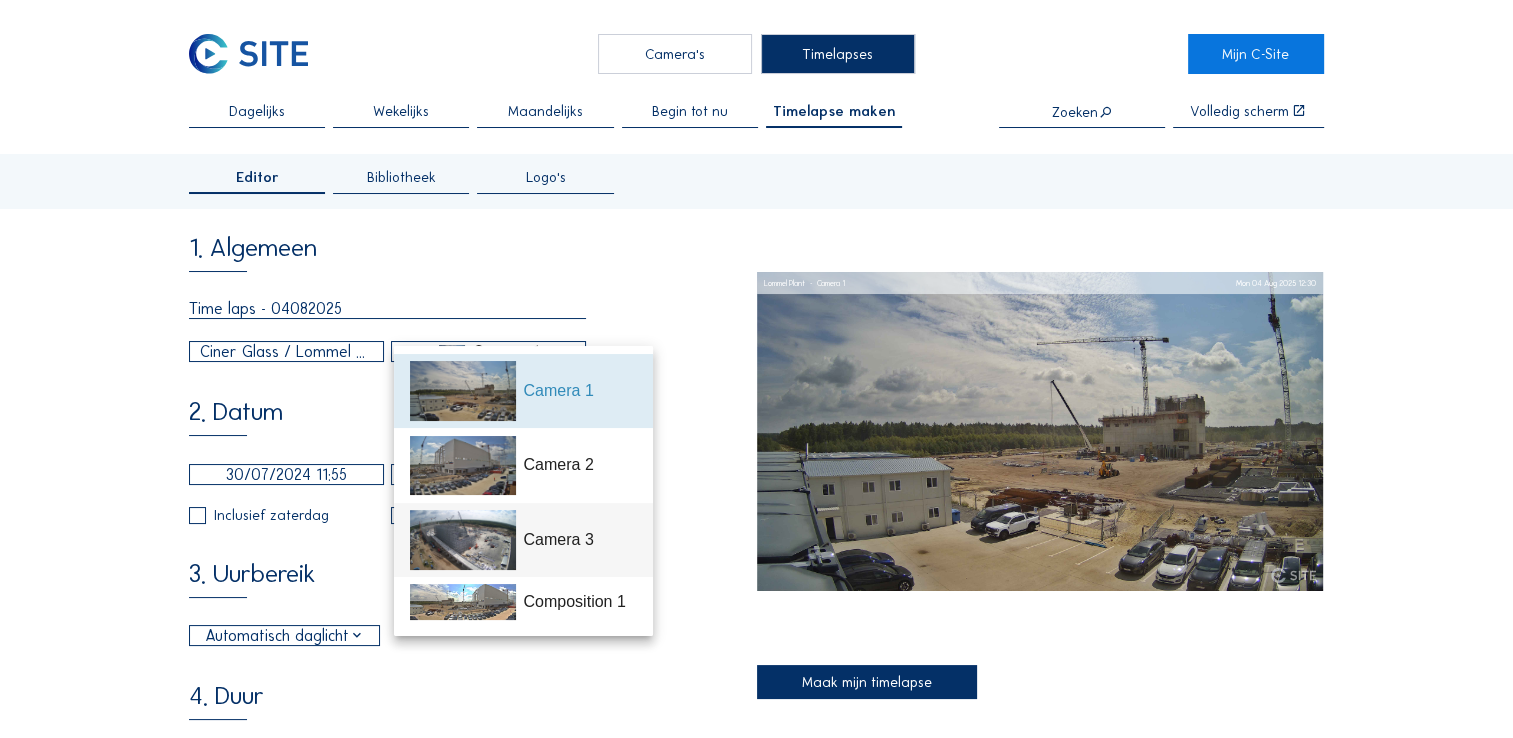 click on "Camera 3" at bounding box center (579, 540) 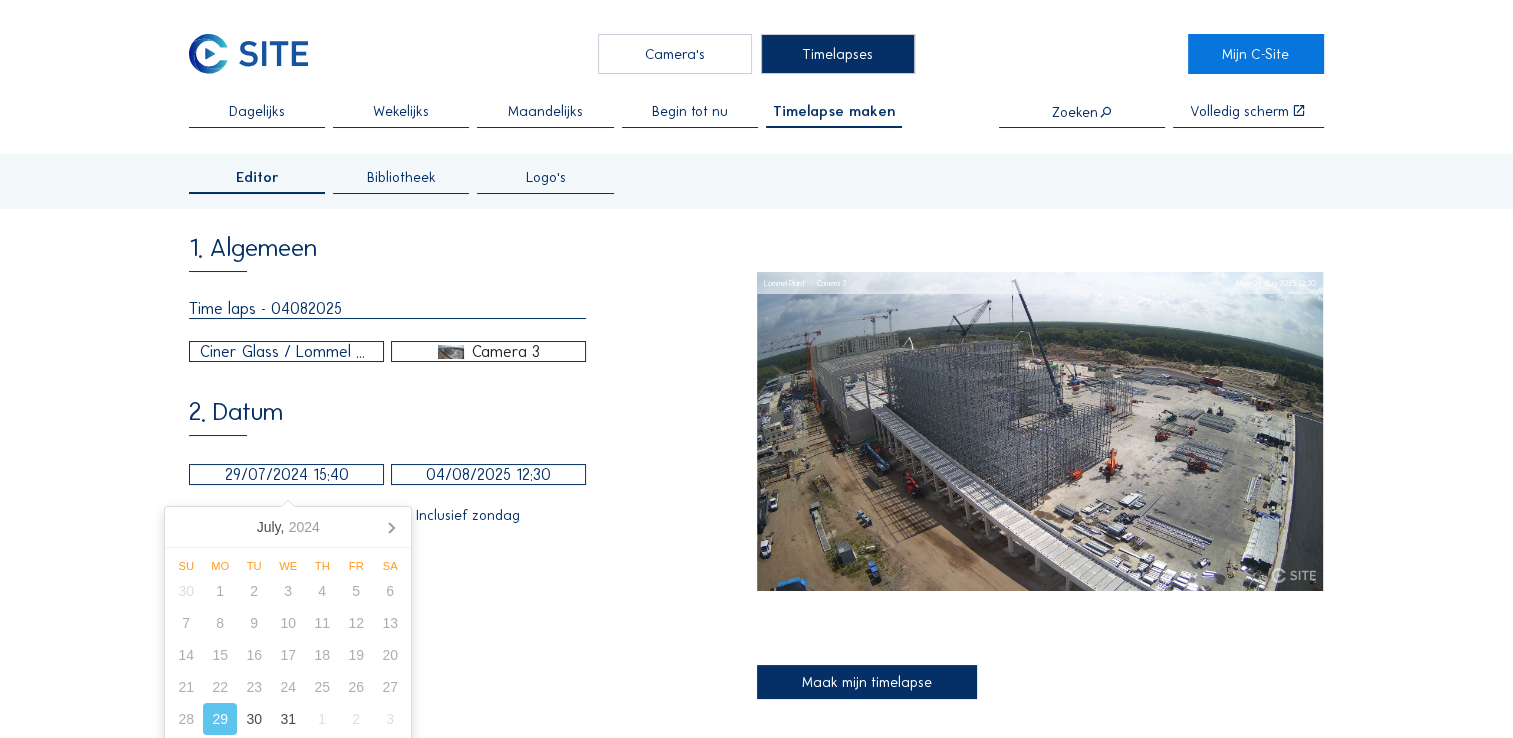 drag, startPoint x: 242, startPoint y: 485, endPoint x: 231, endPoint y: 485, distance: 11 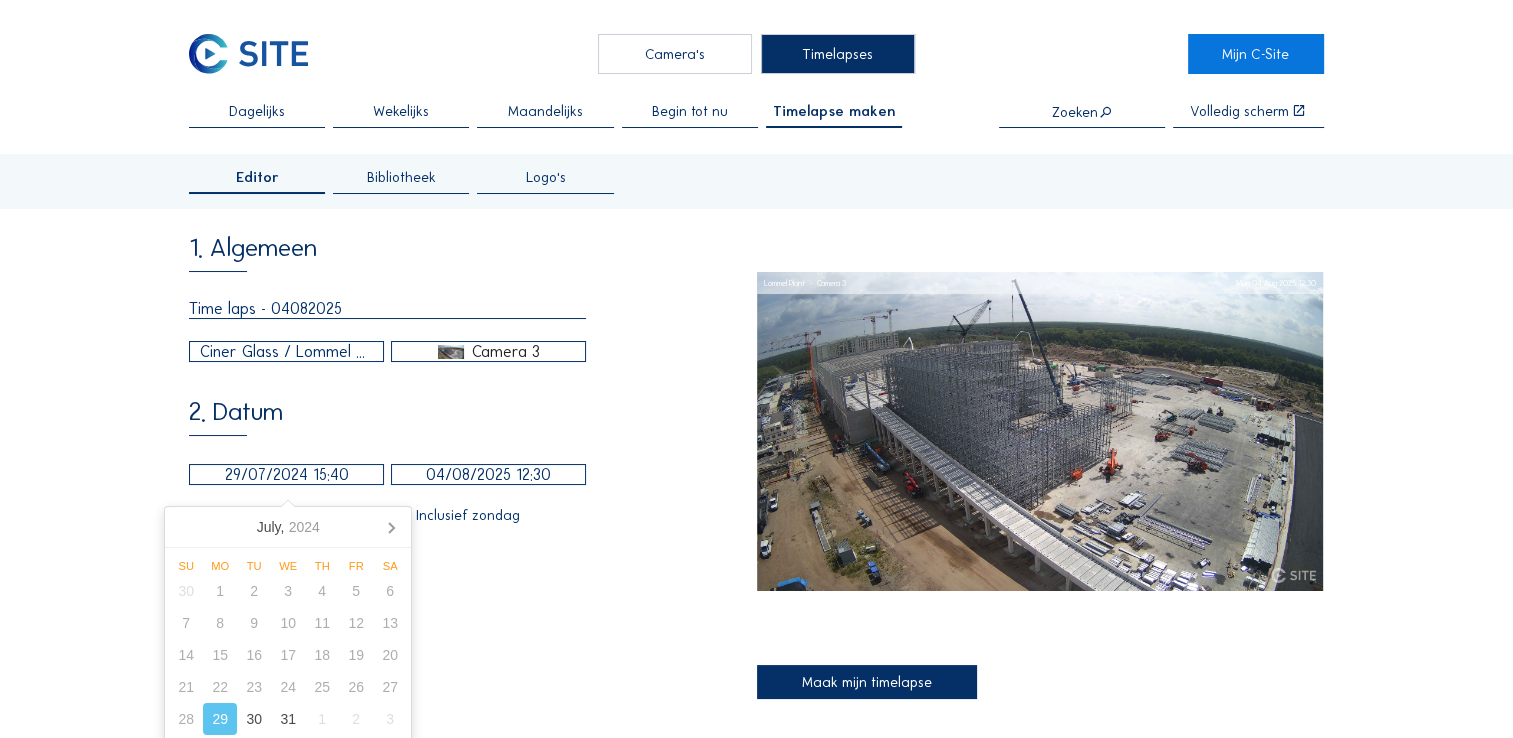 click on "29/07/2024 15:40" at bounding box center [286, 474] 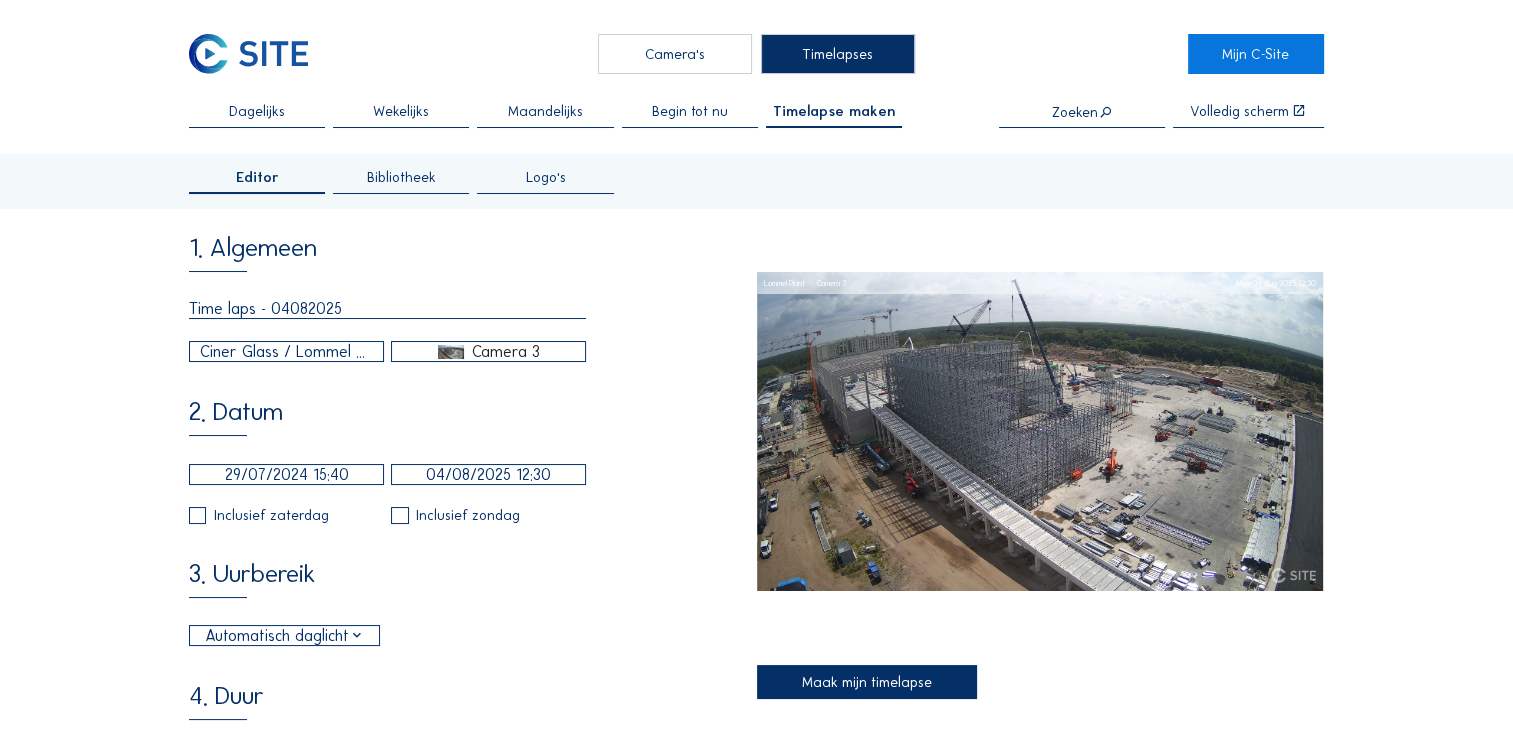 click on "29/07/2024 15:40" at bounding box center [286, 474] 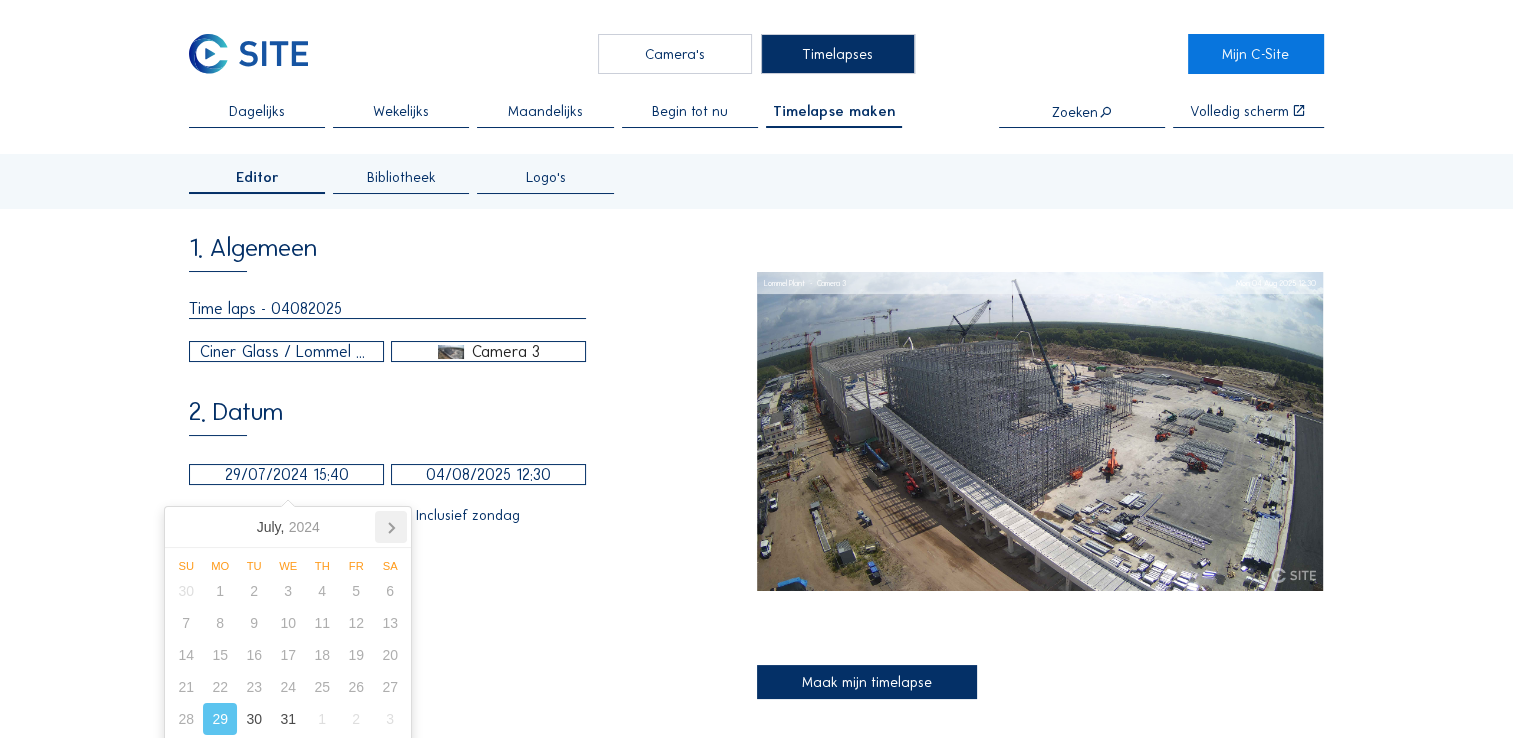 click 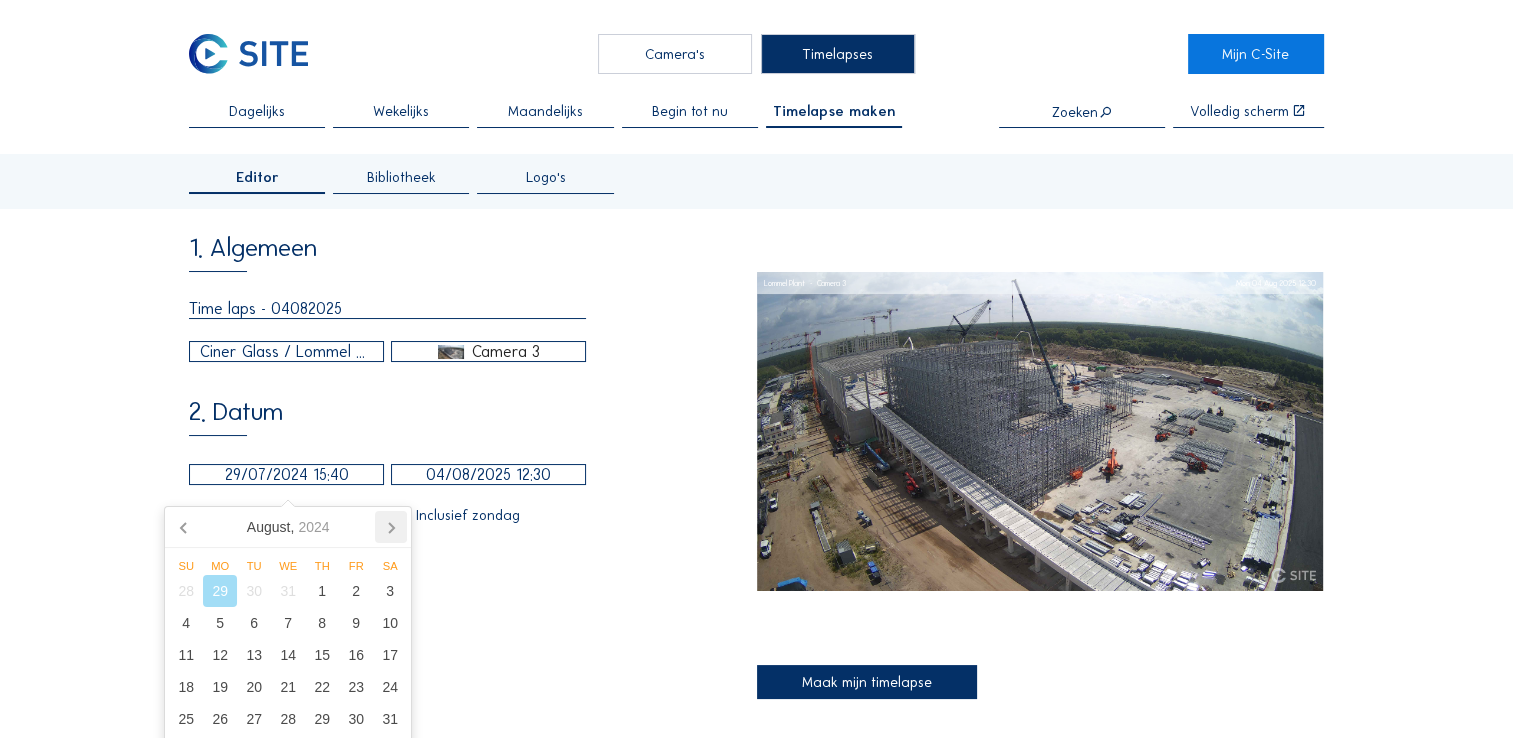 click 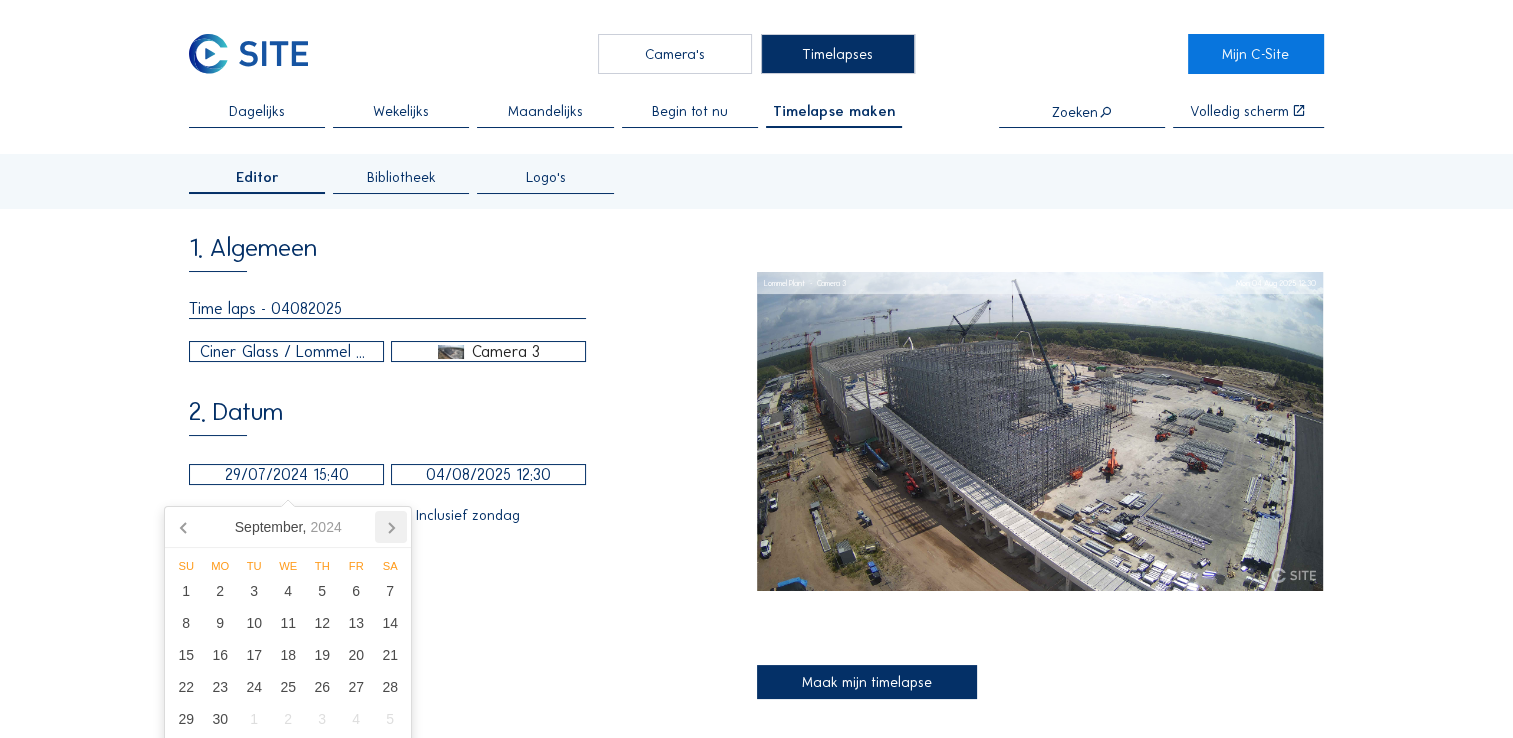 click 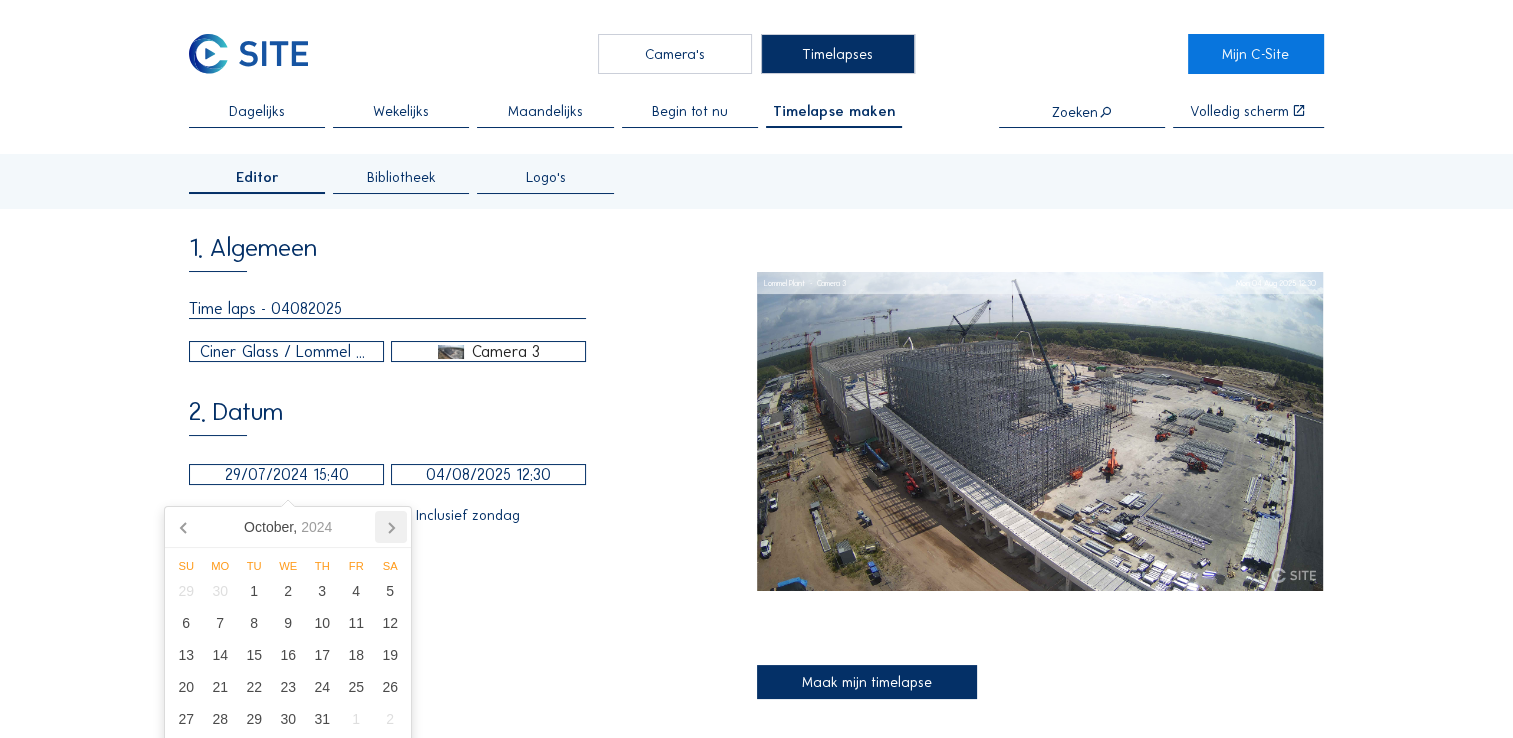 click 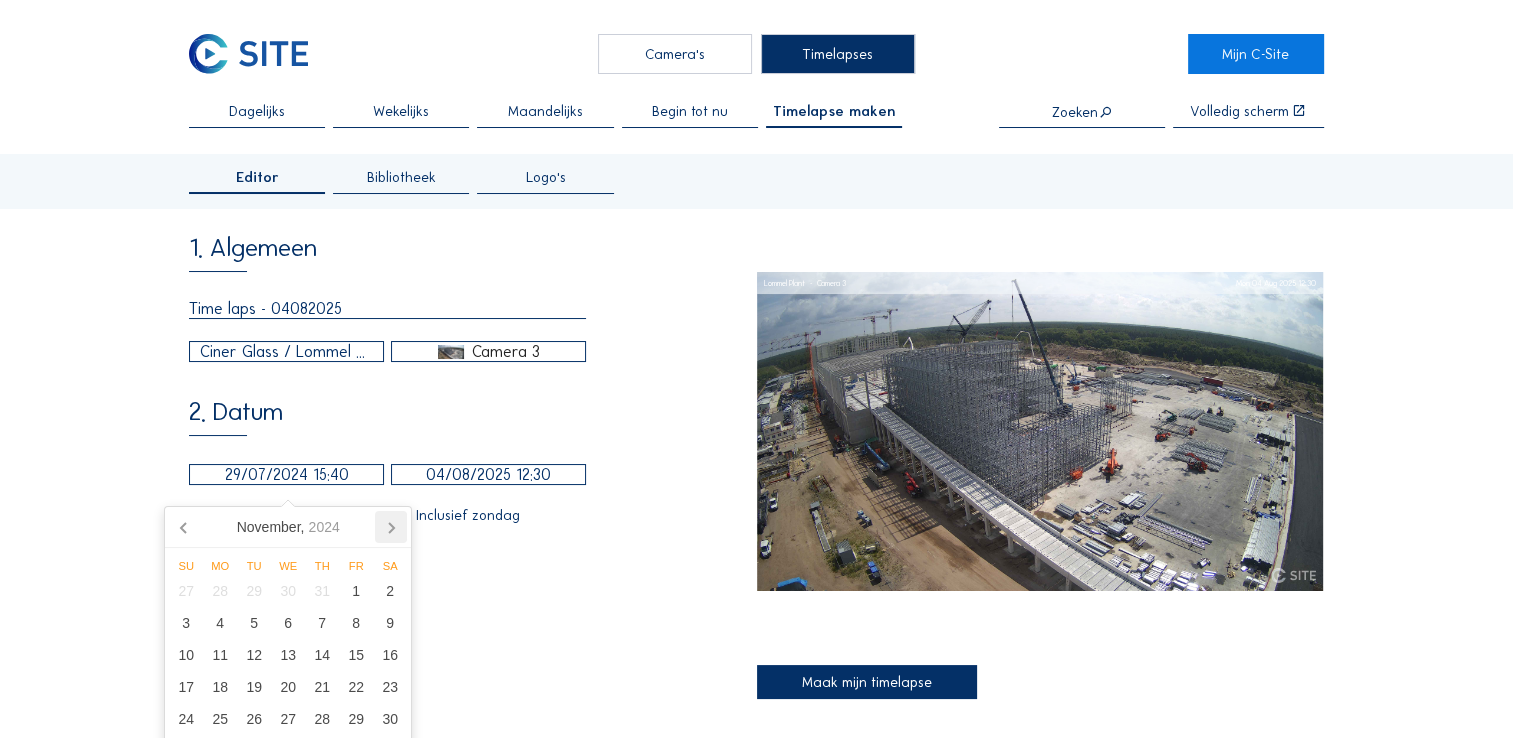 click 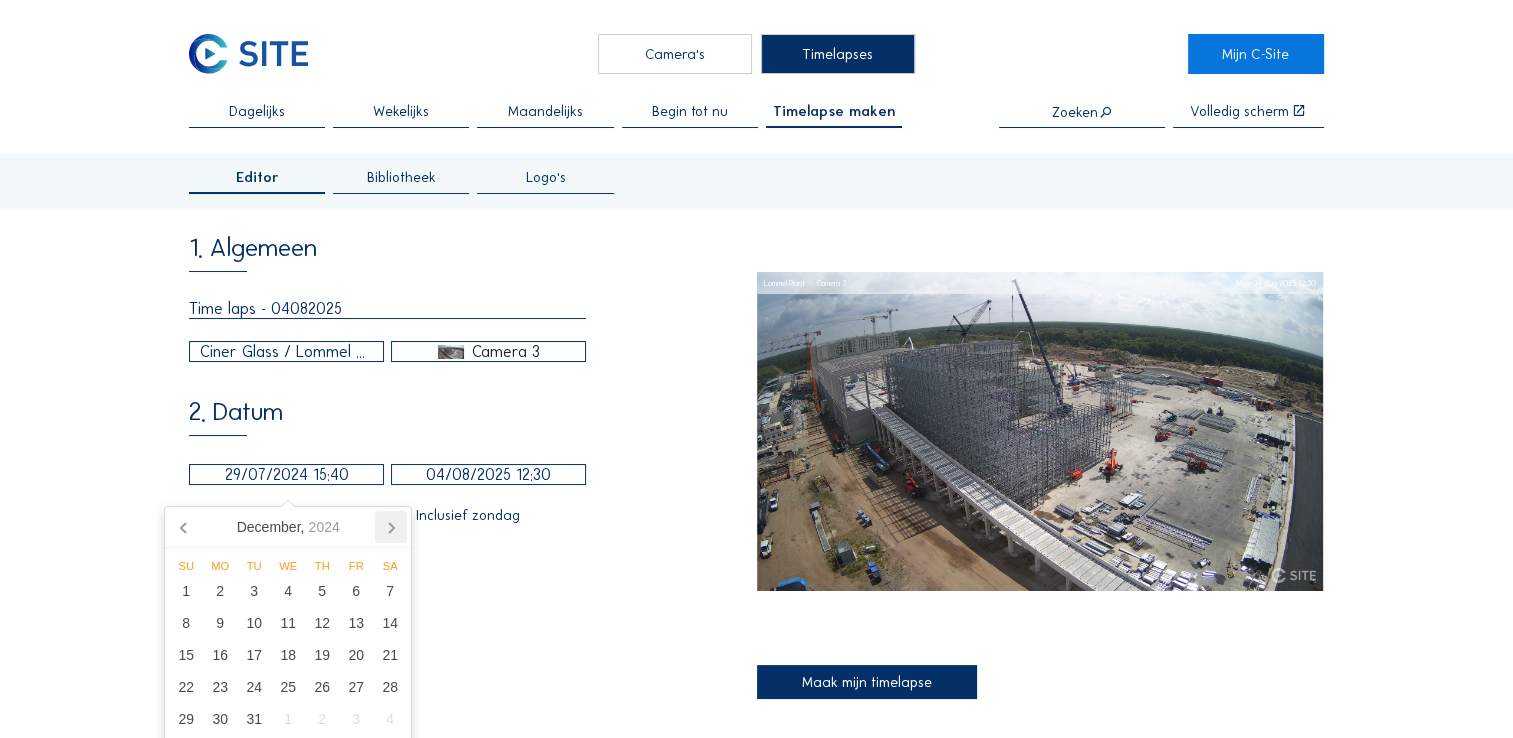click 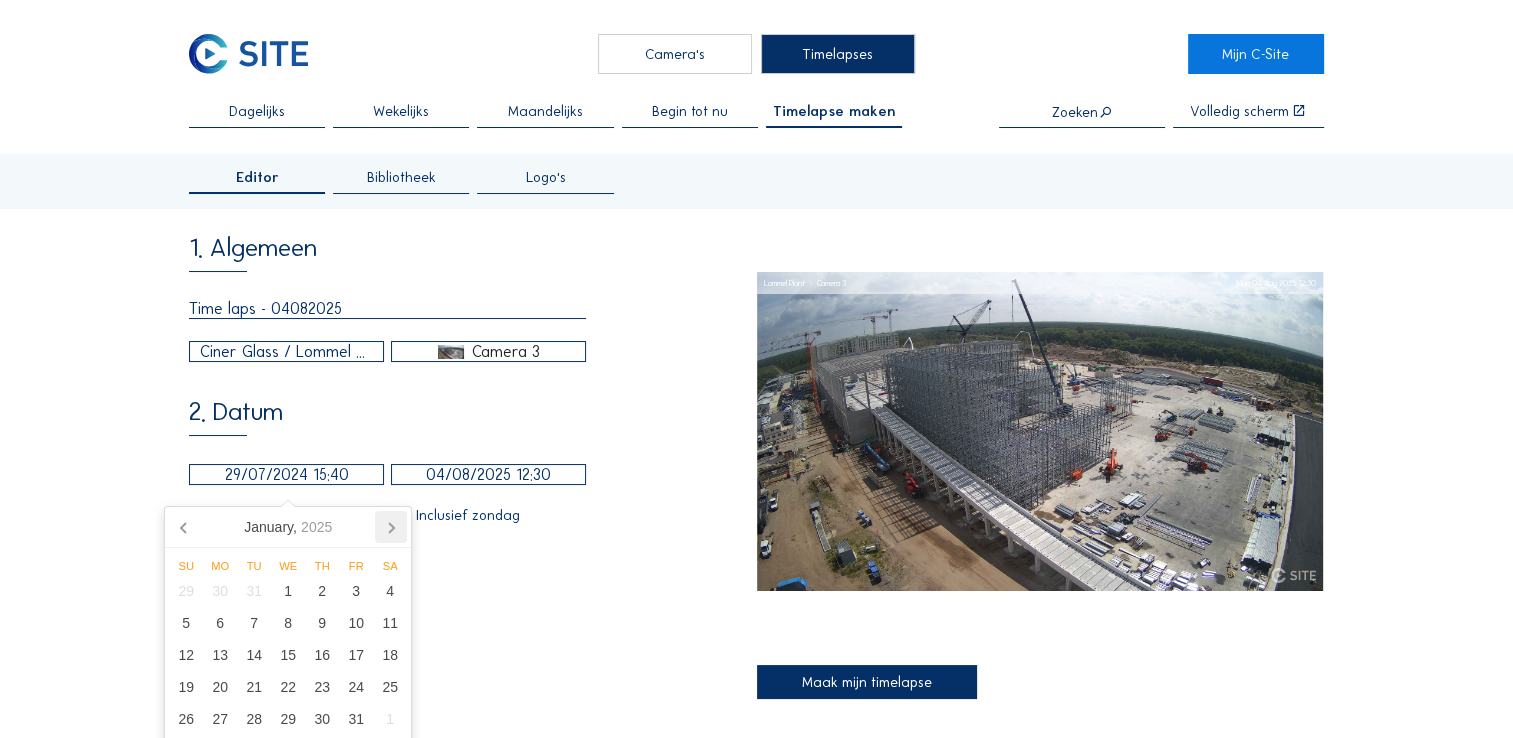 click 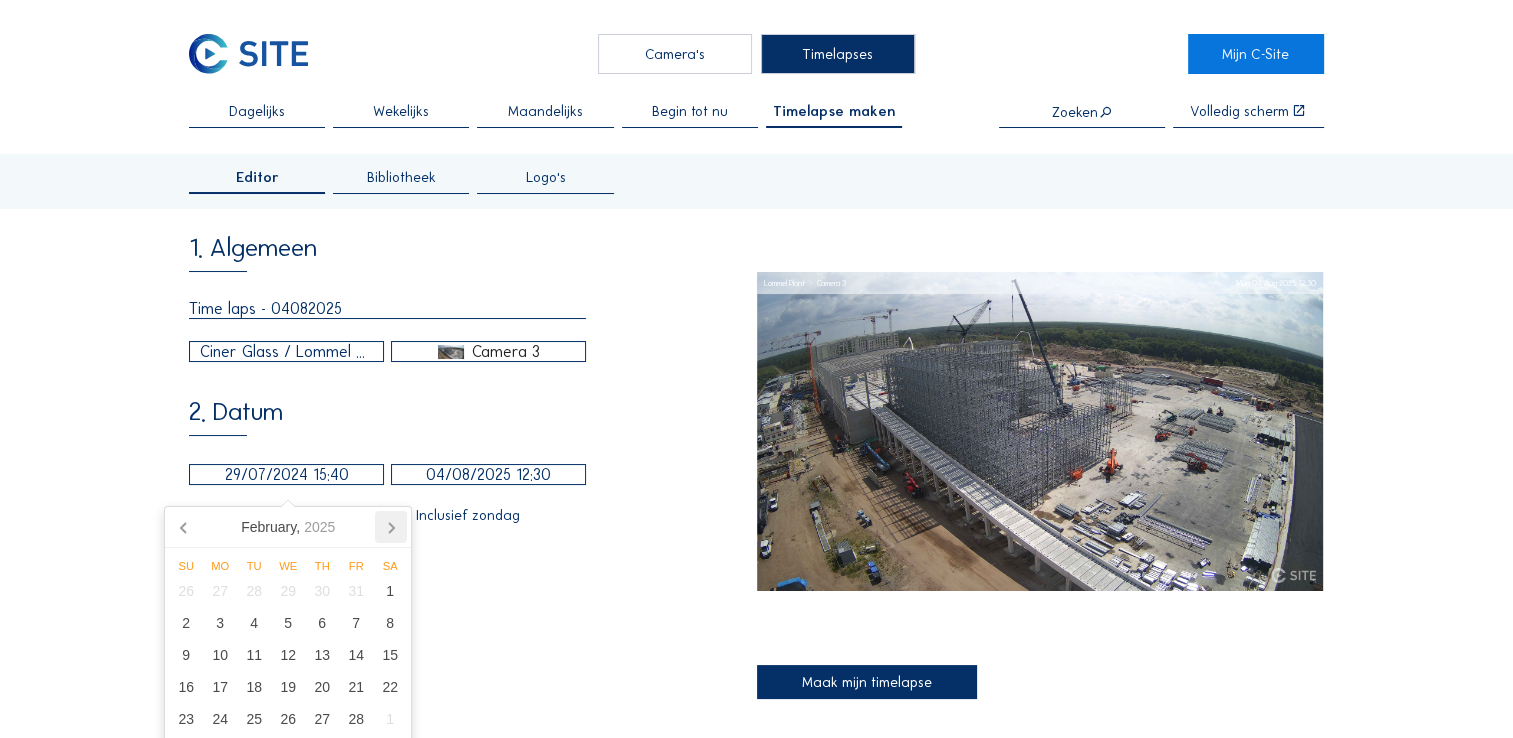 click 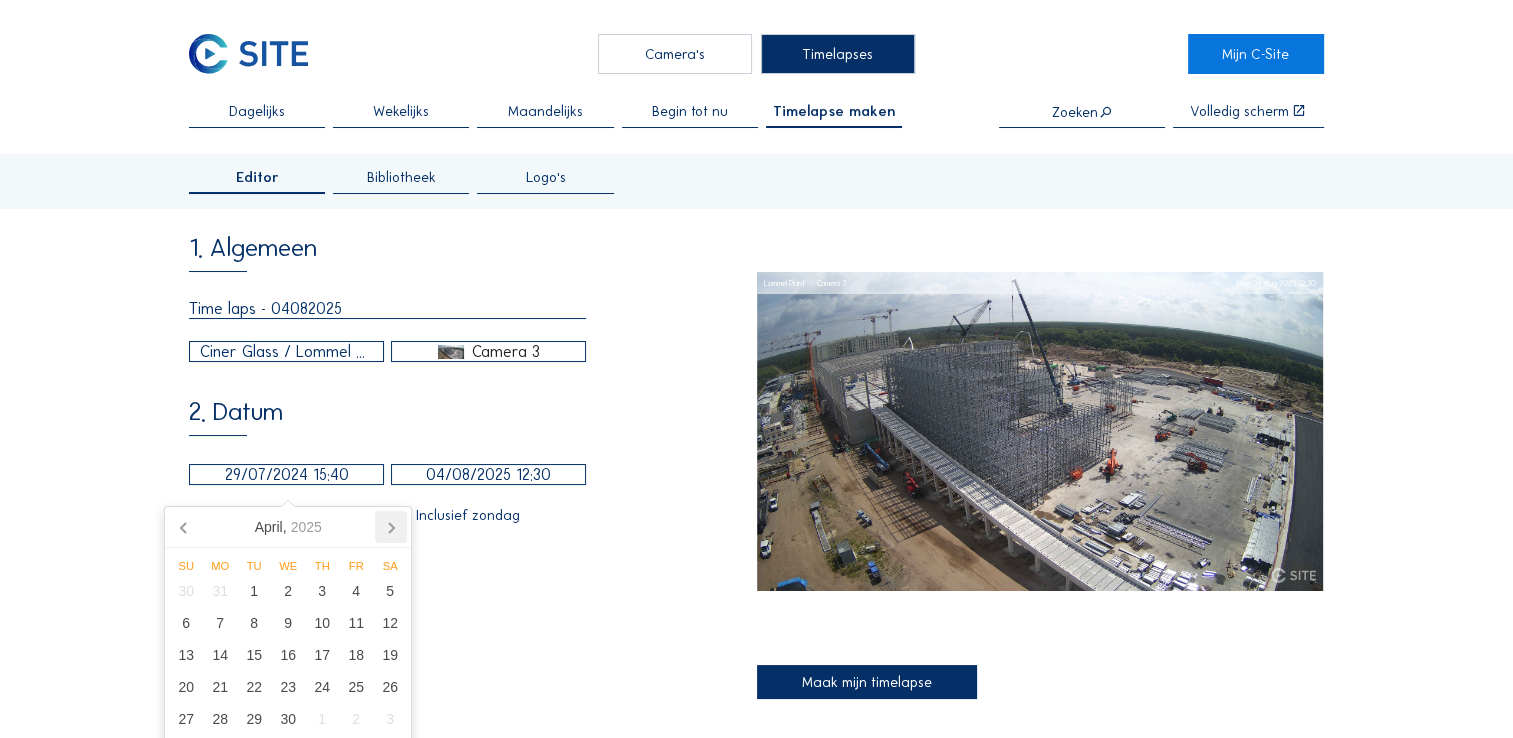 click 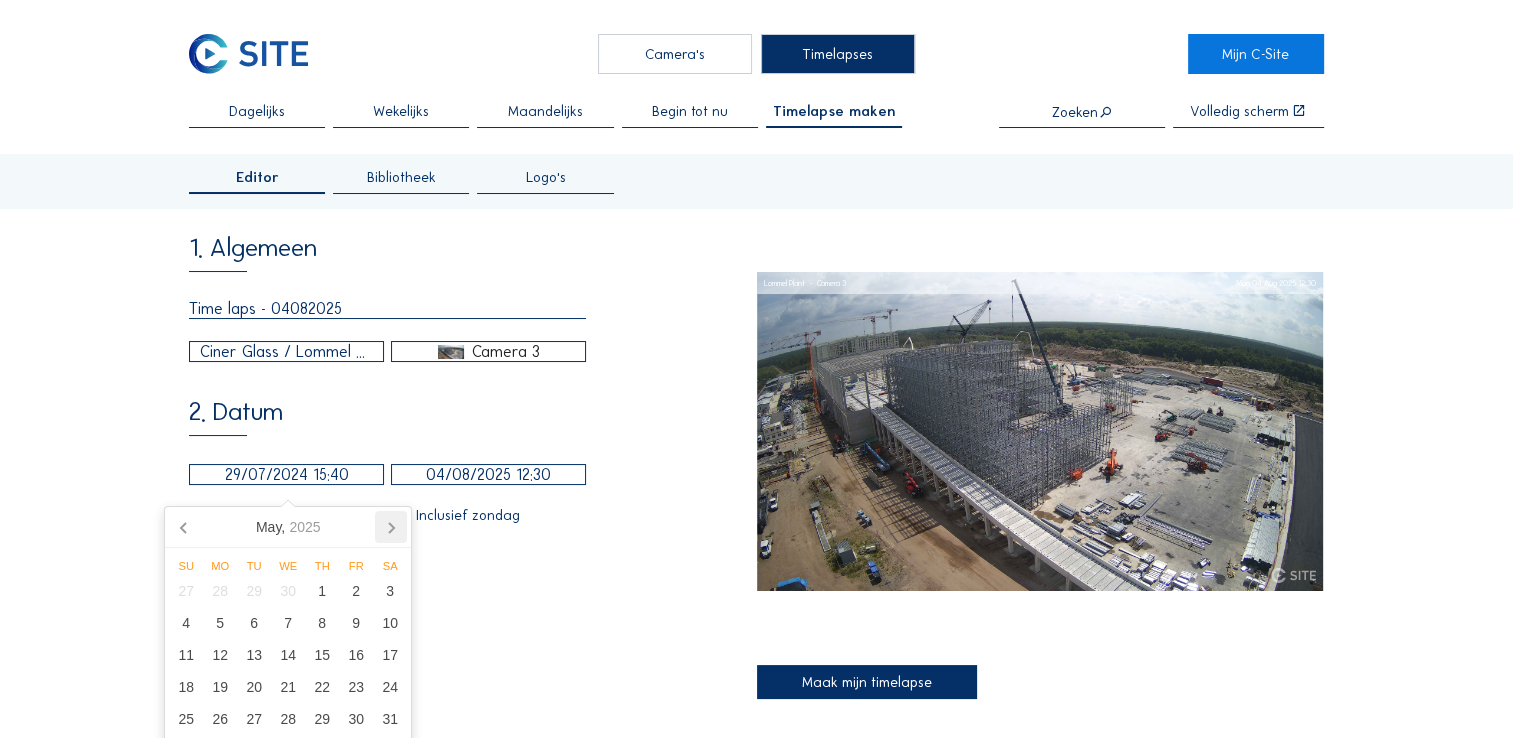click 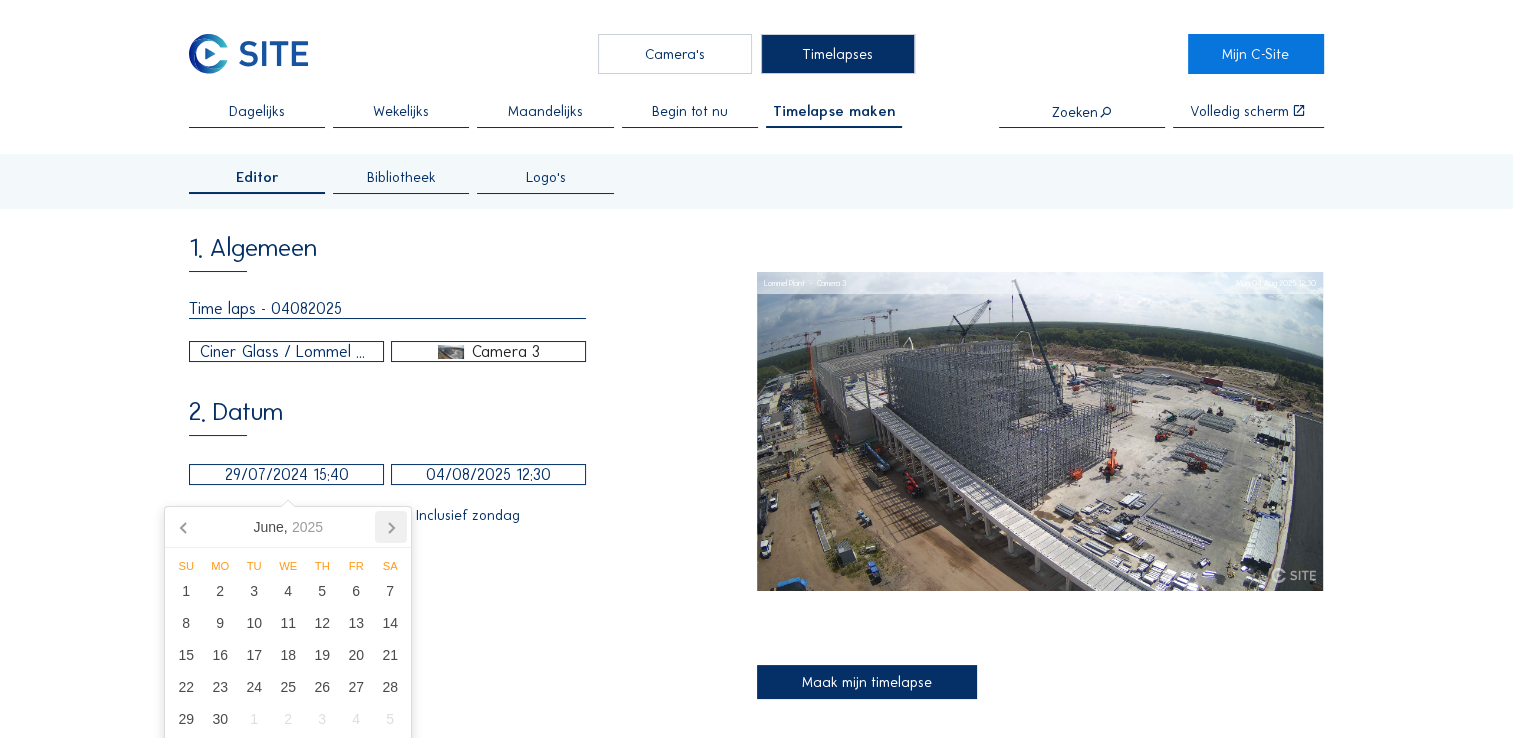 click 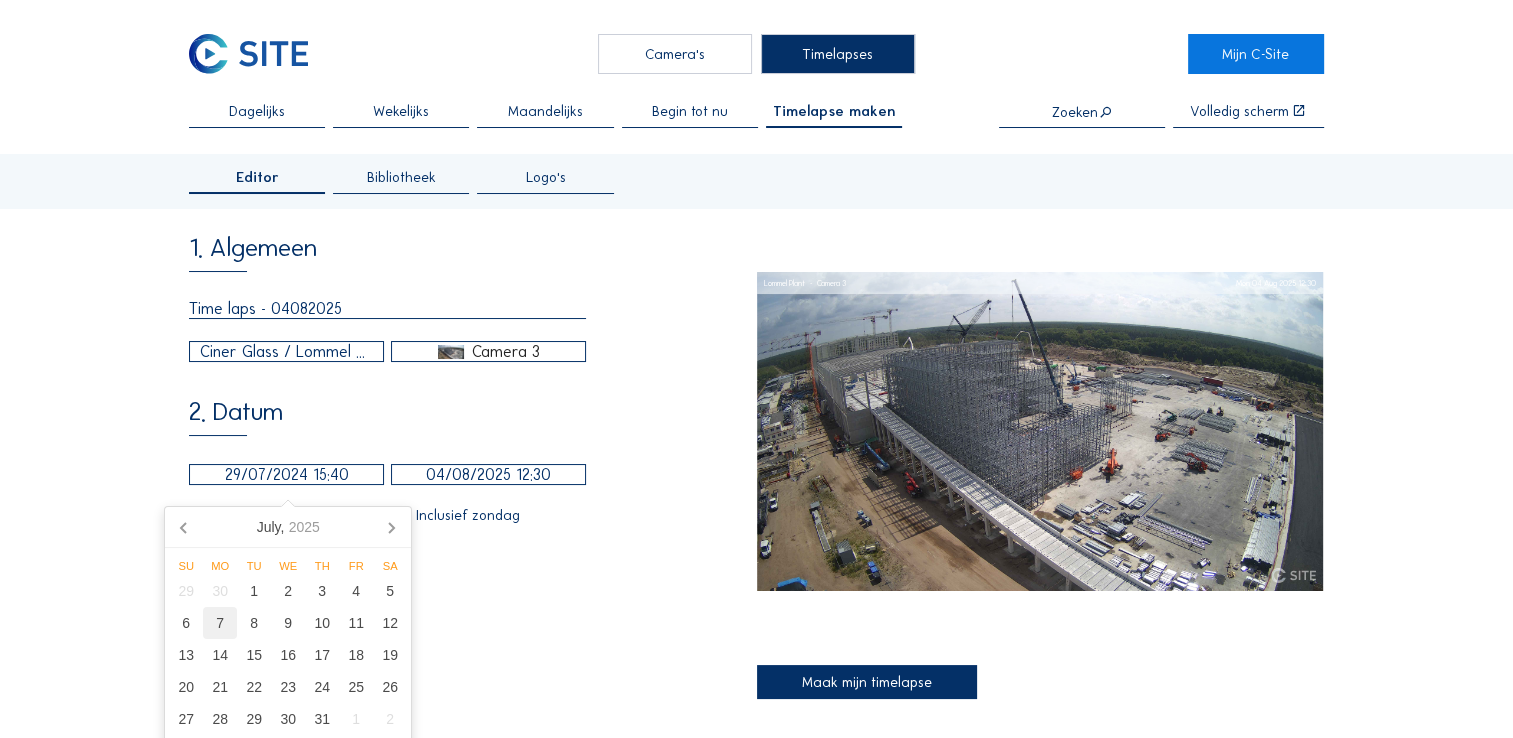 scroll, scrollTop: 100, scrollLeft: 0, axis: vertical 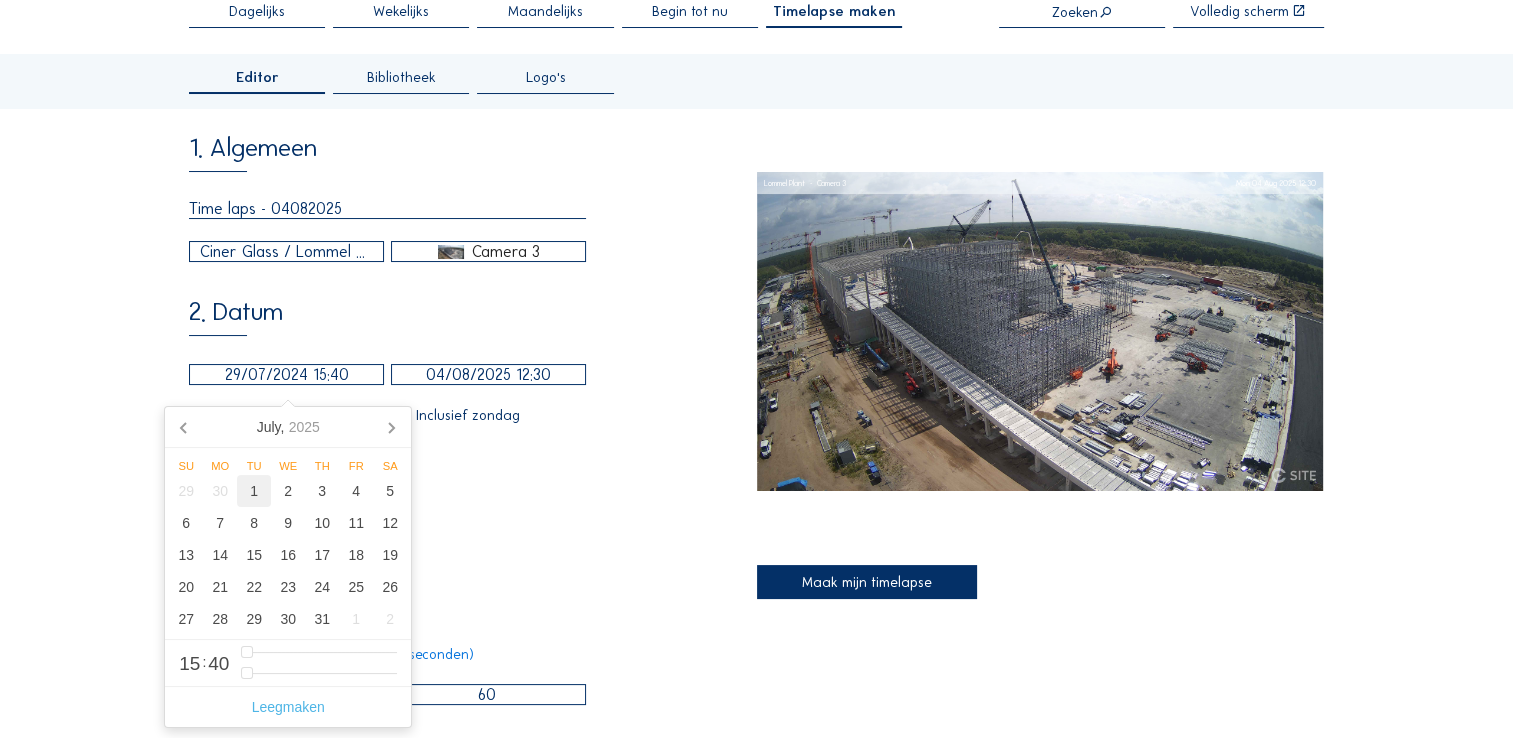click on "1" at bounding box center [254, 491] 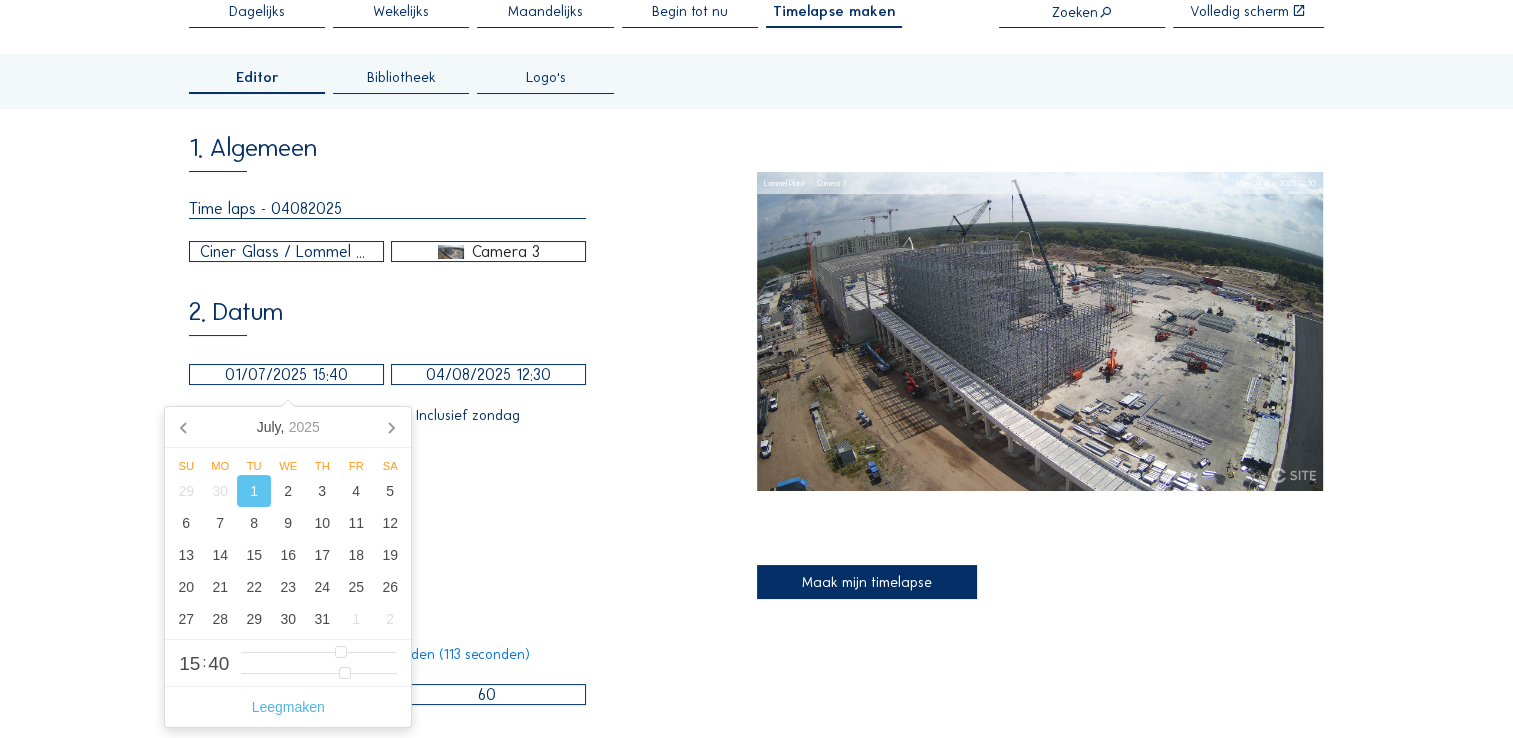 click on "04/08/2025 12:30" at bounding box center [488, 374] 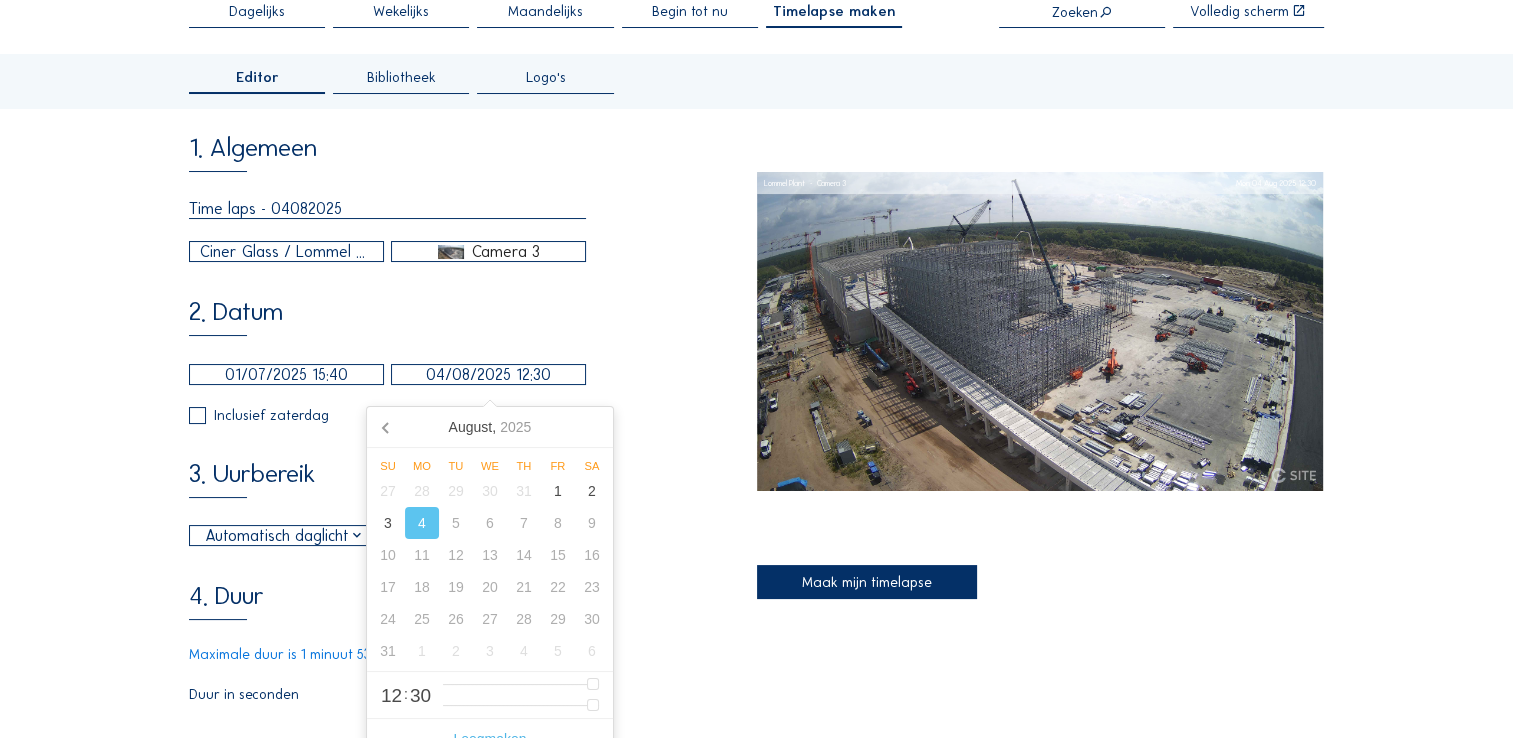 click on "2. Datum 01/07/2025 15:40 04/08/2025 12:30  Inclusief zaterdag   Inclusief zondag" at bounding box center (472, 361) 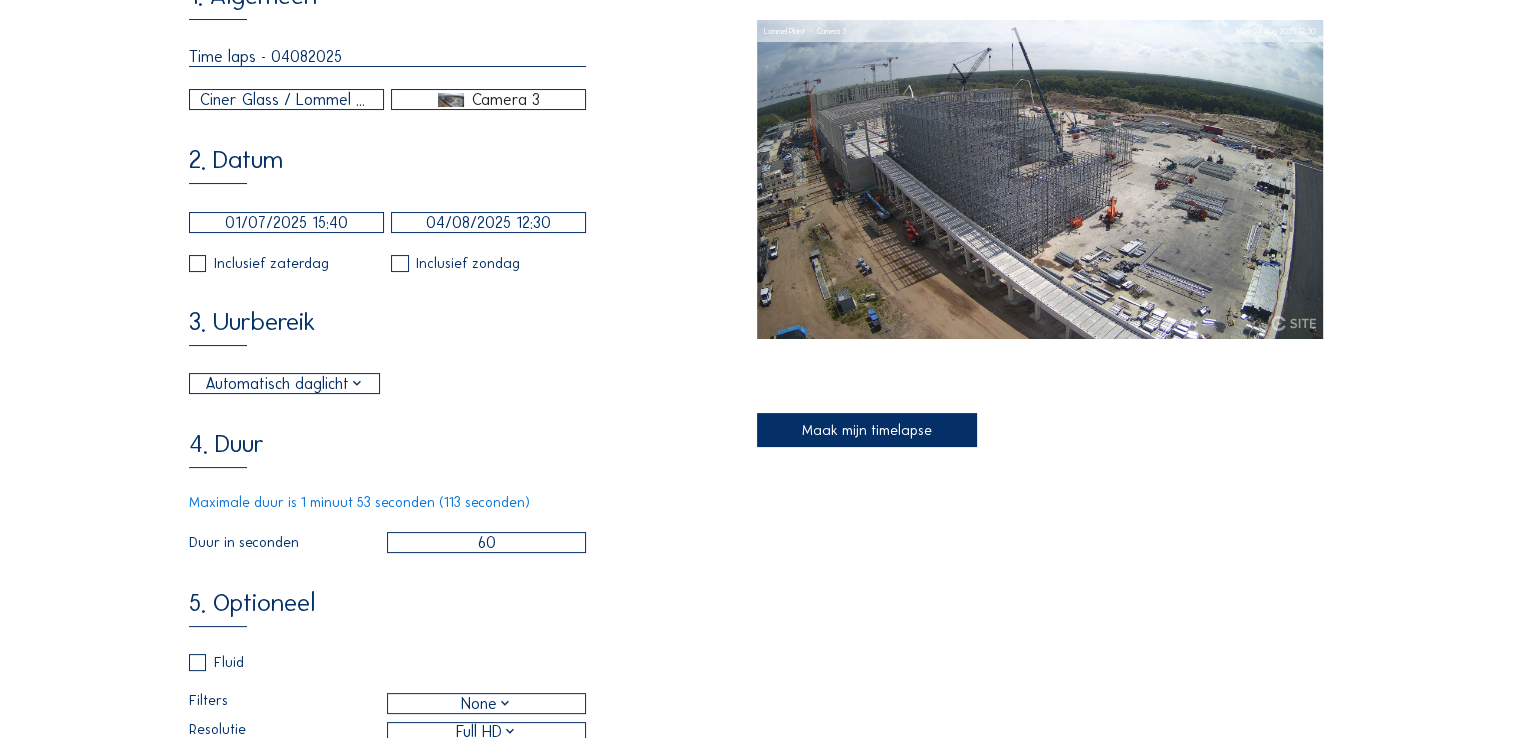 scroll, scrollTop: 300, scrollLeft: 0, axis: vertical 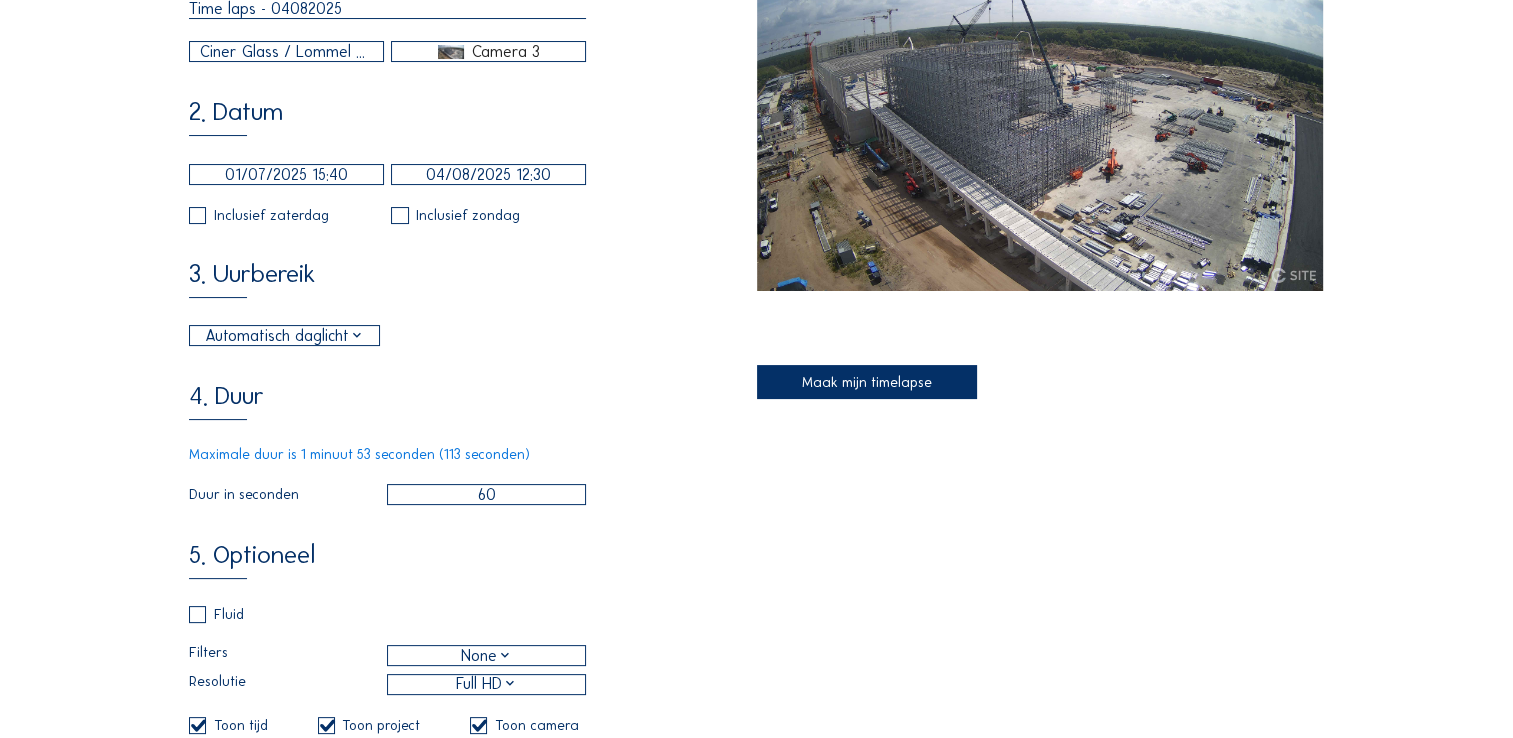 drag, startPoint x: 496, startPoint y: 514, endPoint x: 464, endPoint y: 514, distance: 32 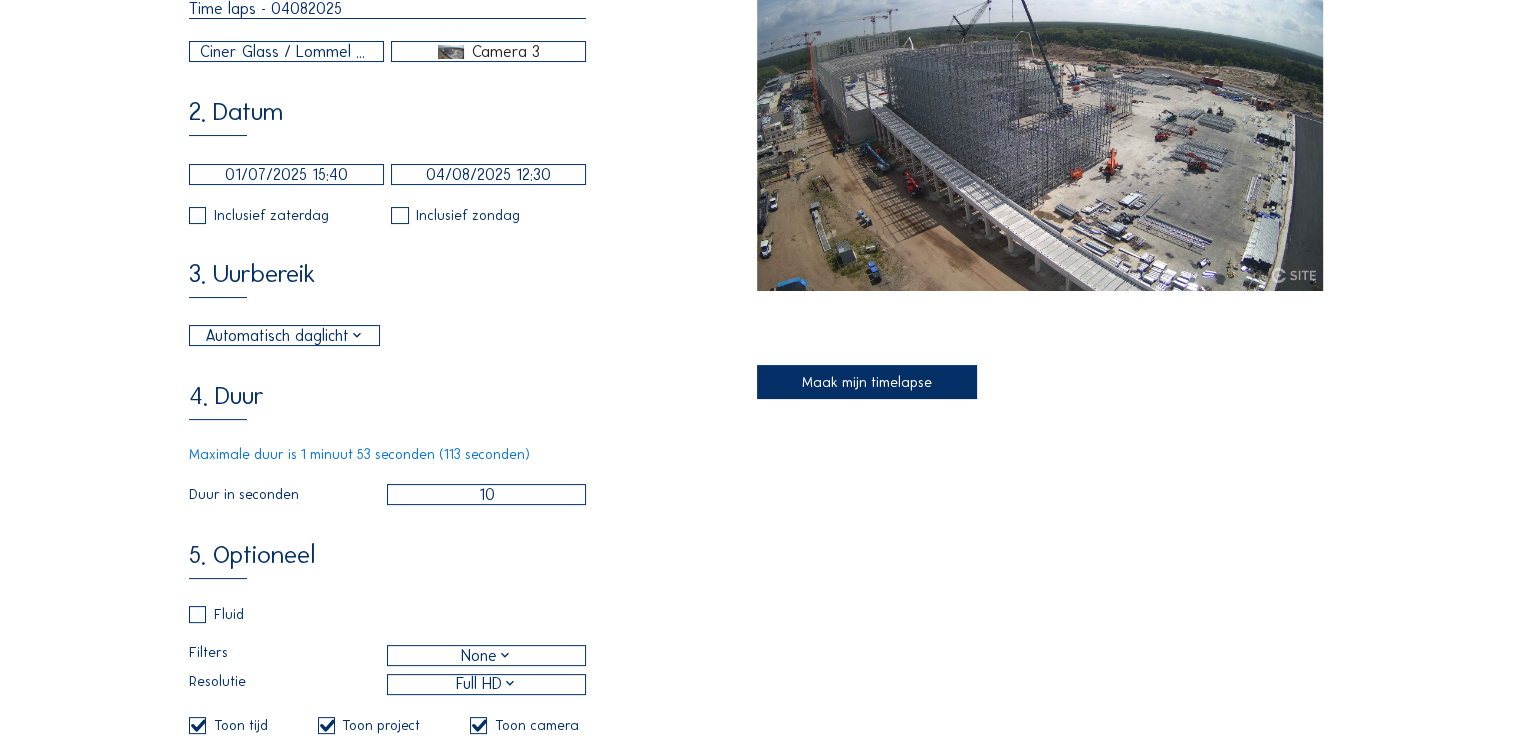 type on "10" 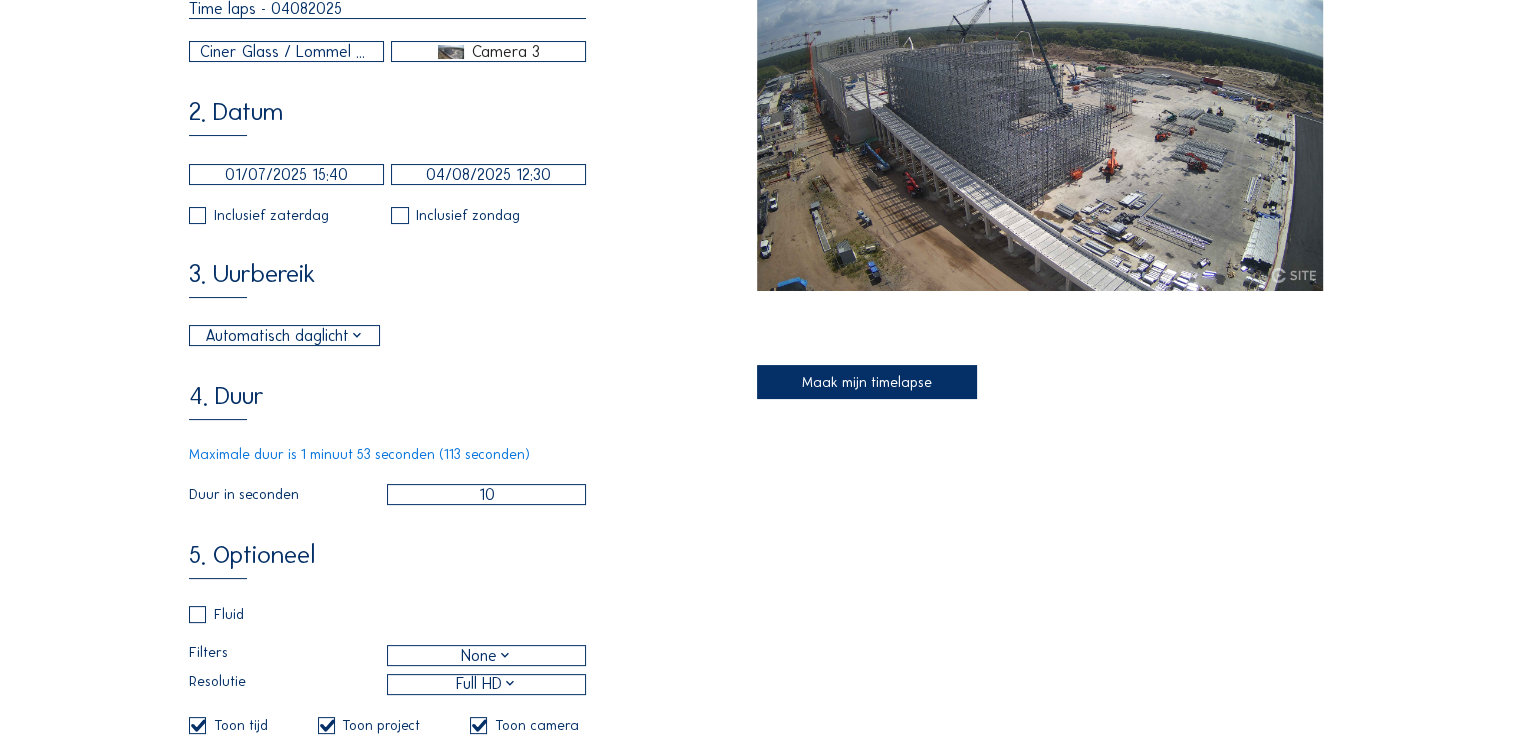 click on "4. Duur  Maximale duur is  1 minuut 53 seconden (113 seconden)  Duur in seconden  10" at bounding box center (472, 444) 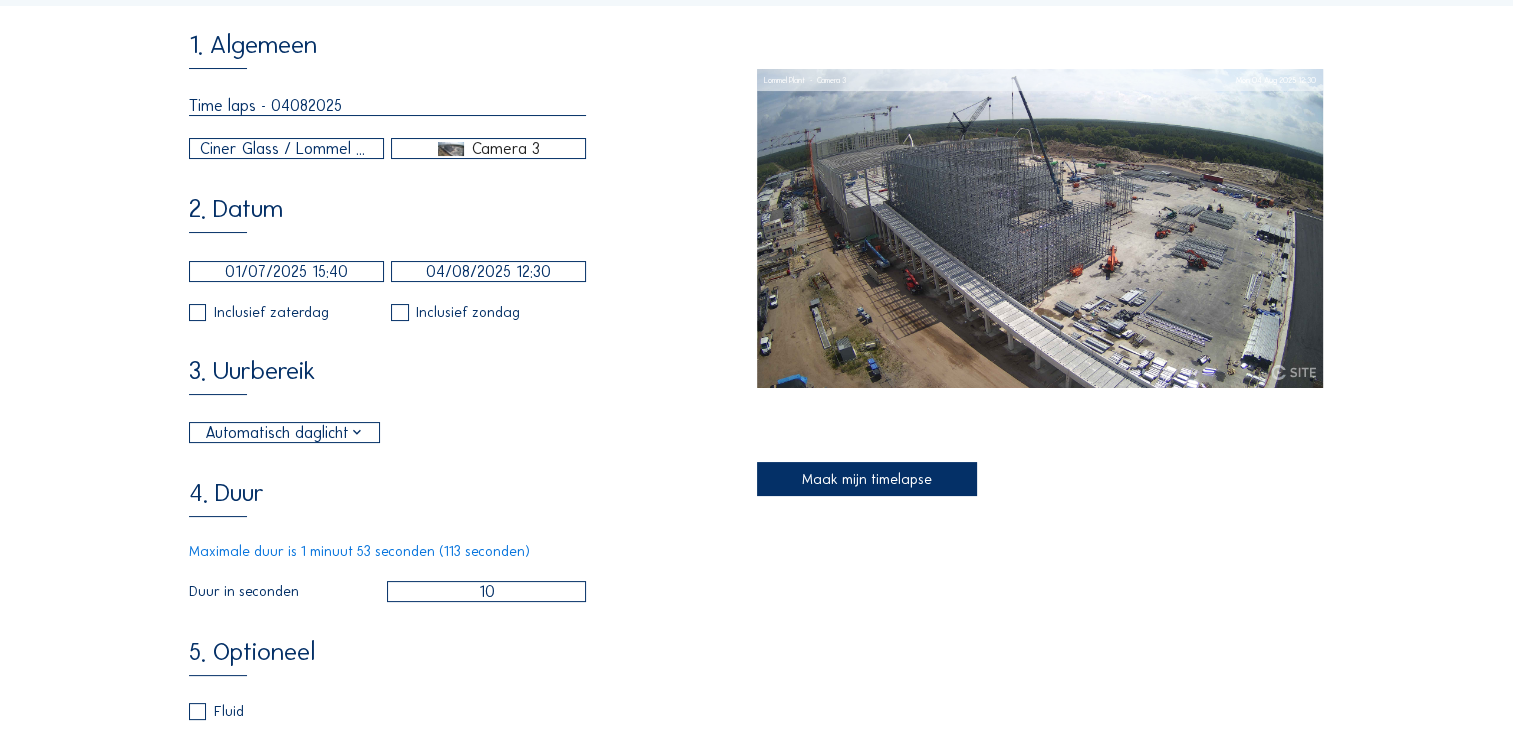 scroll, scrollTop: 200, scrollLeft: 0, axis: vertical 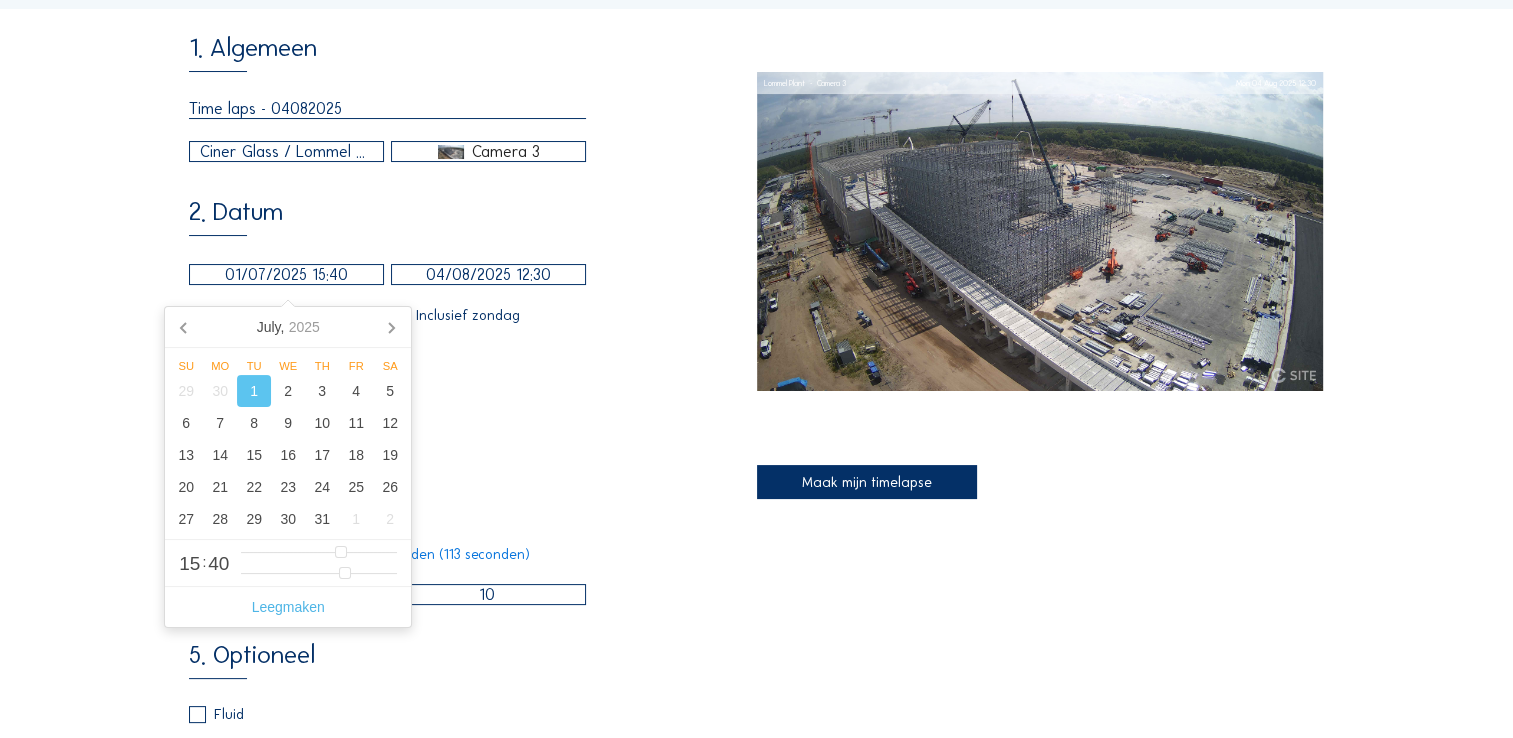 click on "01/07/2025 15:40" at bounding box center (286, 274) 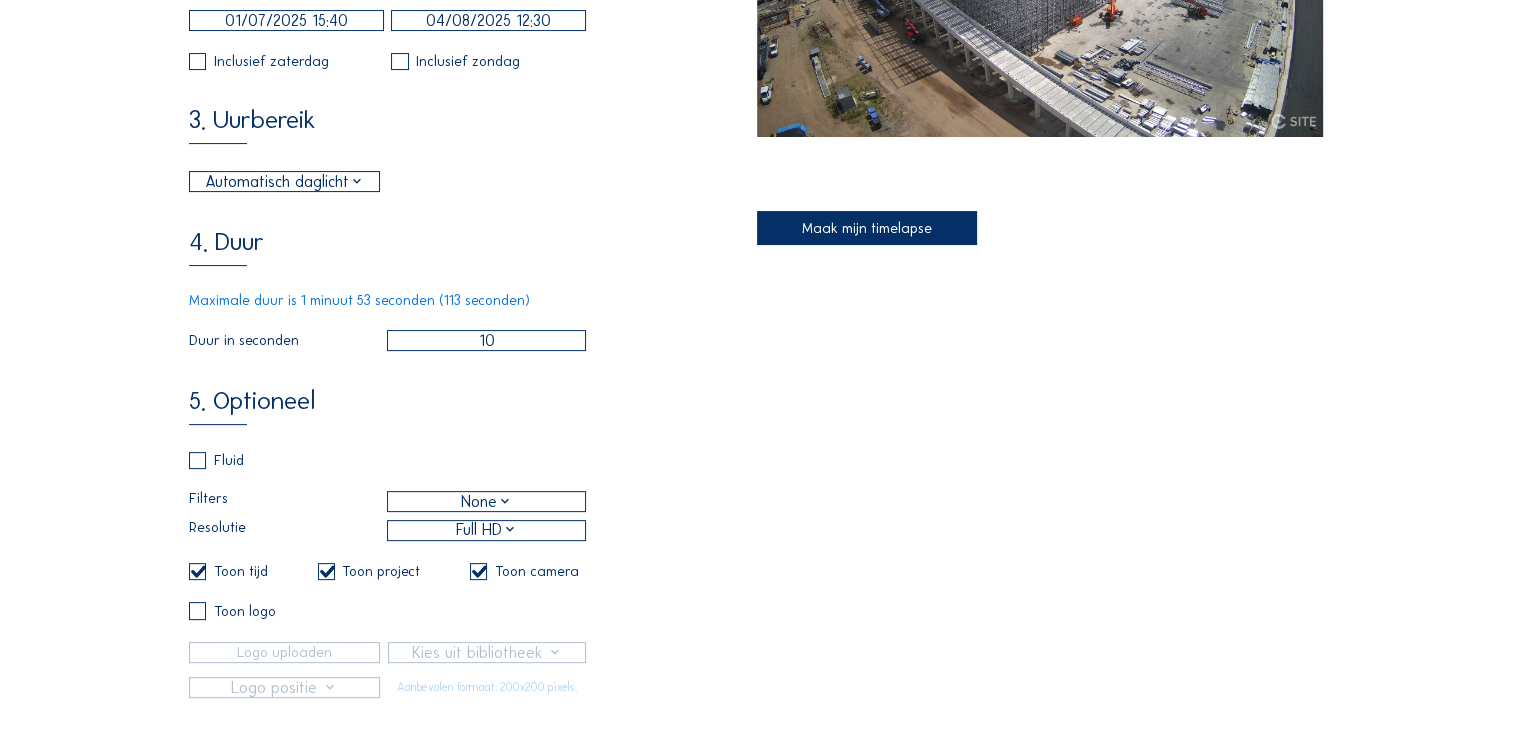scroll, scrollTop: 500, scrollLeft: 0, axis: vertical 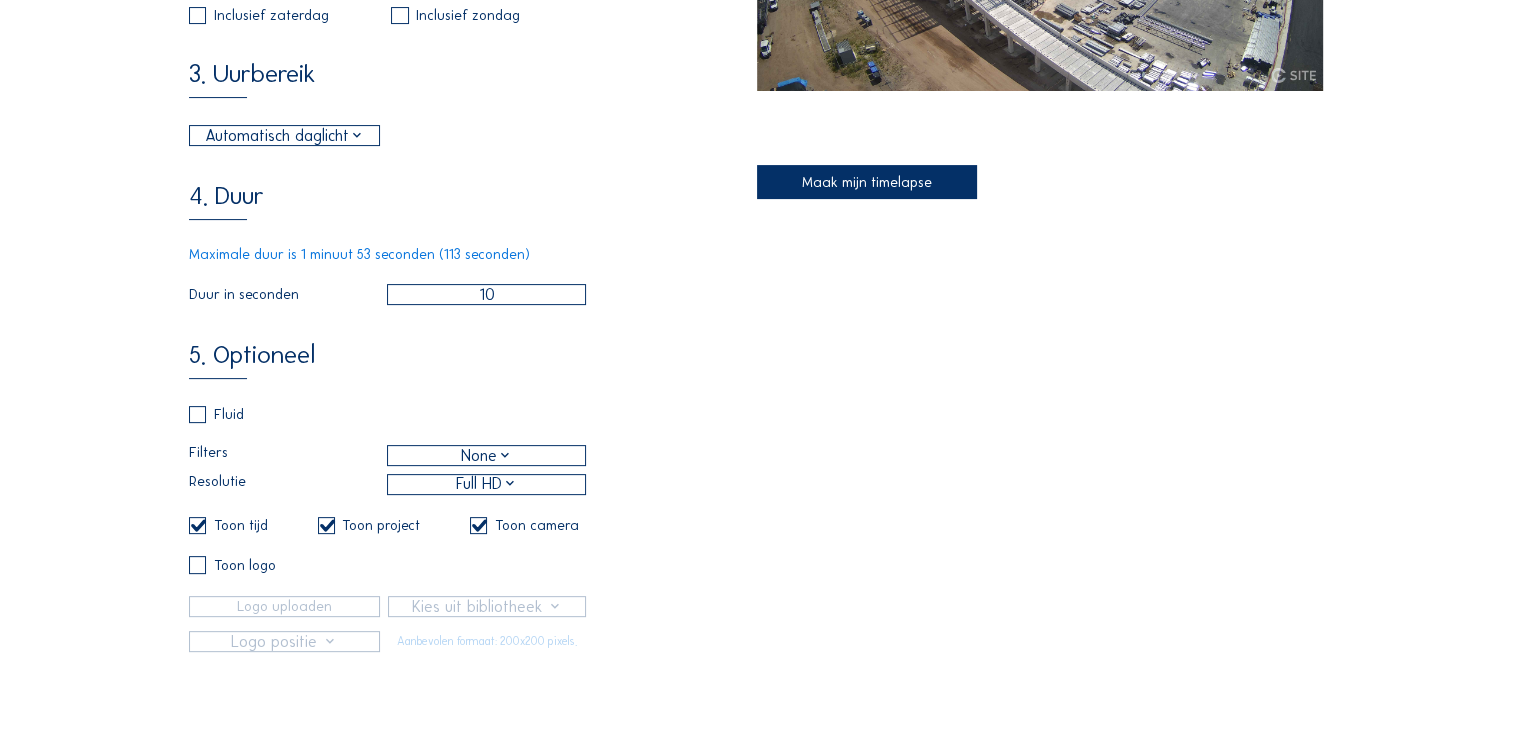click on "Maak mijn timelapse" at bounding box center (867, 182) 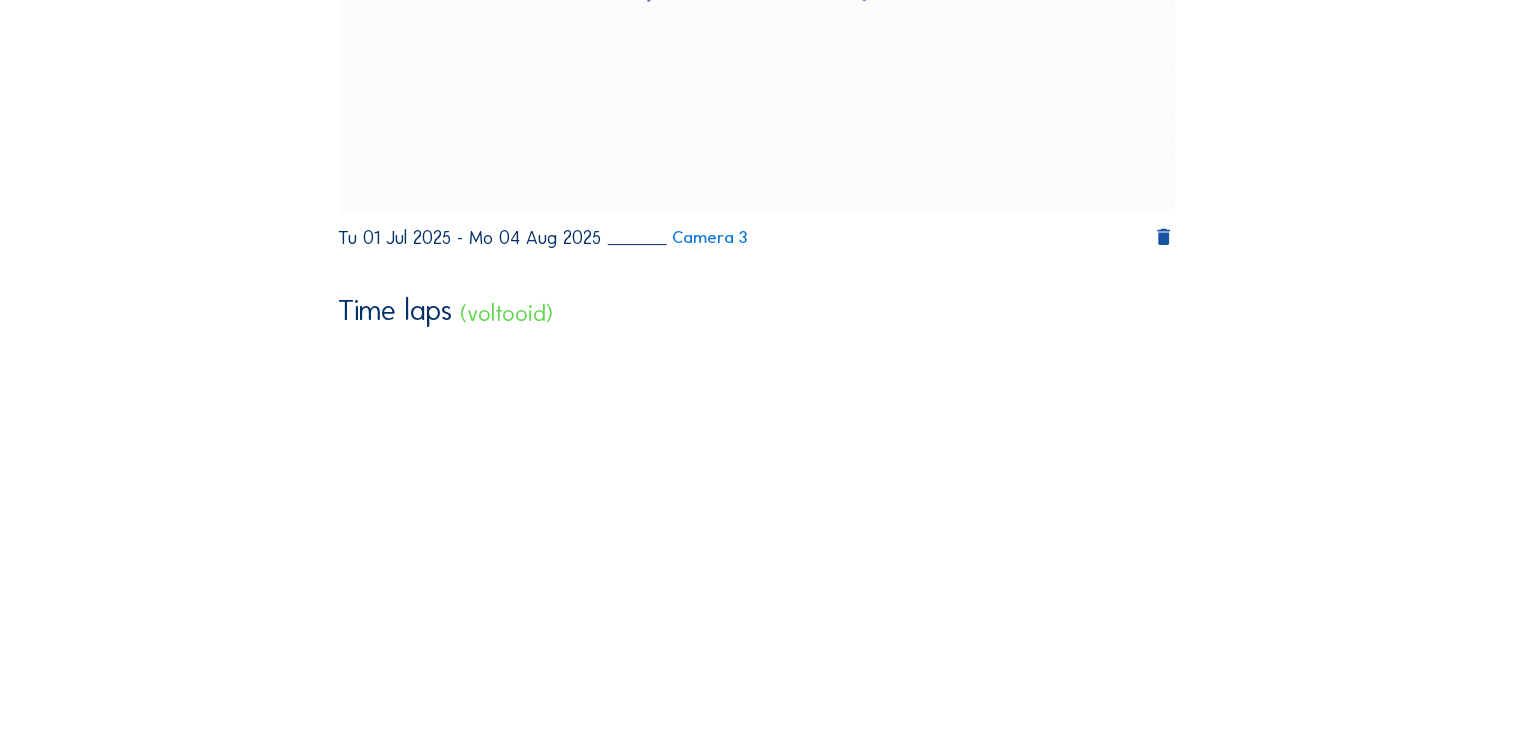 scroll, scrollTop: 600, scrollLeft: 0, axis: vertical 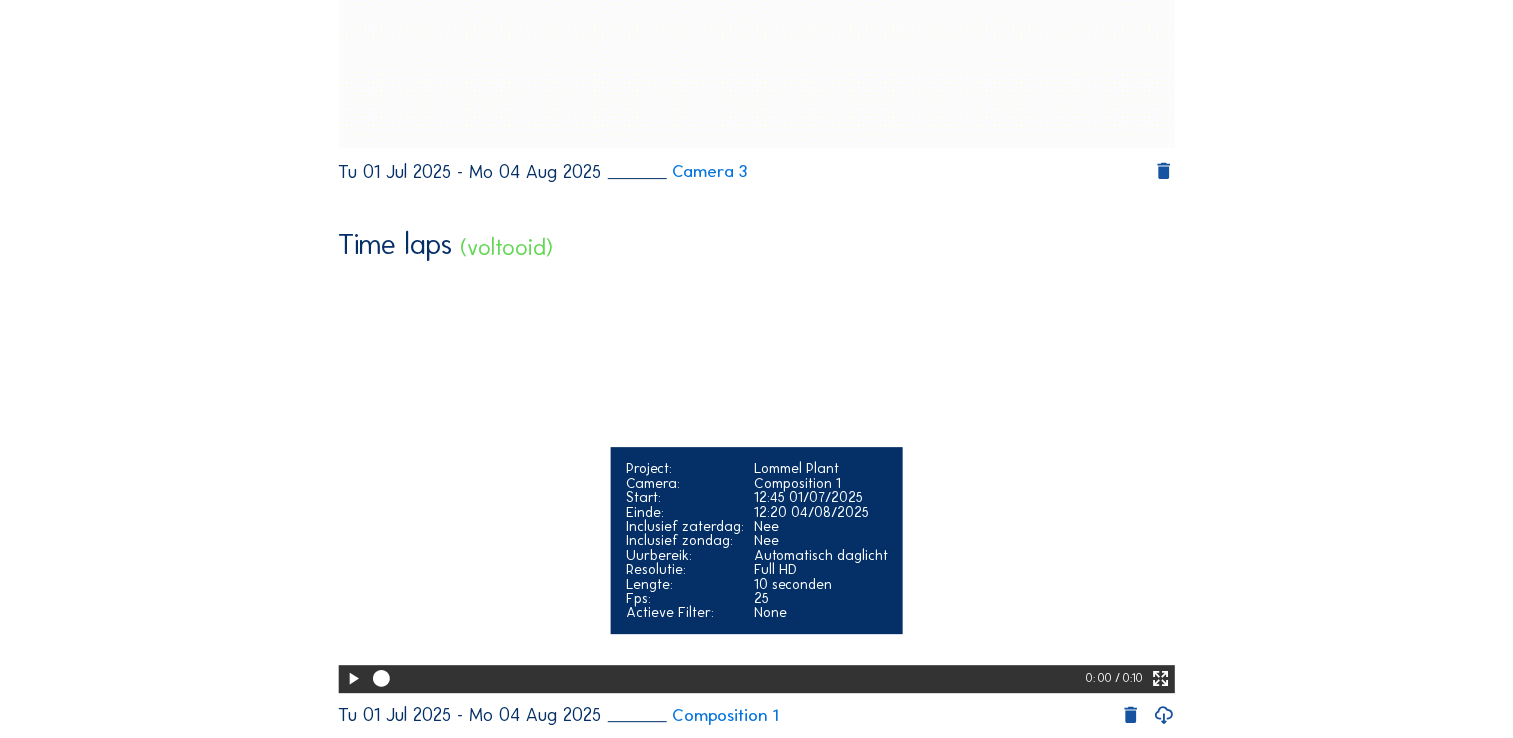 click at bounding box center [353, 679] 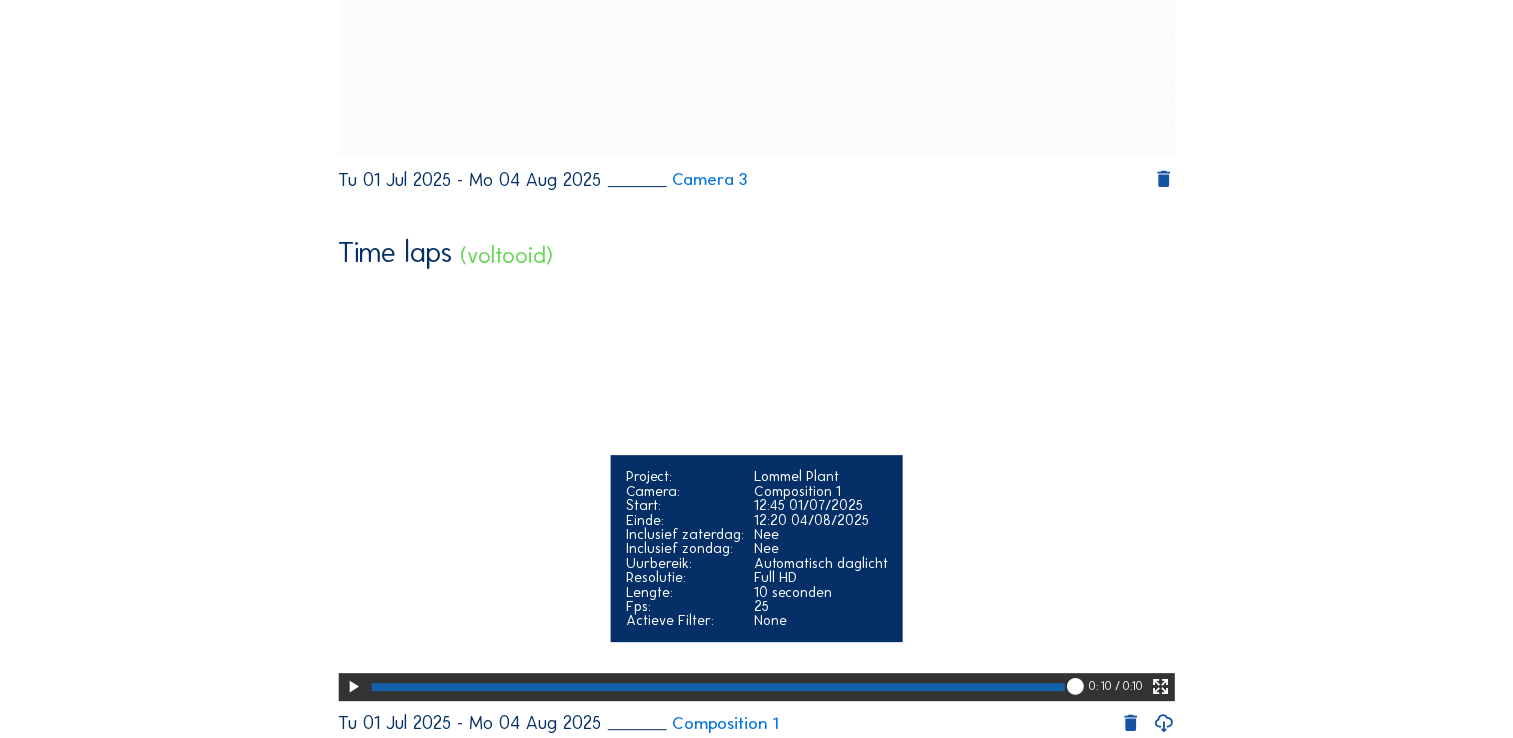 scroll, scrollTop: 600, scrollLeft: 0, axis: vertical 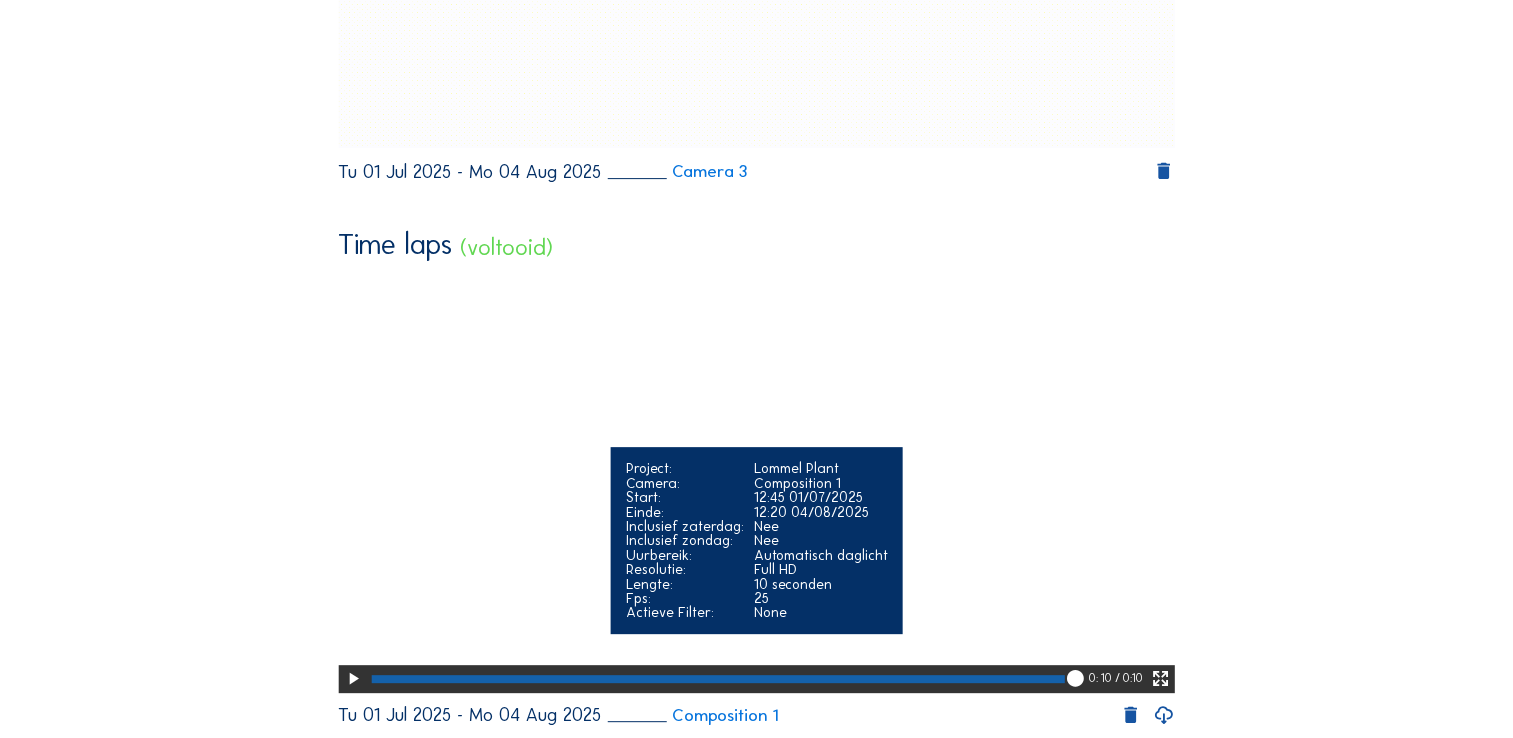 click at bounding box center (353, 679) 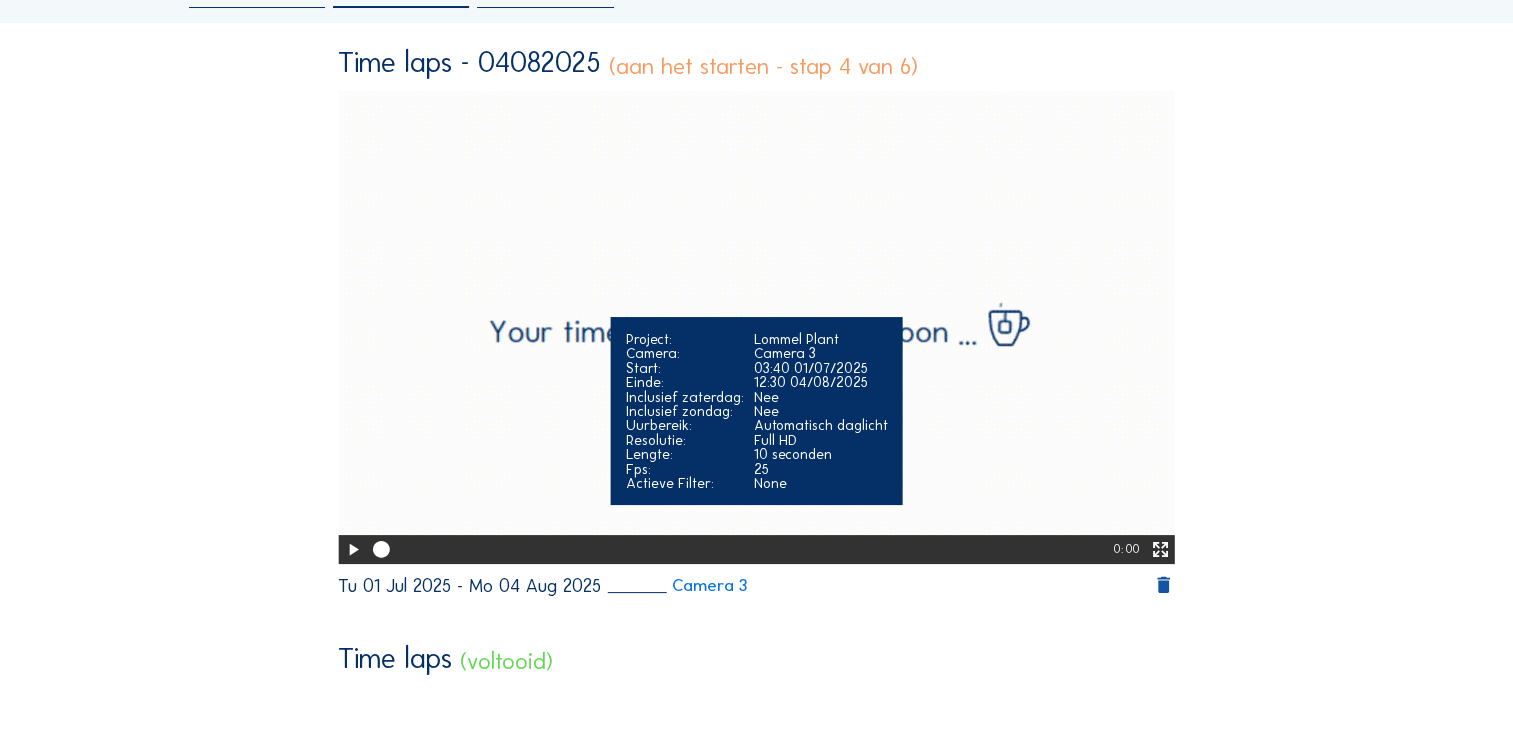 scroll, scrollTop: 0, scrollLeft: 0, axis: both 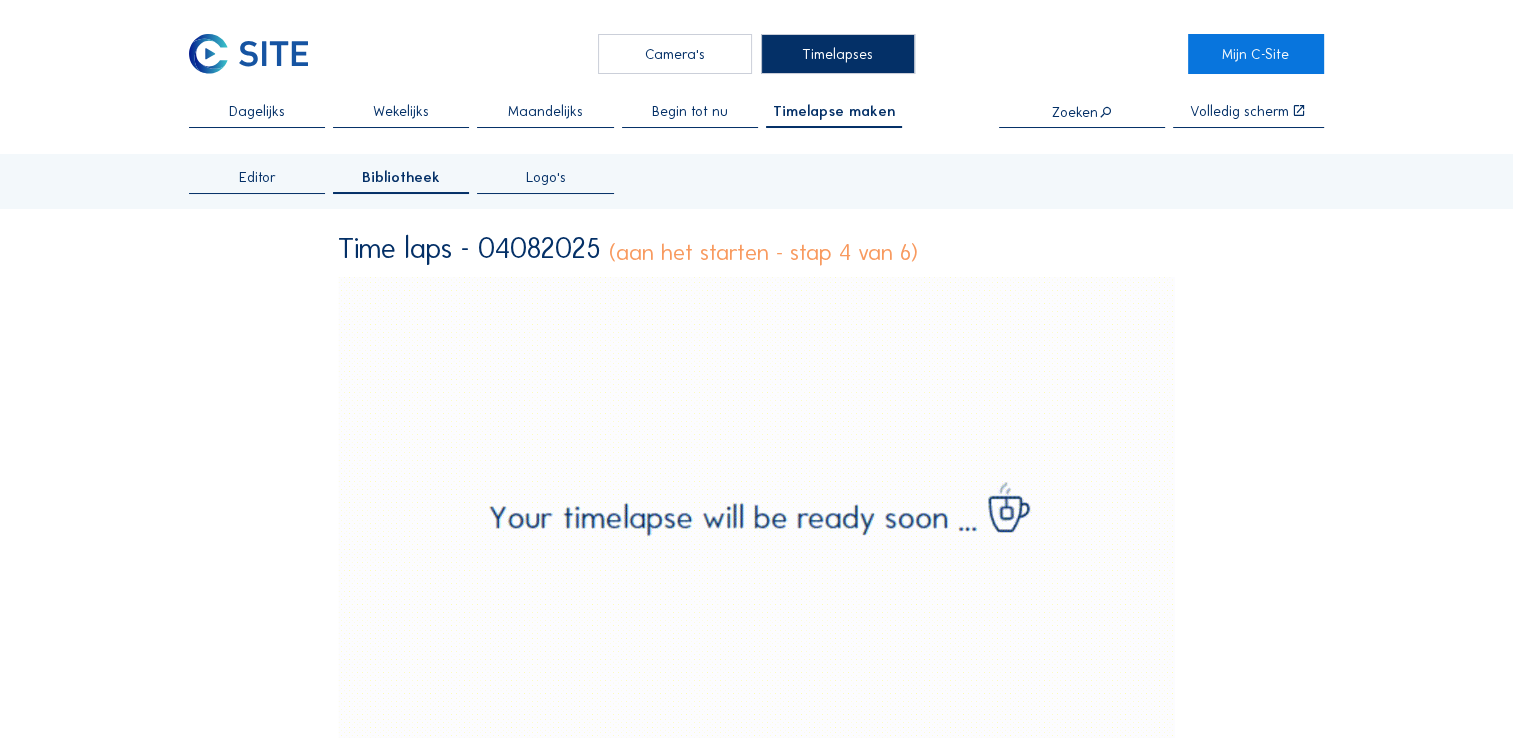 click on "Camera's   Timelapses  Mijn C-Site Dagelijks Wekelijks Maandelijks Begin tot nu Timelapse maken Zoeken   Volledig scherm Editor Bibliotheek Logo's  Time laps - 04082025   (aan het starten - stap 4
van 6)   Your browser does not support the video tag.   0: 00    Tu 01 Jul 2025 - Mo 04 Aug 2025   Camera 3   Time laps   (voltooid)   Your browser does not support the video tag.  0: 08   / 0:10  Tu 01 Jul 2025 - Mo 04 Aug 2025   Composition 1   SoMe2   (voltooid)   Your browser does not support the video tag.   0: 00    / 0:20  Mo 06 Jan 2025 - Th 24 Jul 2025   Camera 2   SoMe post   (voltooid)   Your browser does not support the video tag.   0: 00    / 0:30  Mo 29 Jul 2024 - Th 24 Jul 2025   Camera 2   Facade   (voltooid)   Your browser does not support the video tag.   0: 00    / 1:00  Tu 01 Jul 2025 - Fr 18 Jul 2025   Camera 2   From wind tirbune   (voltooid)   Your browser does not support the video tag.   0: 00    / 0:40  Su 29 Jun 2025 - We 16 Jul 2025   Camera 3   Timelapse   (voltooid)   0: 00   of" at bounding box center [756, 2644] 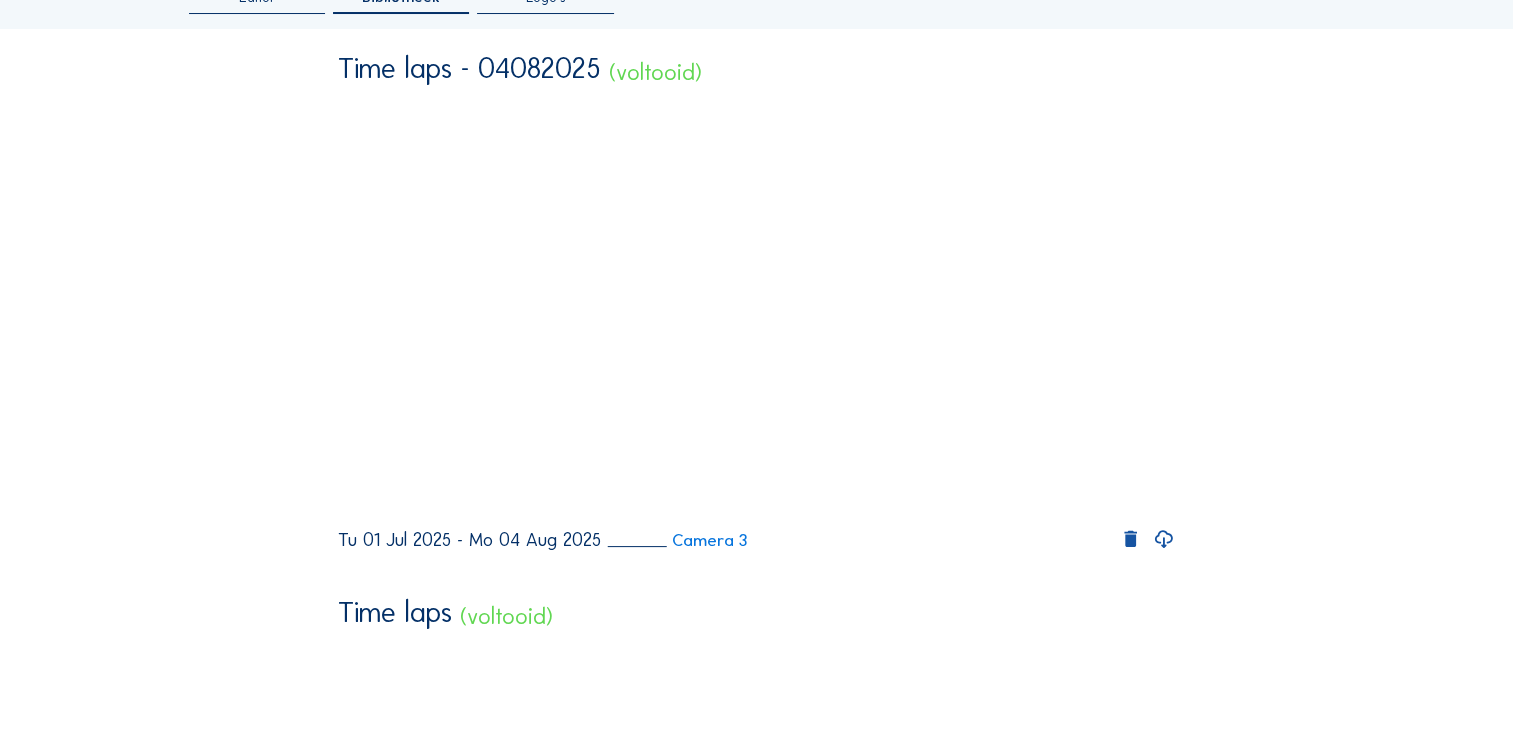 scroll, scrollTop: 200, scrollLeft: 0, axis: vertical 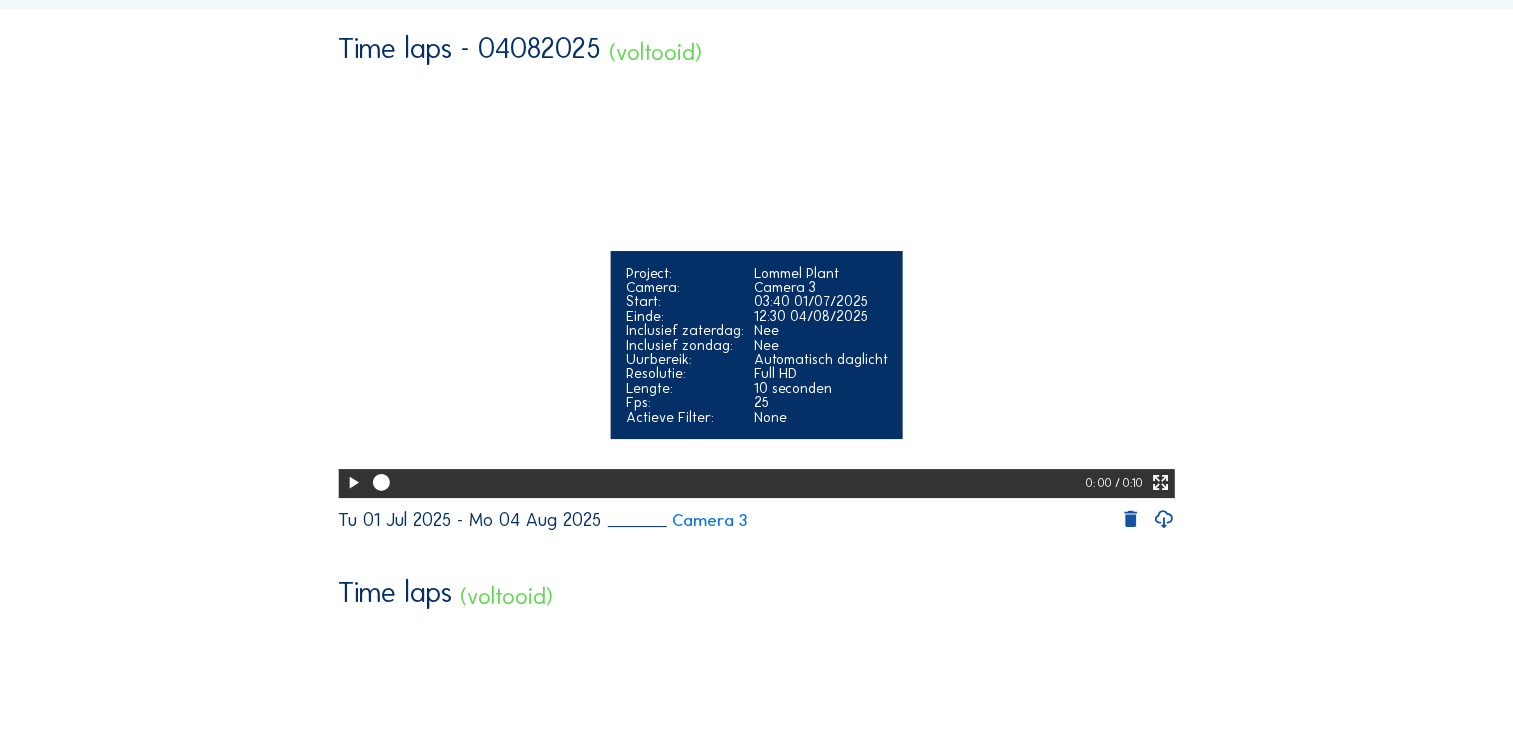 click at bounding box center [353, 483] 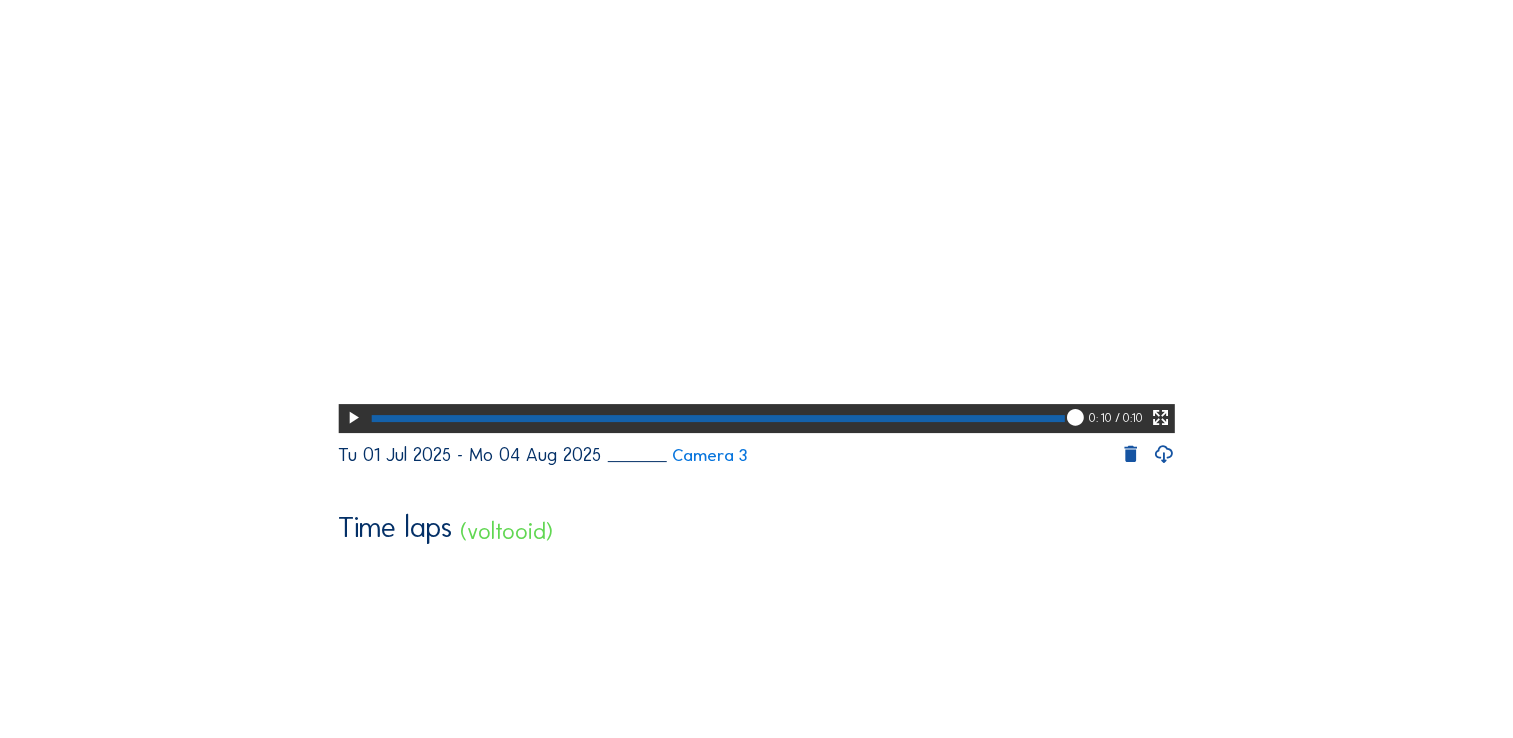 scroll, scrollTop: 300, scrollLeft: 0, axis: vertical 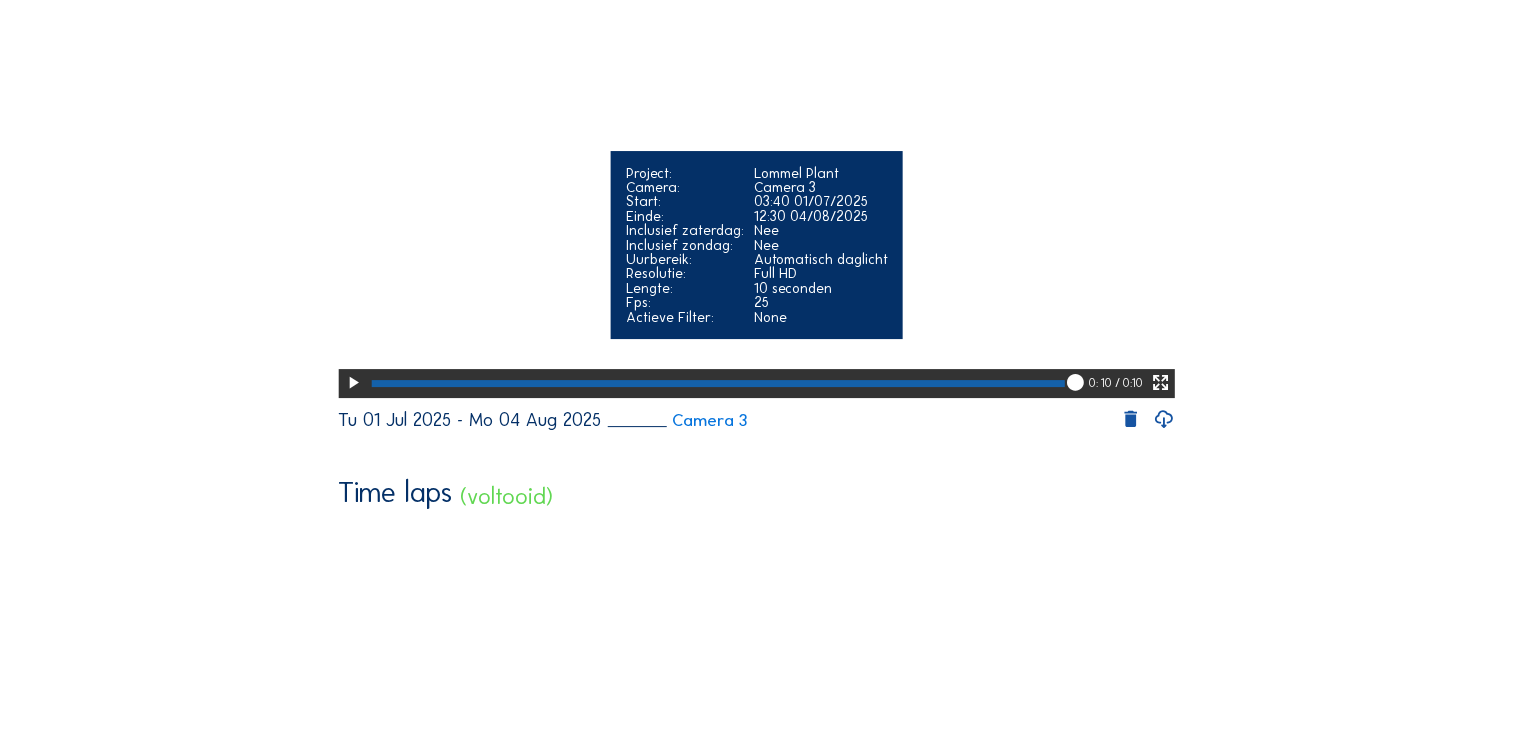 click at bounding box center [353, 383] 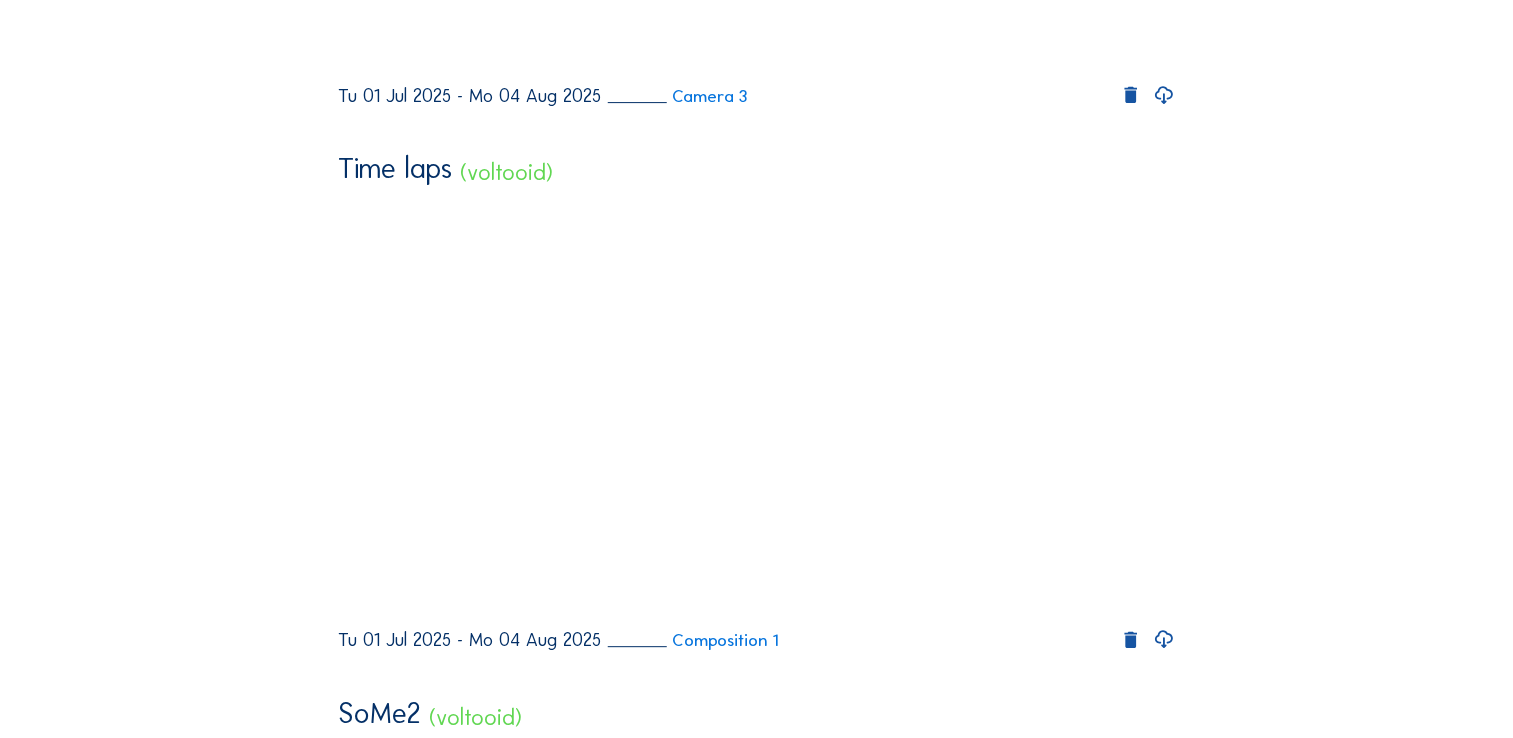 scroll, scrollTop: 800, scrollLeft: 0, axis: vertical 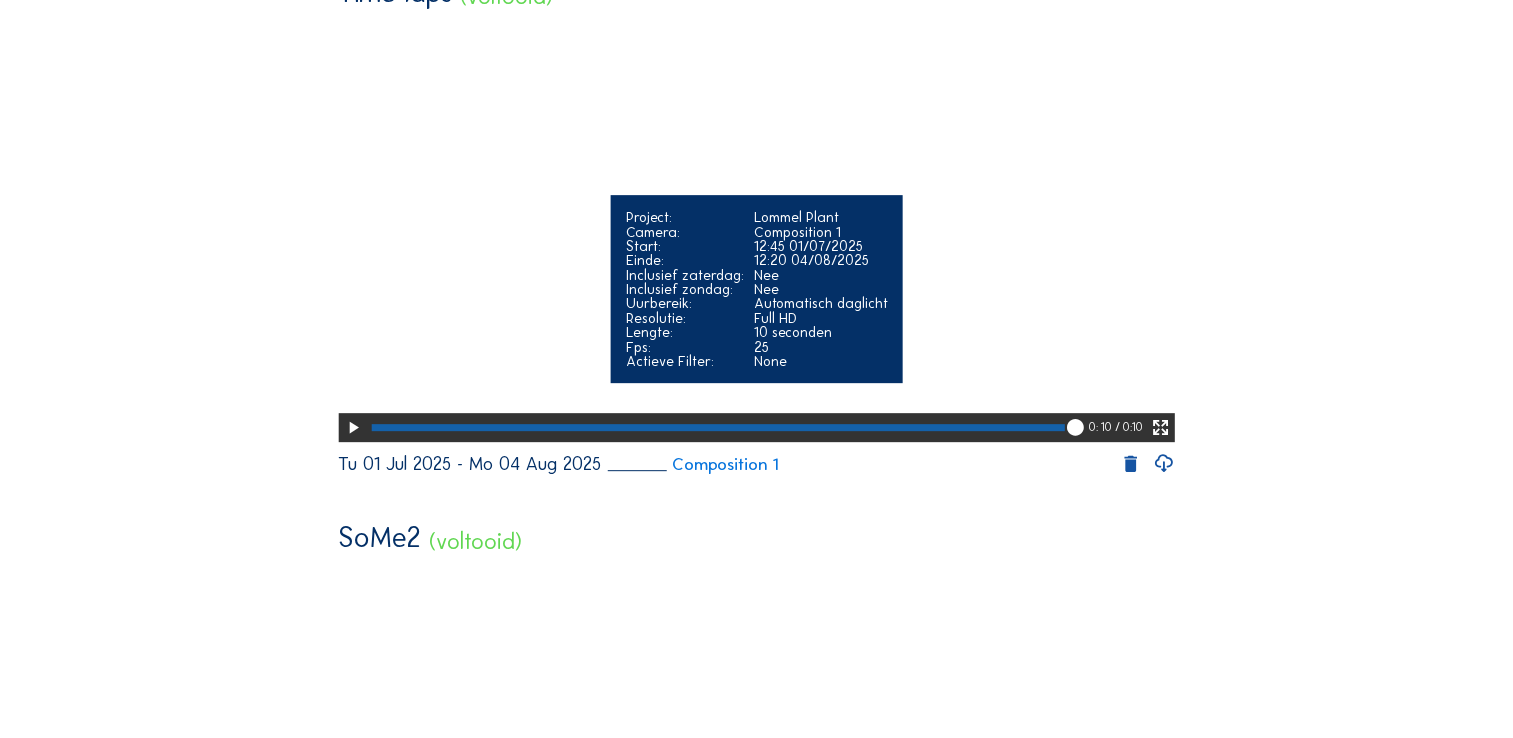 click at bounding box center [353, 428] 